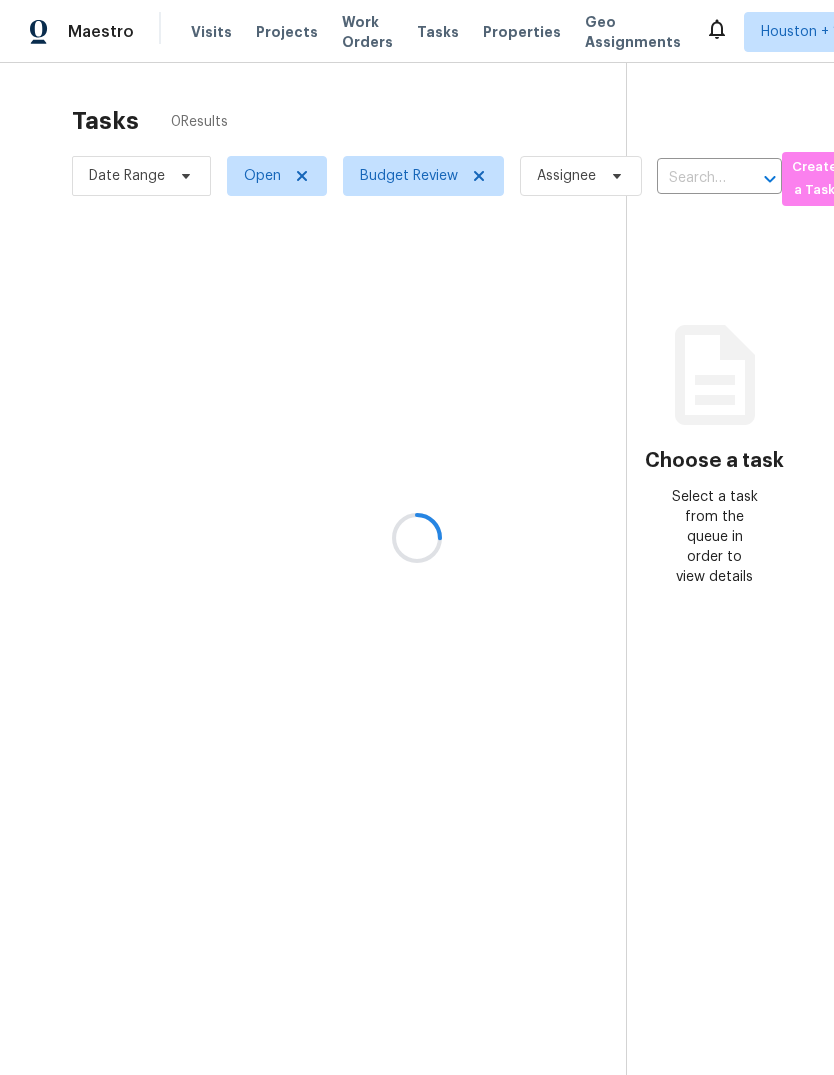 scroll, scrollTop: 0, scrollLeft: 0, axis: both 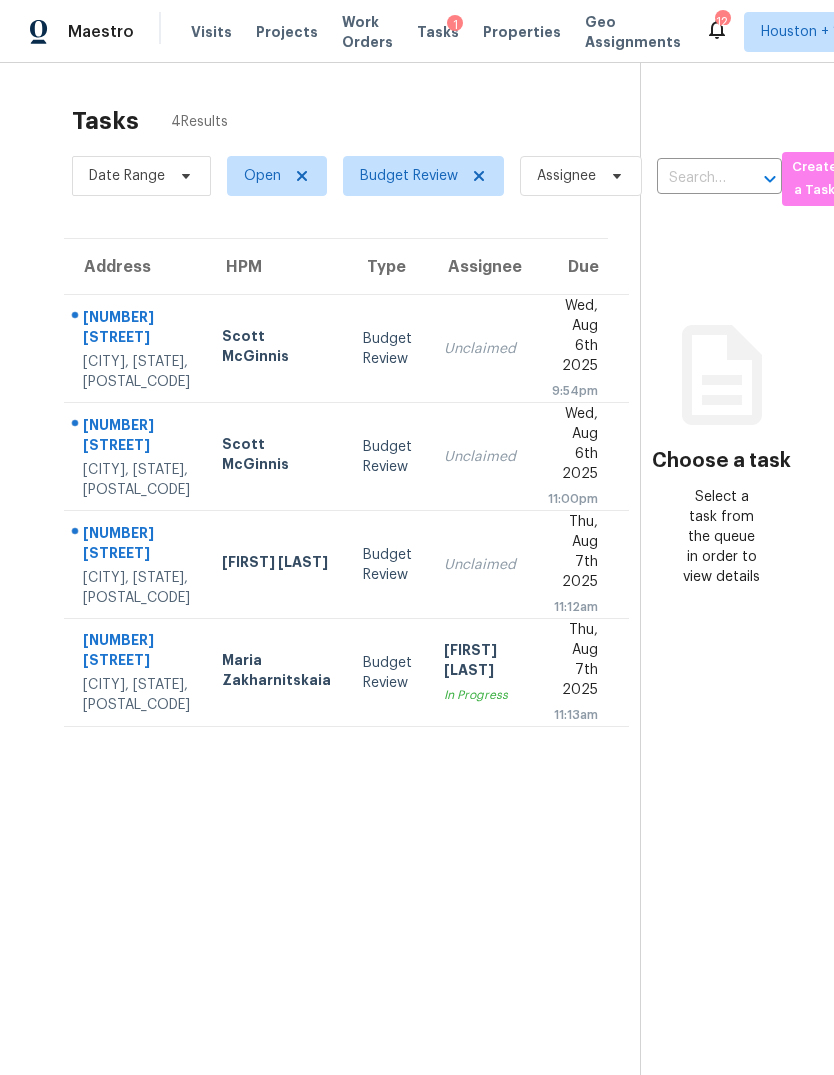 click on "[FIRST] [LAST] In Progress" at bounding box center (480, 673) 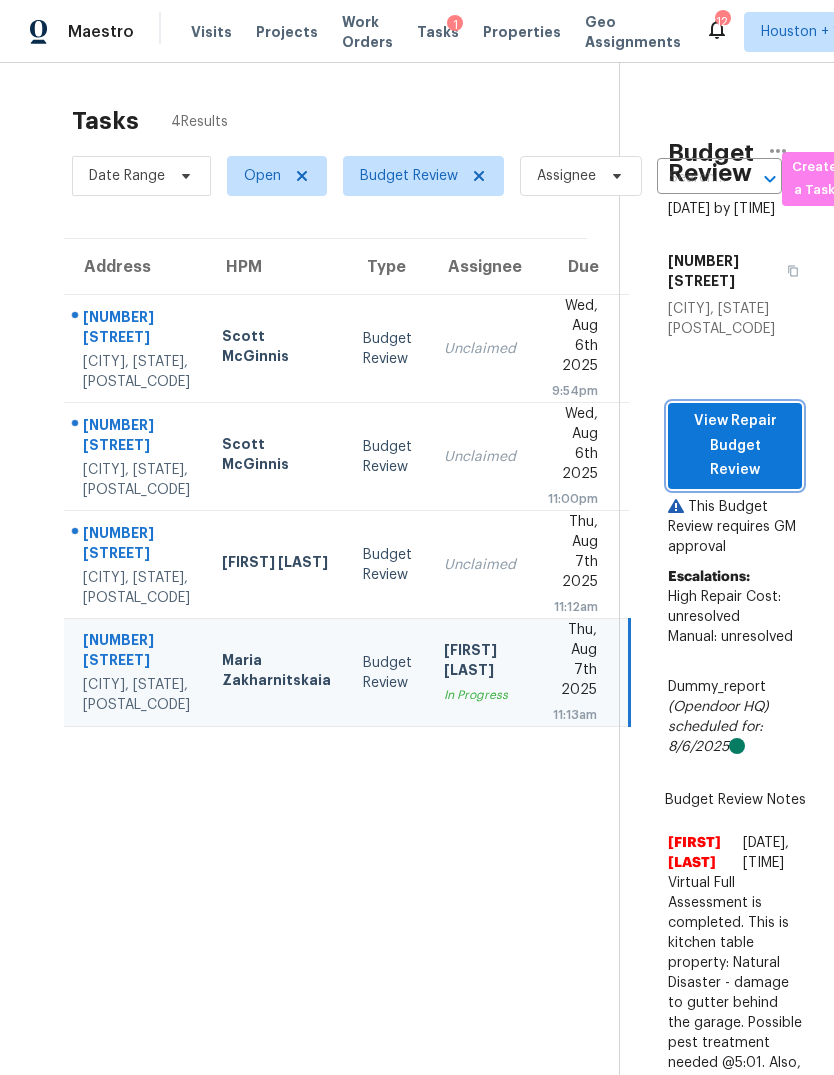click on "View Repair Budget Review" at bounding box center [735, 446] 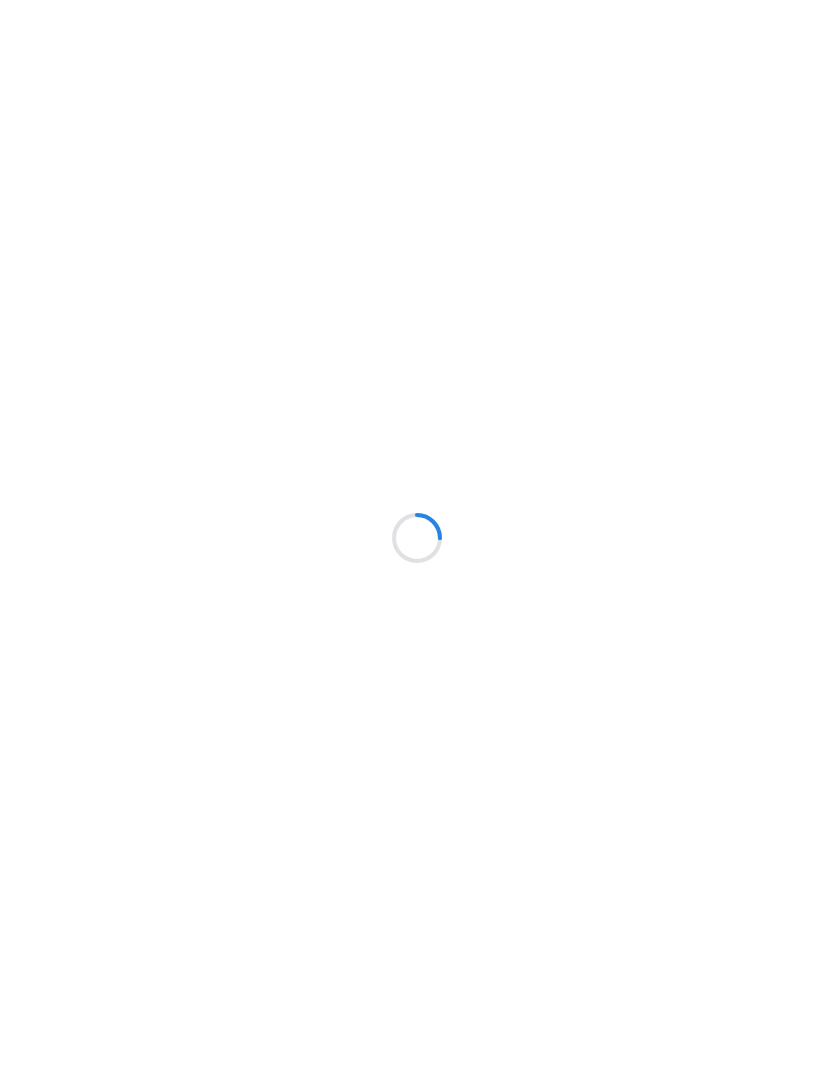 scroll, scrollTop: 0, scrollLeft: 0, axis: both 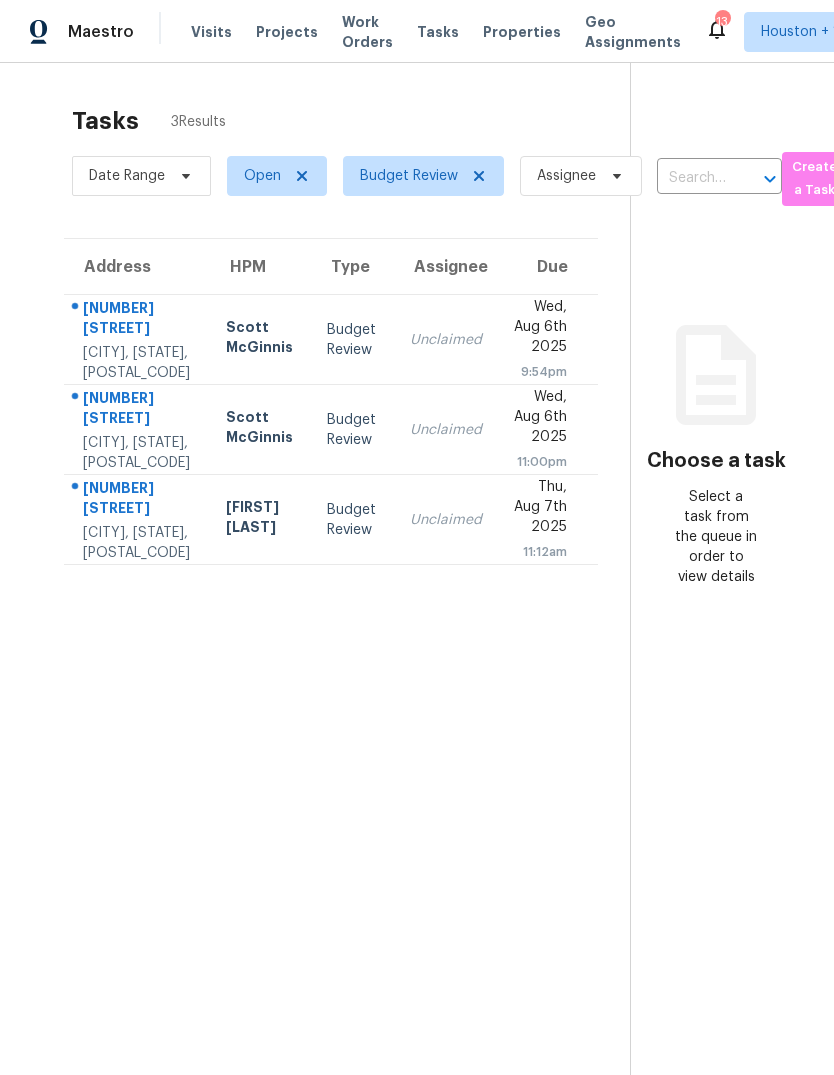 click on "1316 Town Cir" at bounding box center [138, 500] 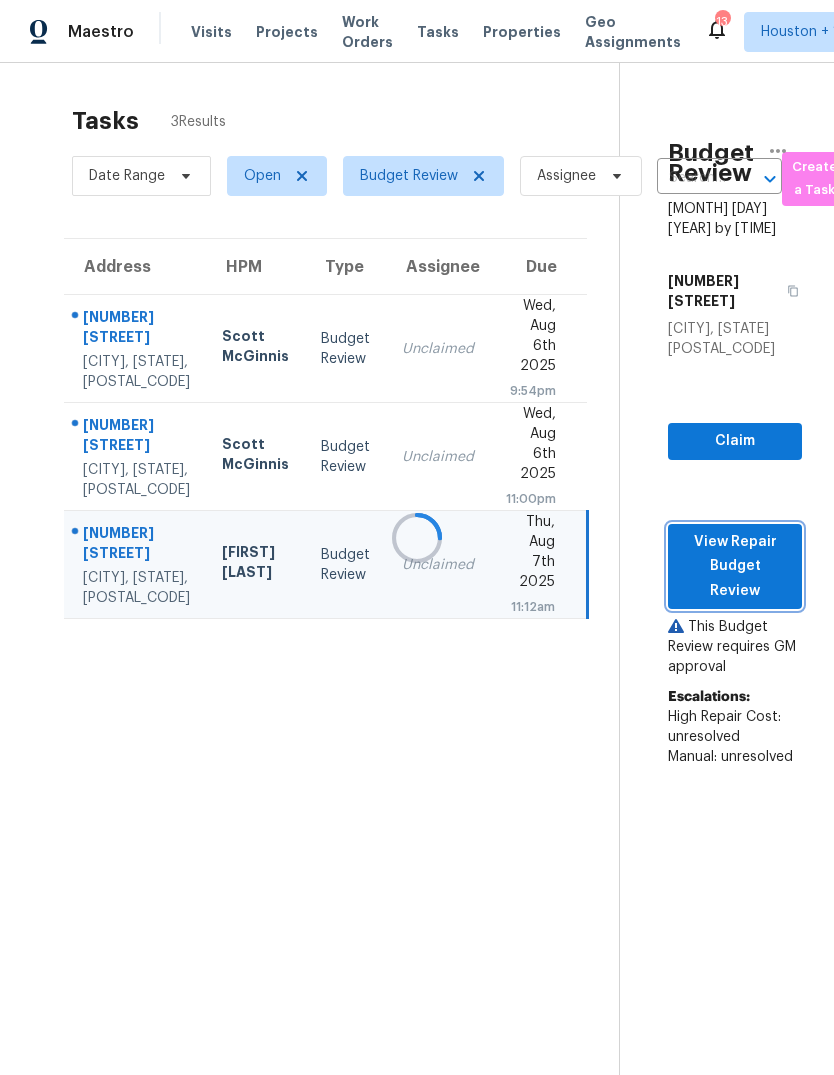 click on "View Repair Budget Review" at bounding box center [735, 567] 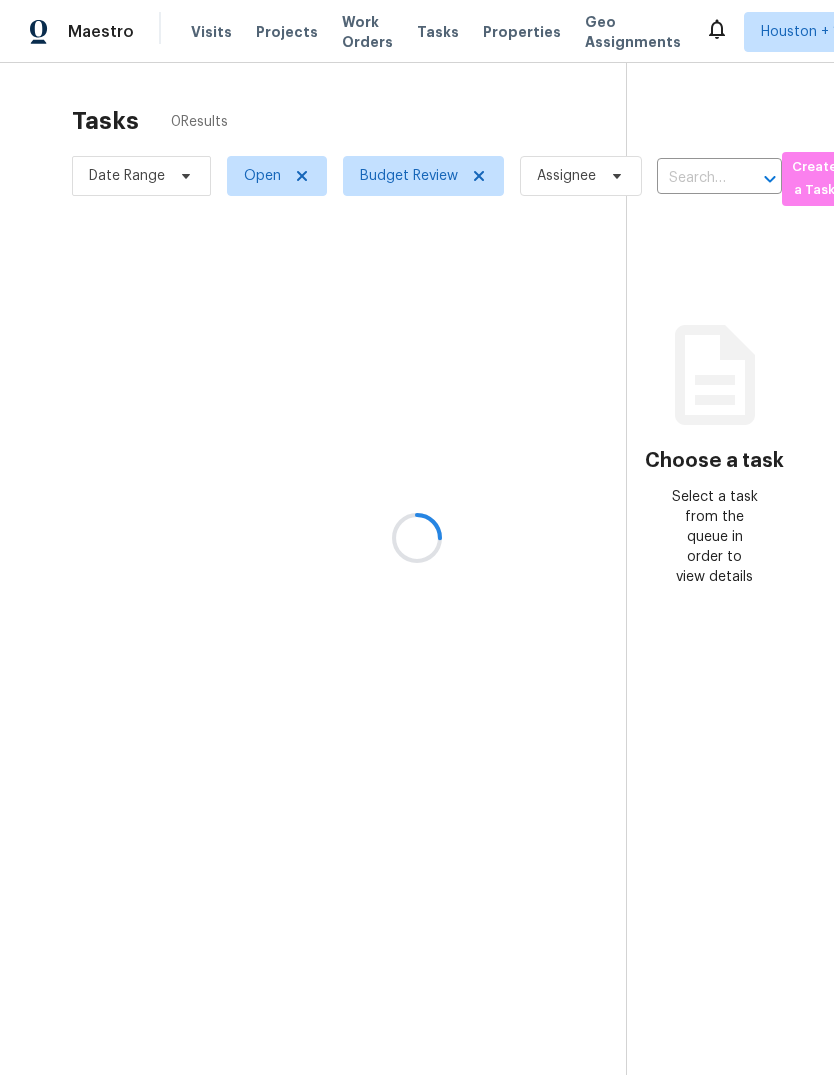 scroll, scrollTop: 0, scrollLeft: 0, axis: both 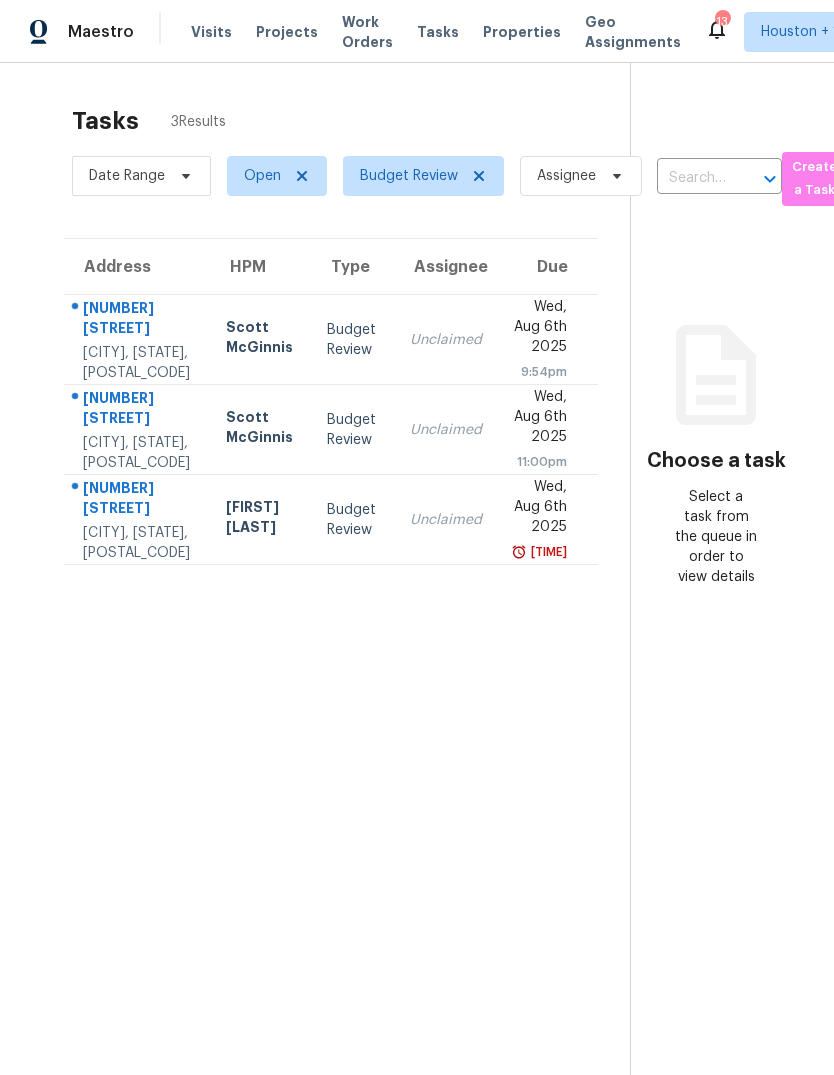 click on "La Porte, TX, 77571" at bounding box center [138, 543] 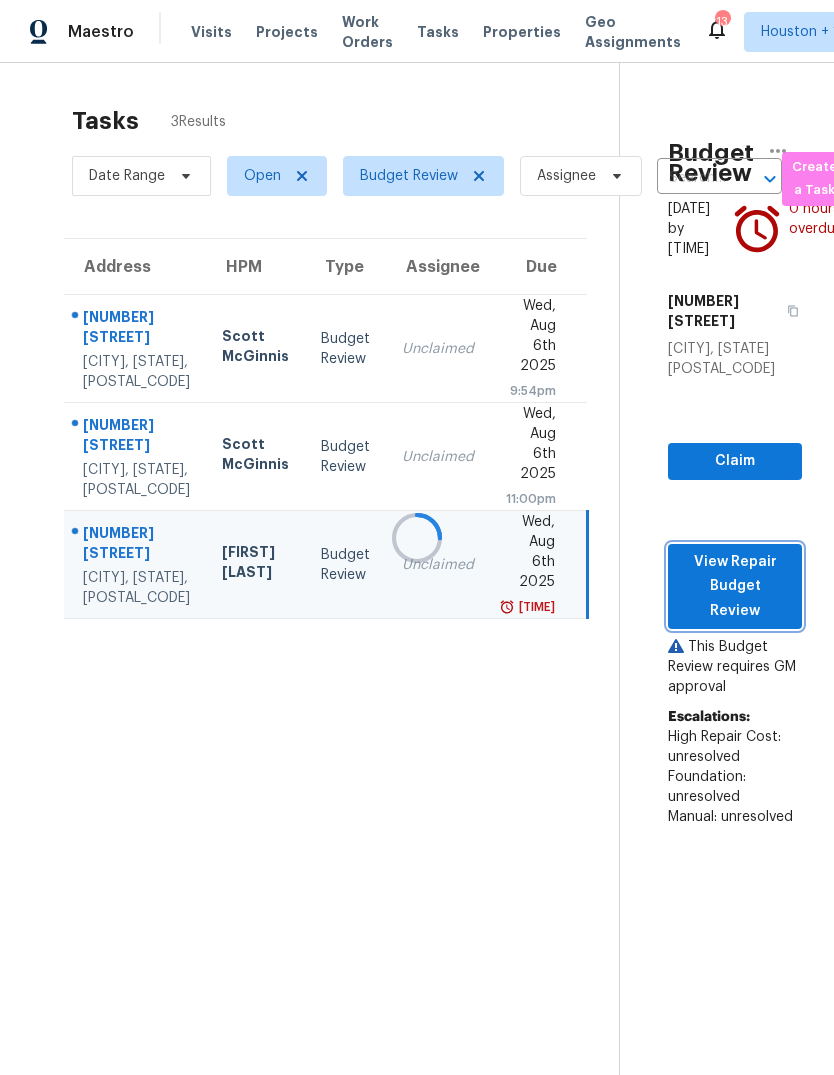 click on "View Repair Budget Review" at bounding box center [735, 587] 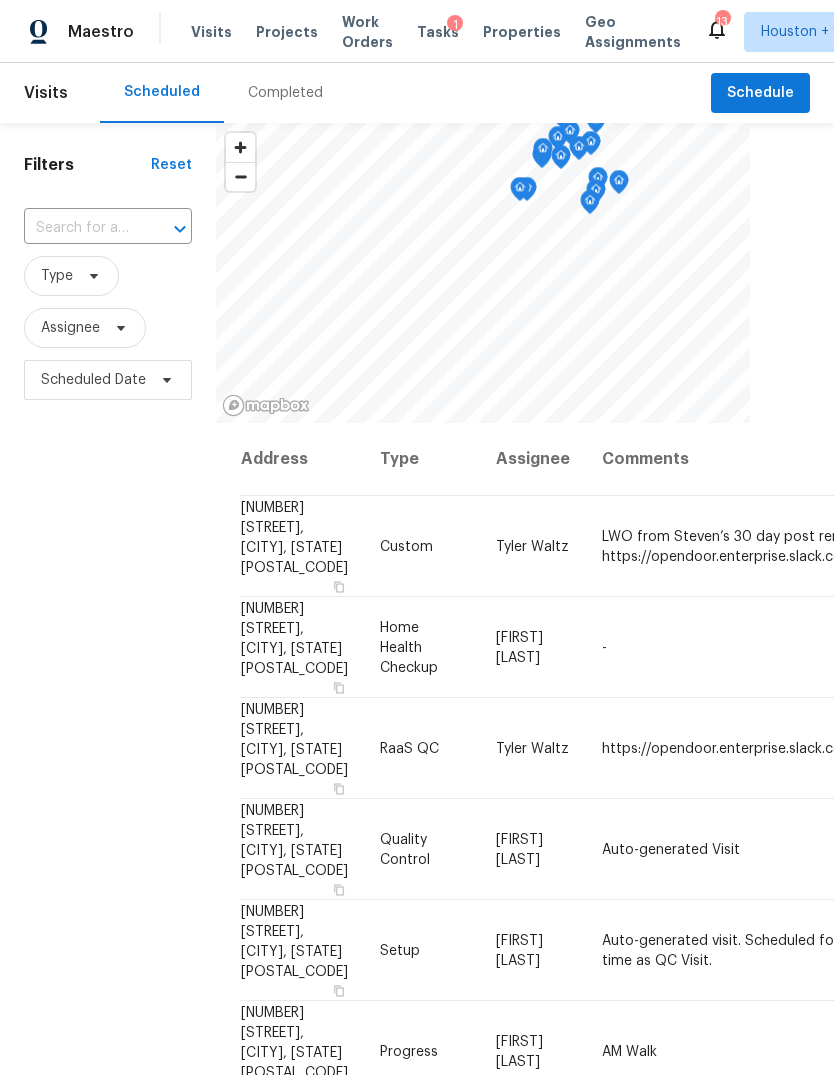 scroll, scrollTop: 0, scrollLeft: 0, axis: both 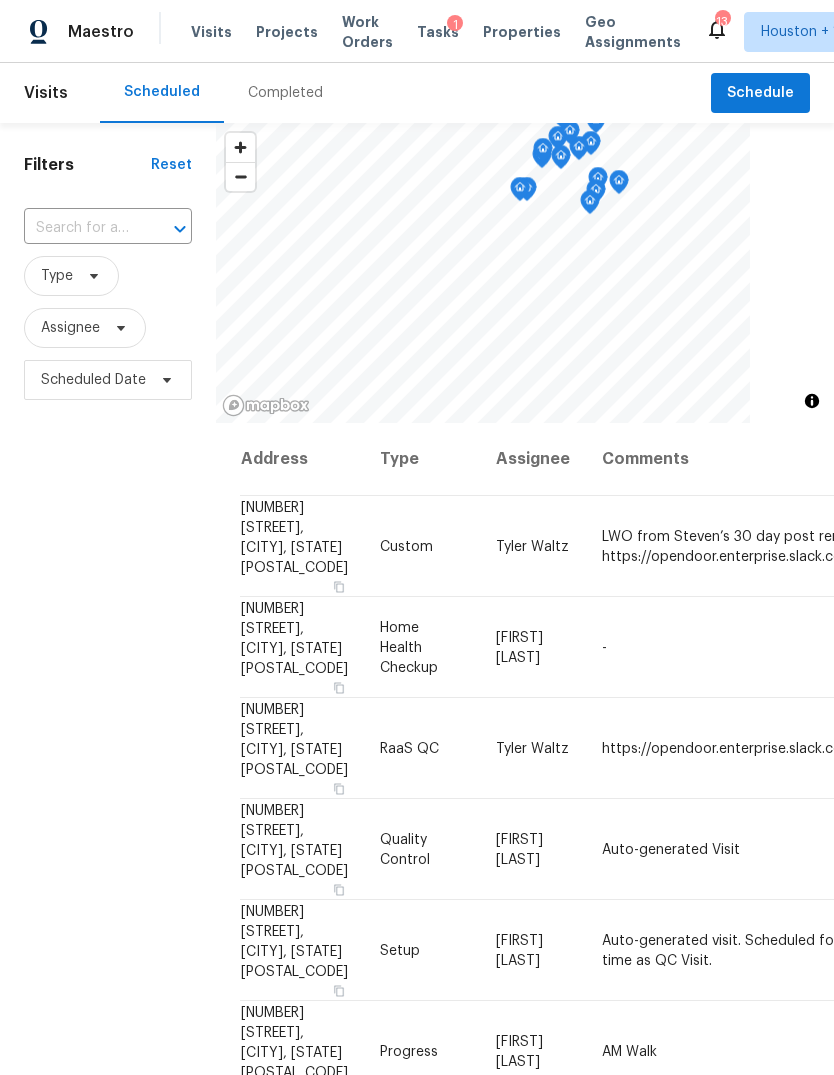 click on "Completed" at bounding box center (285, 93) 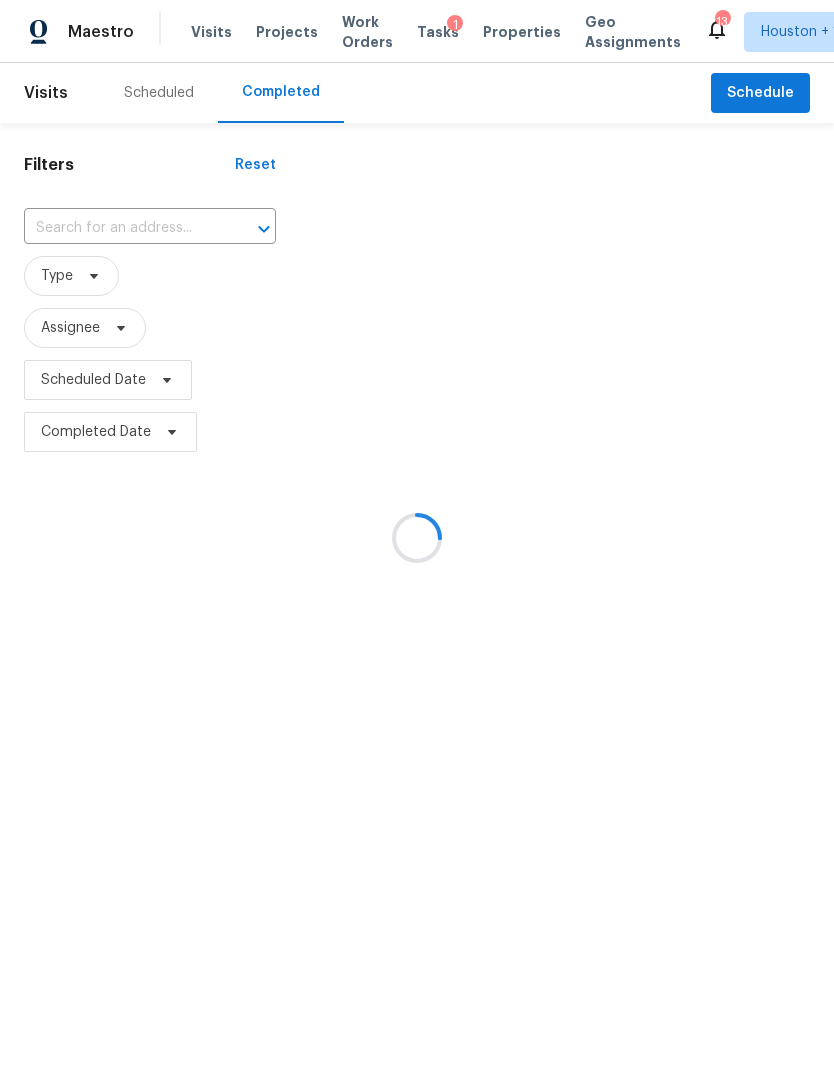 click at bounding box center (417, 537) 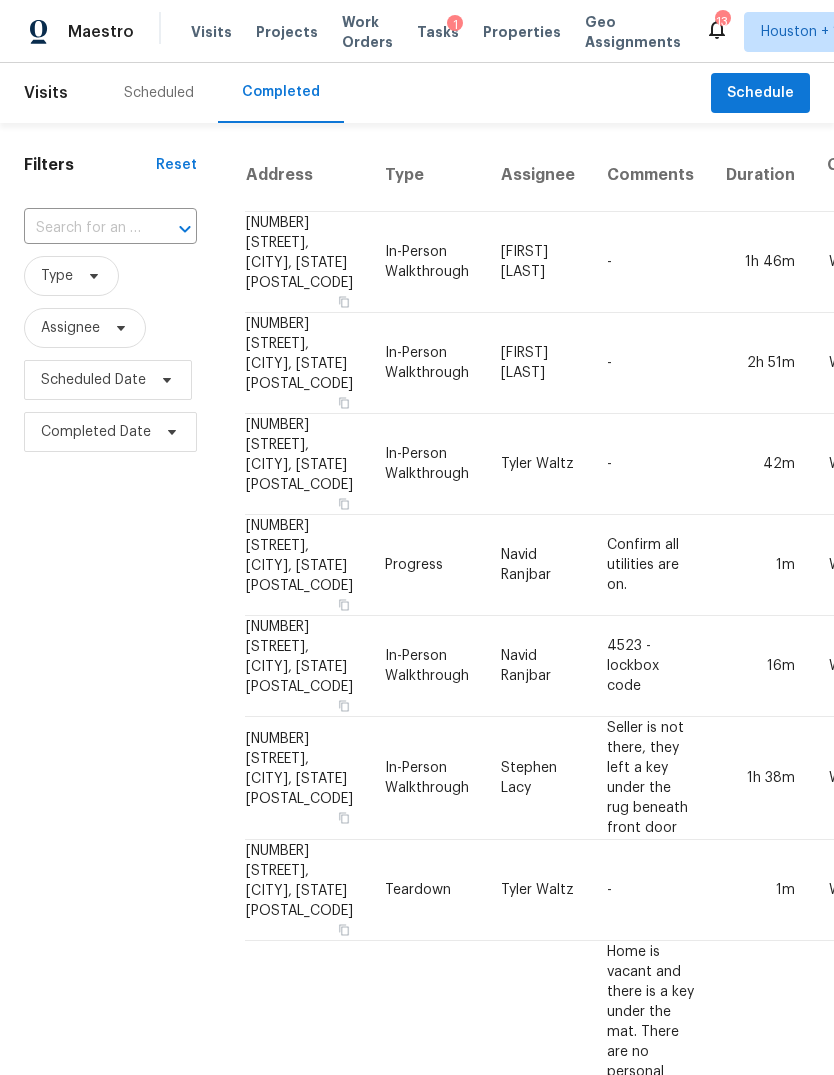 click at bounding box center [82, 228] 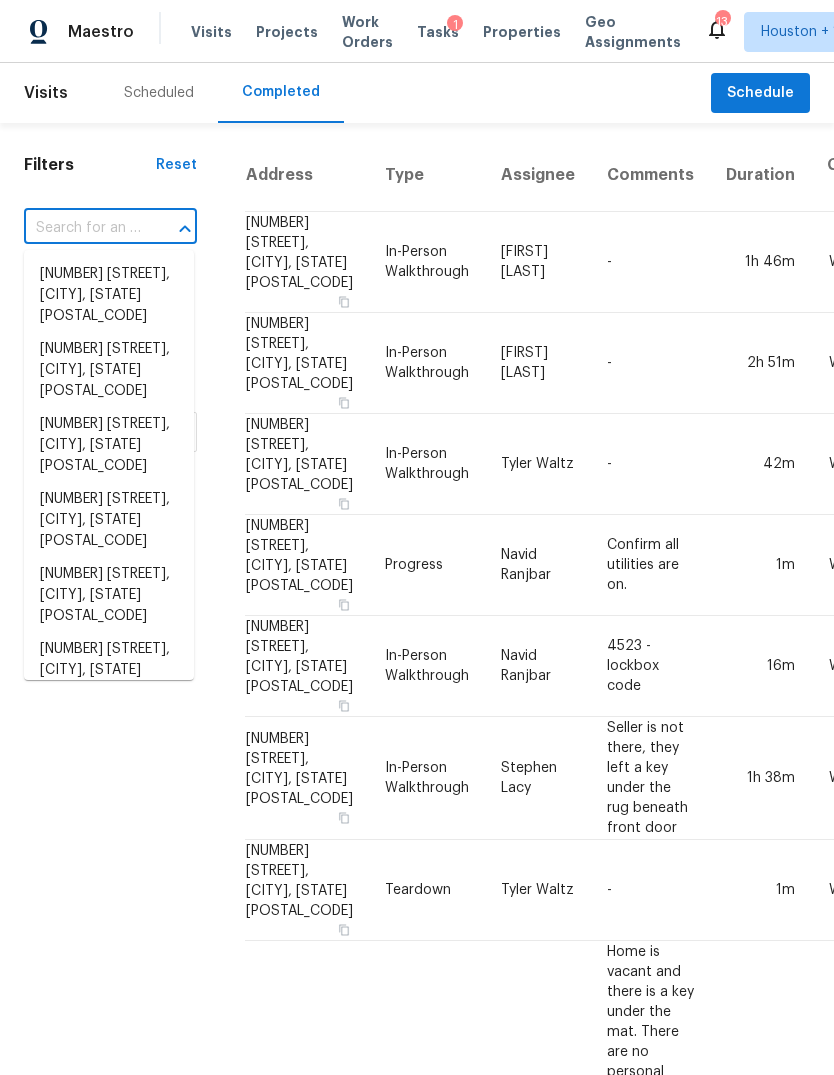 click at bounding box center [82, 228] 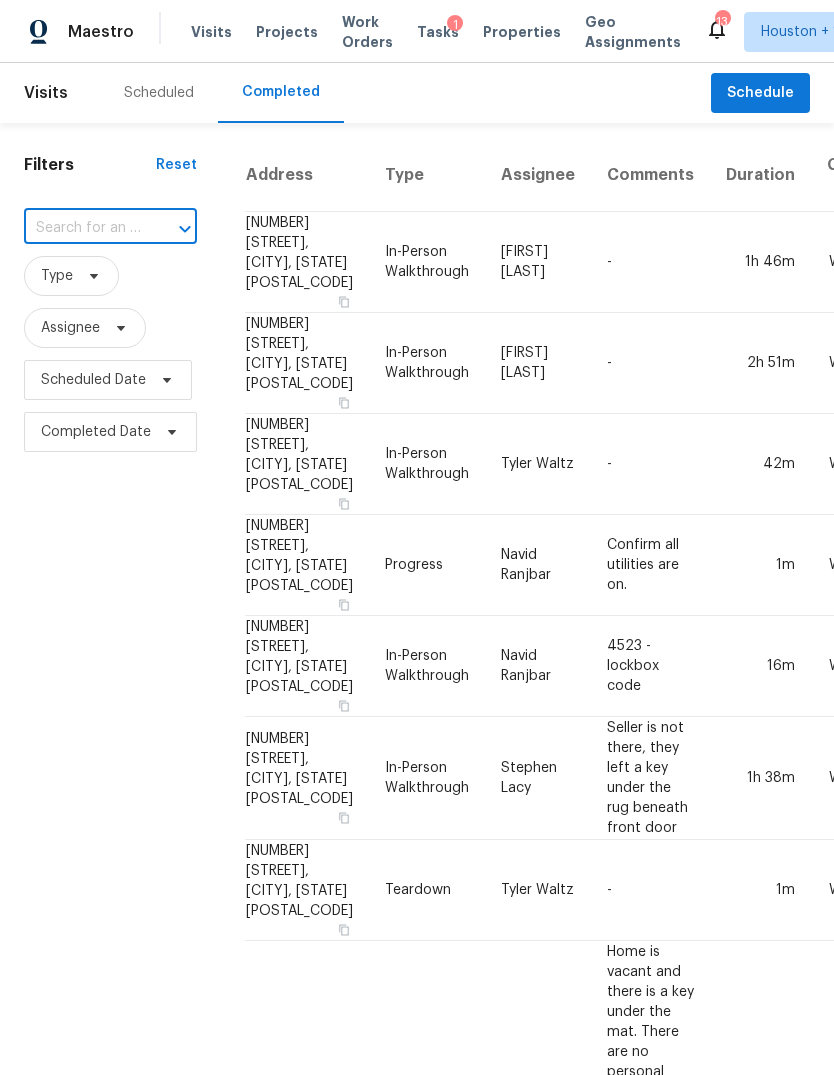 paste on "[NUMBER] [STREET], [CITY], [STATE] [POSTAL_CODE]" 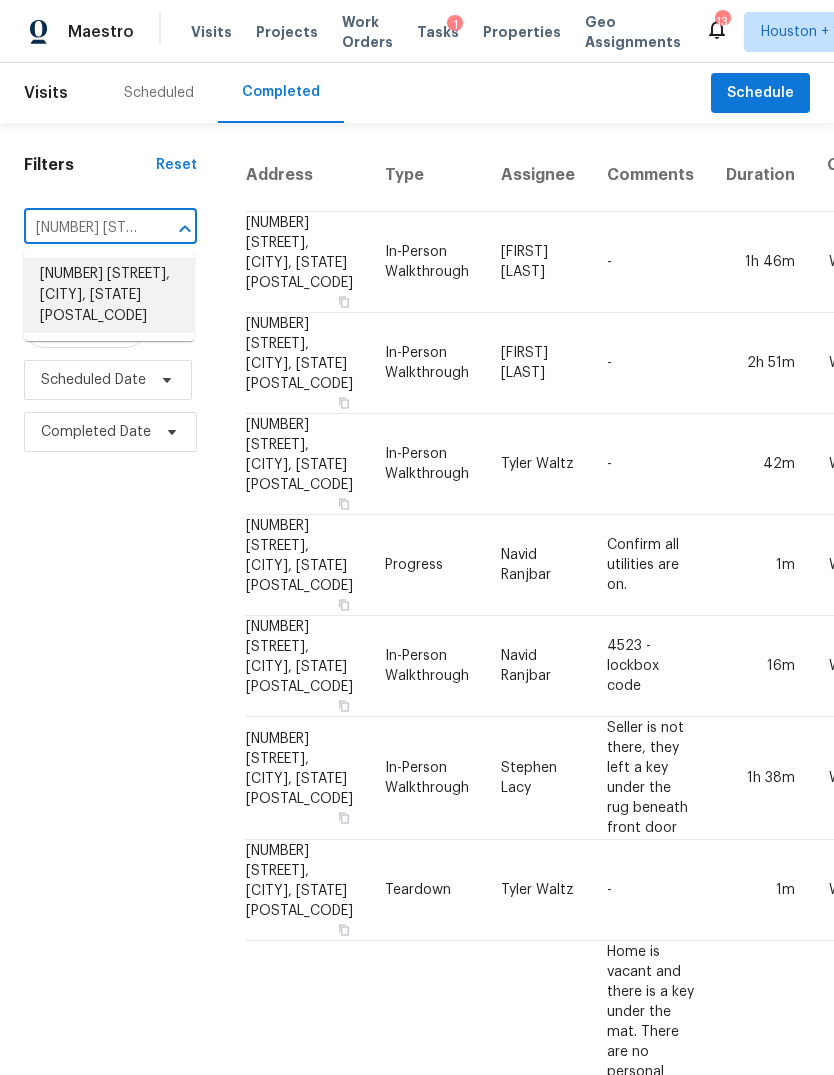 click on "[NUMBER] [STREET], [CITY], [STATE] [POSTAL_CODE]" at bounding box center (109, 295) 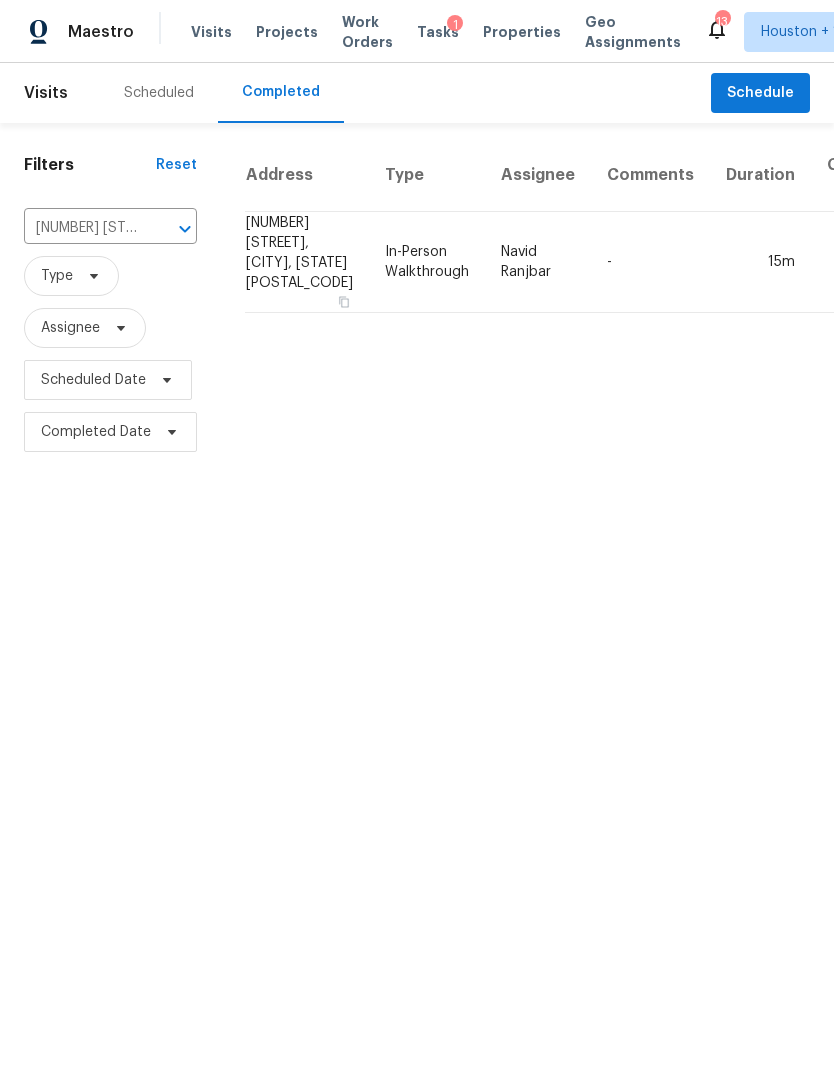 click on "15m" at bounding box center [760, 262] 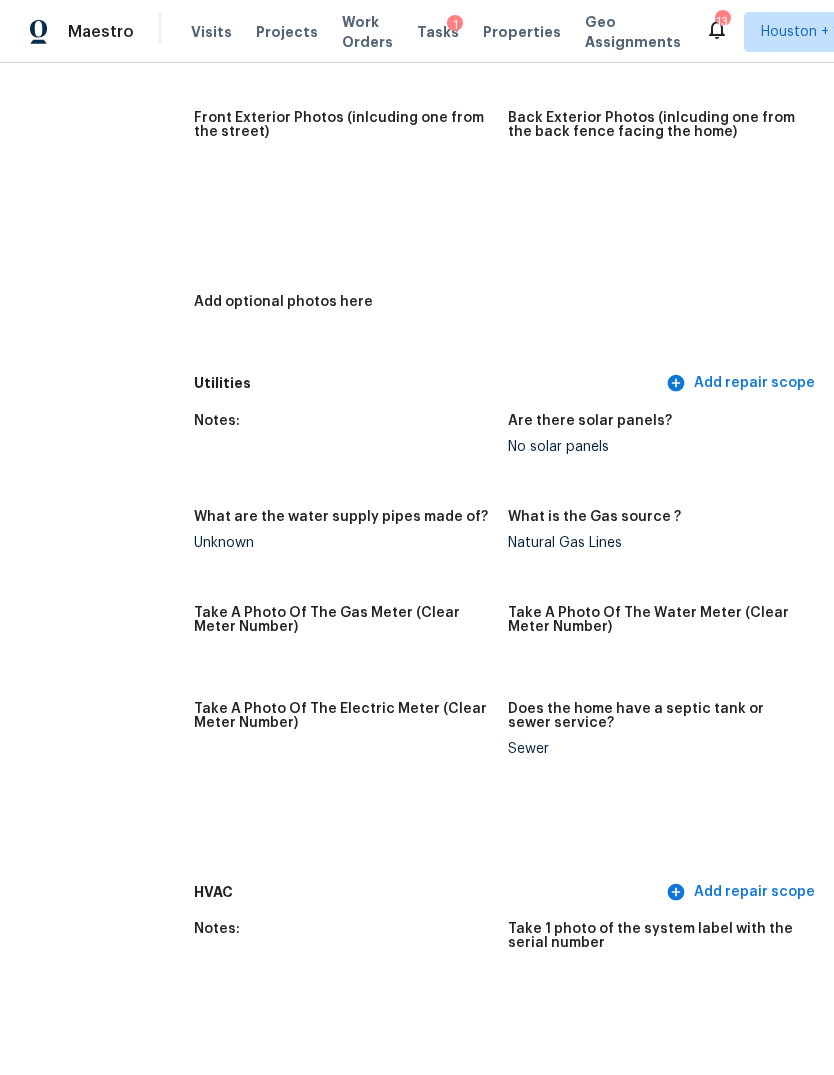 scroll, scrollTop: 766, scrollLeft: 36, axis: both 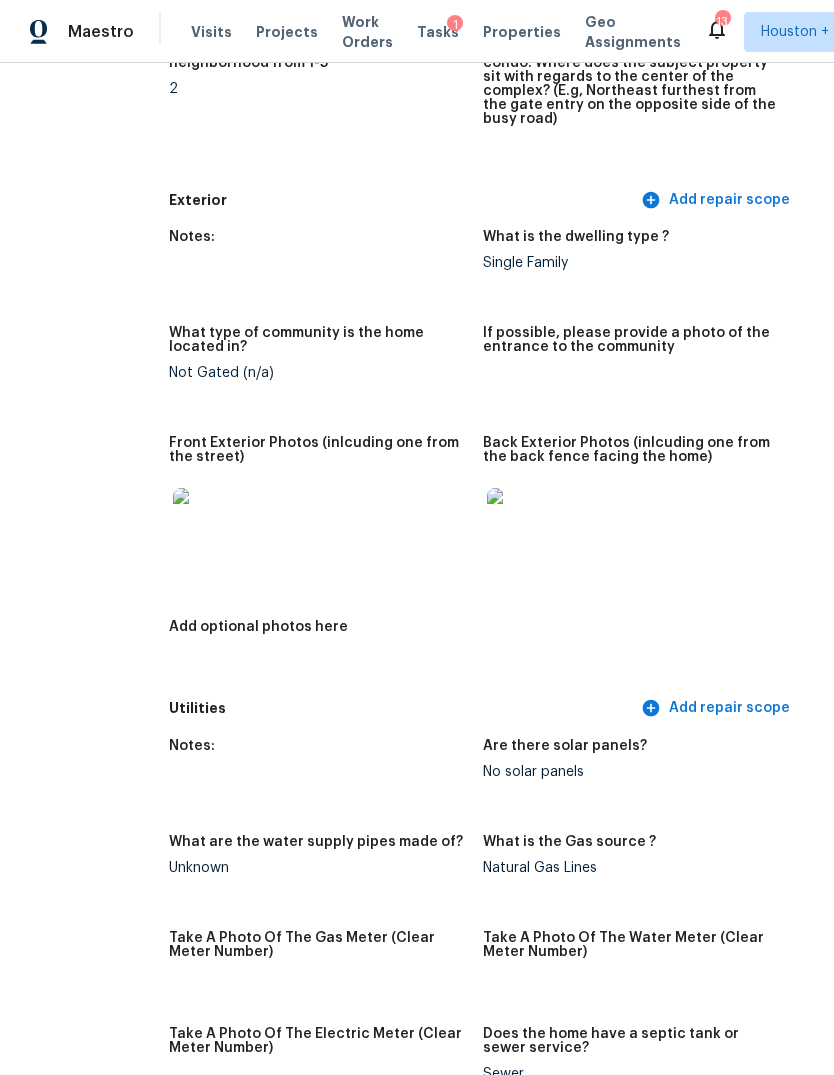 click at bounding box center [205, 520] 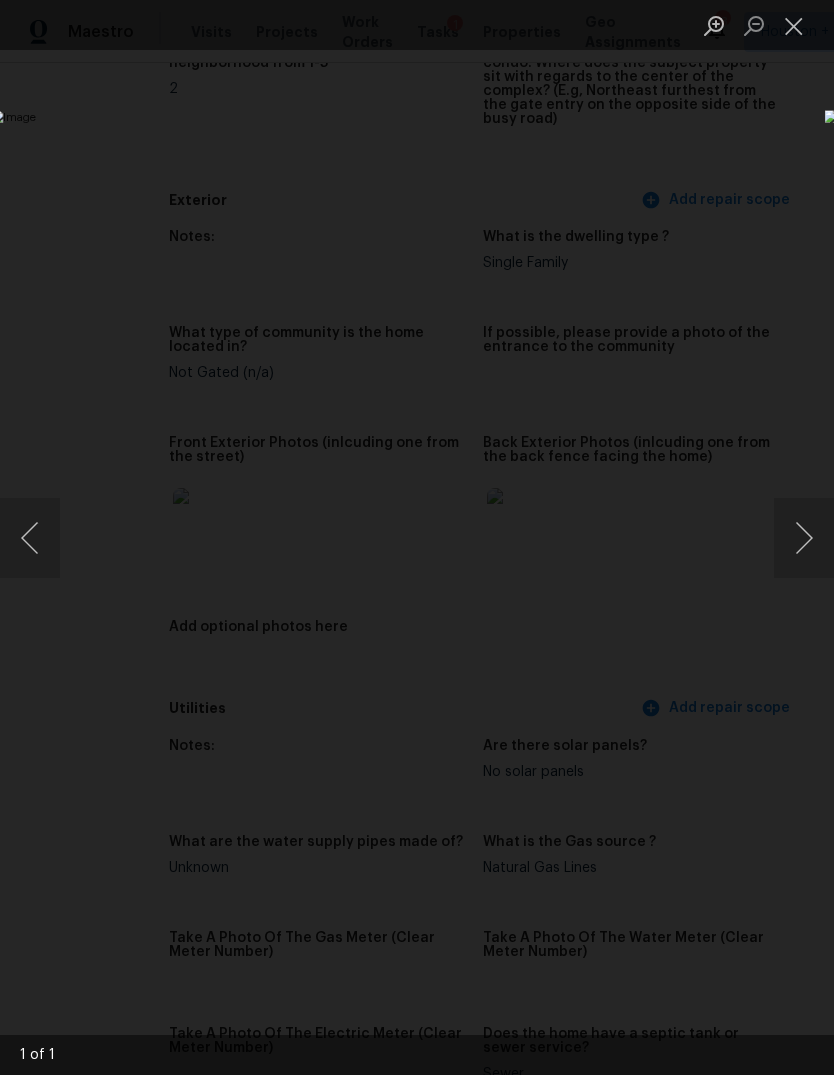 click at bounding box center (804, 538) 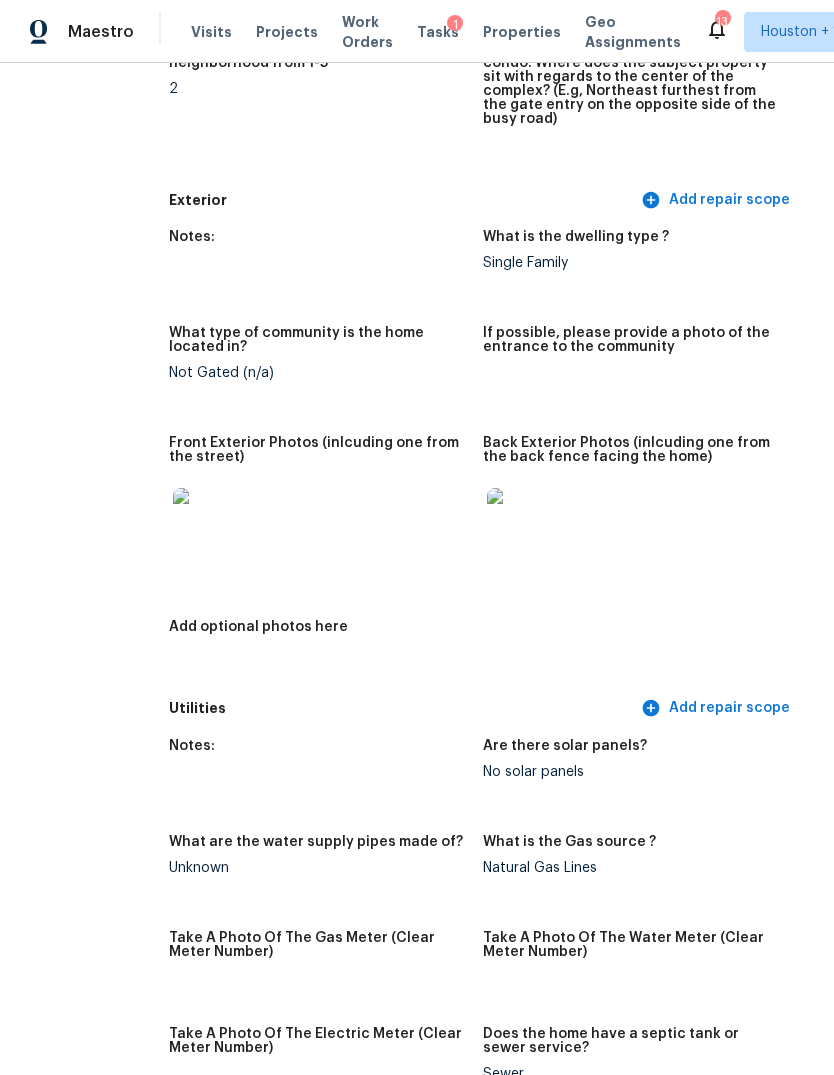 click at bounding box center (519, 520) 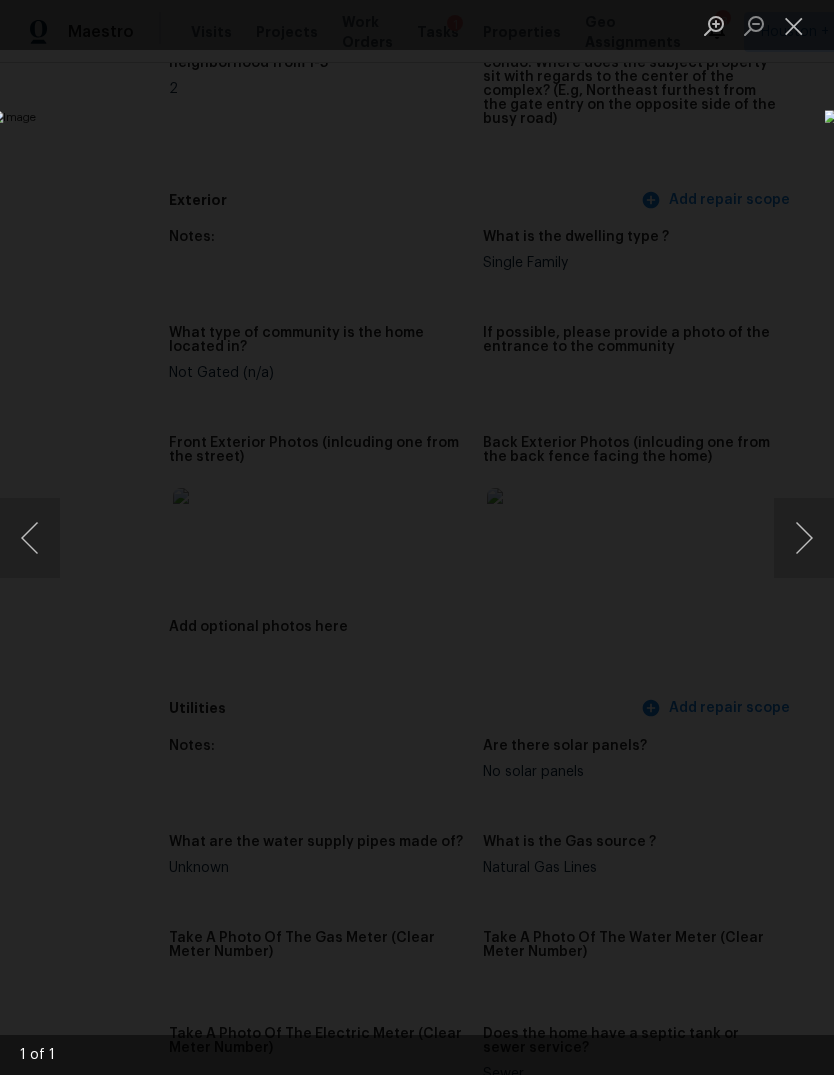click at bounding box center (417, 537) 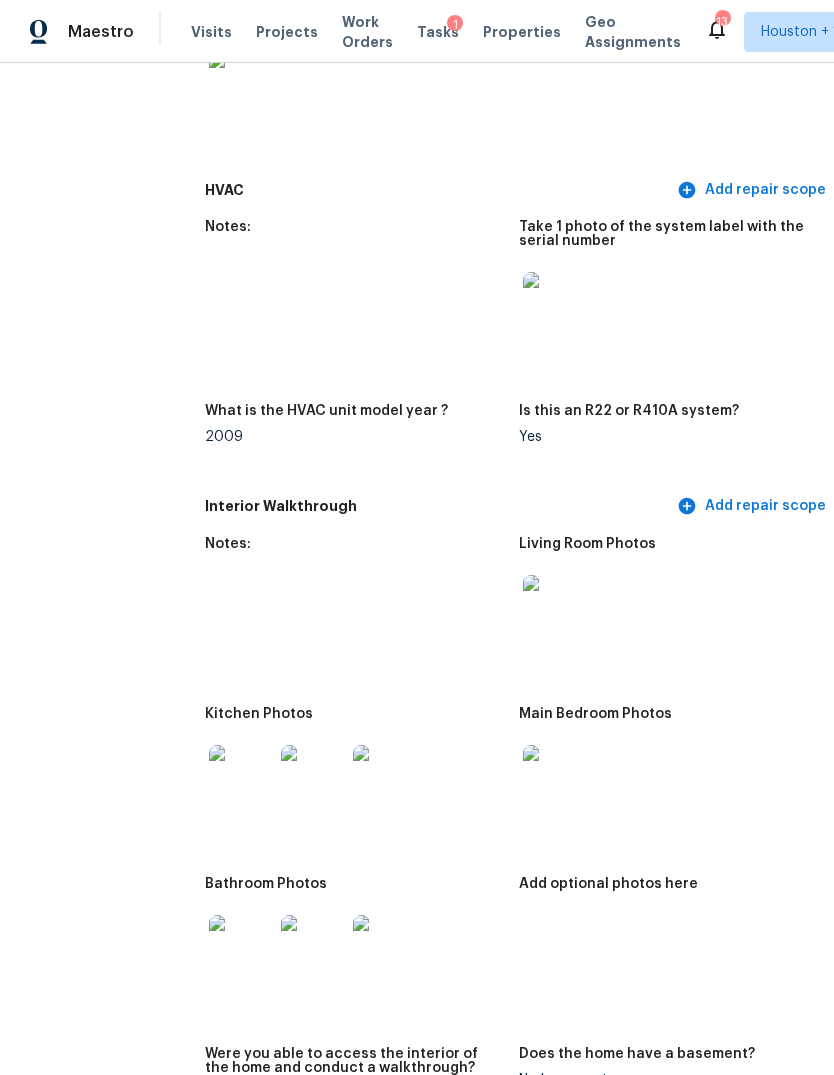 scroll, scrollTop: 1795, scrollLeft: 0, axis: vertical 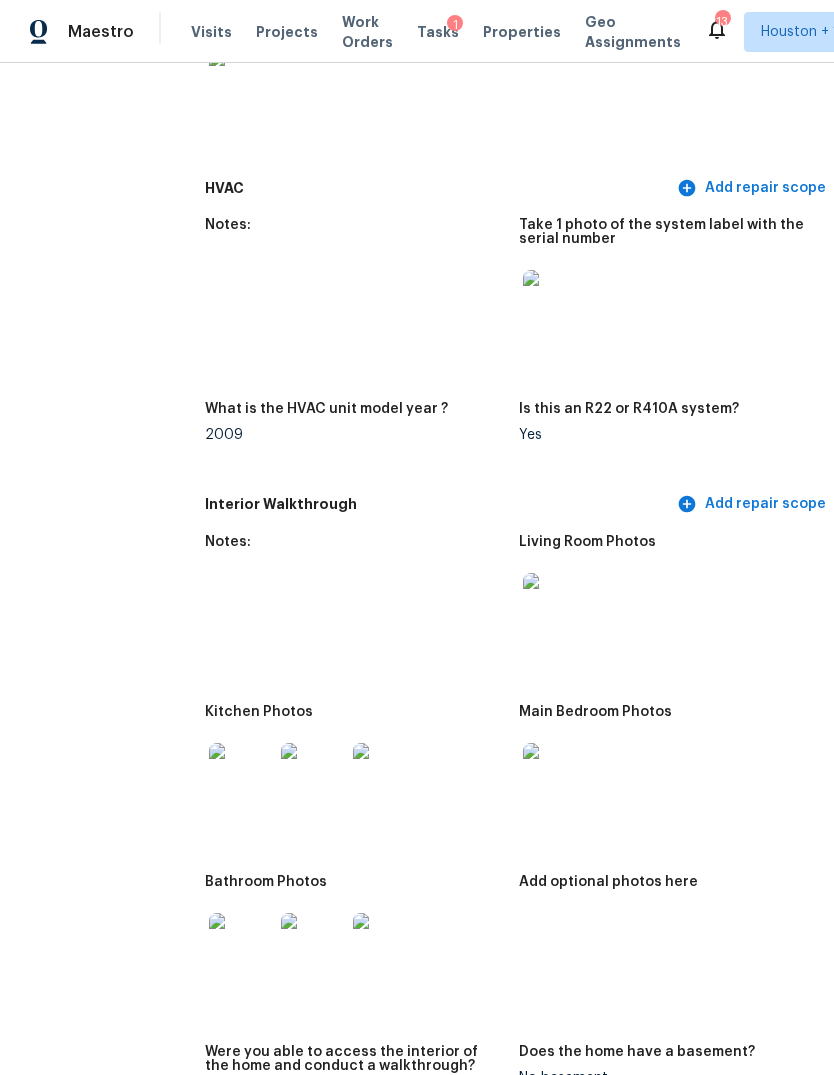 click at bounding box center [555, 302] 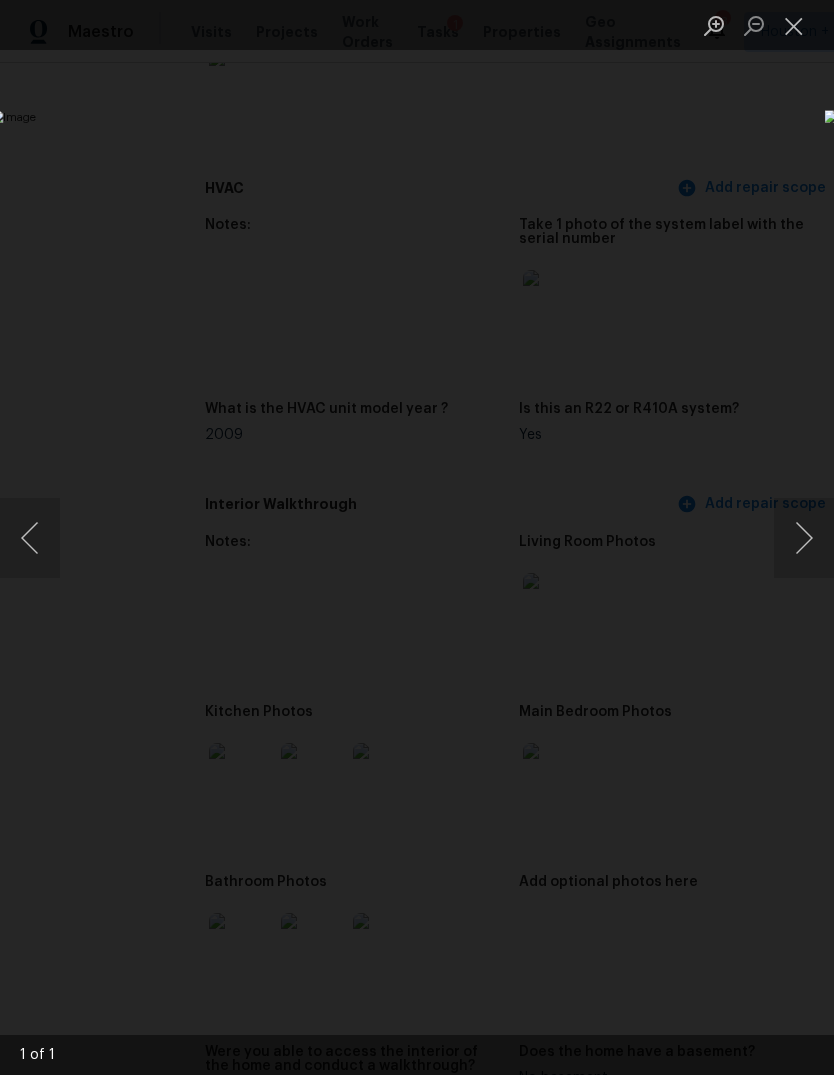 click at bounding box center [794, 25] 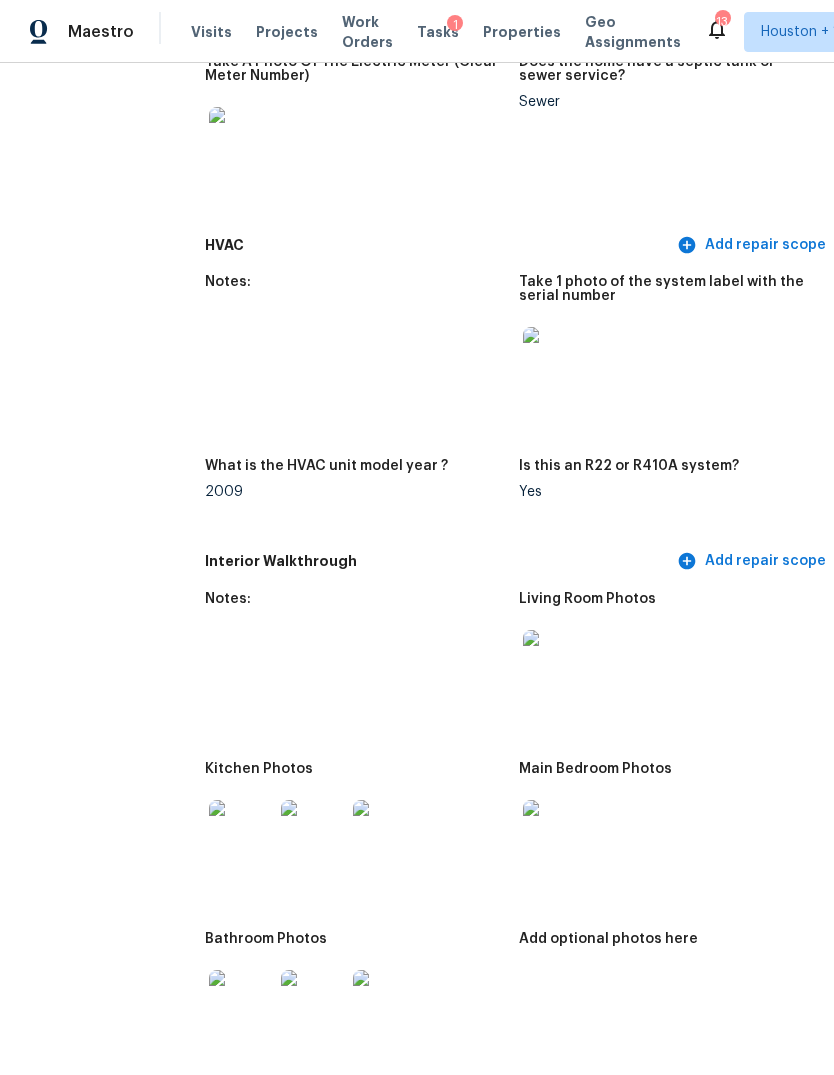 scroll, scrollTop: 1705, scrollLeft: 0, axis: vertical 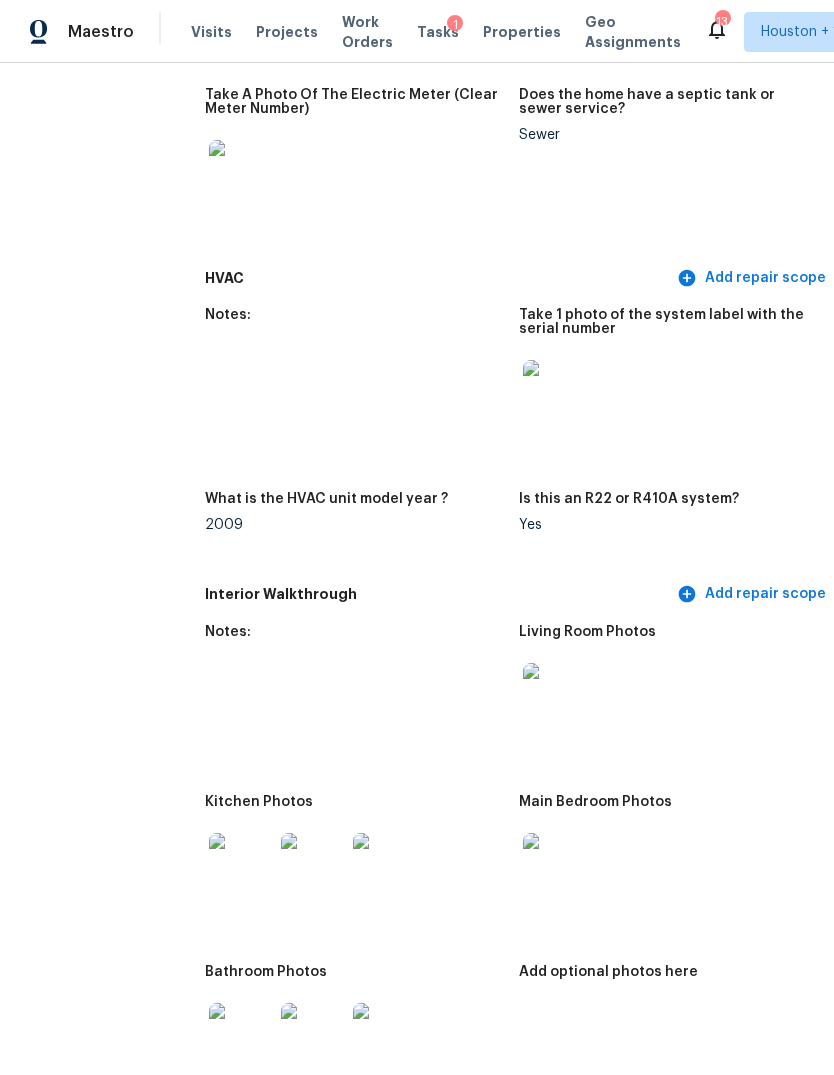 click at bounding box center [241, 865] 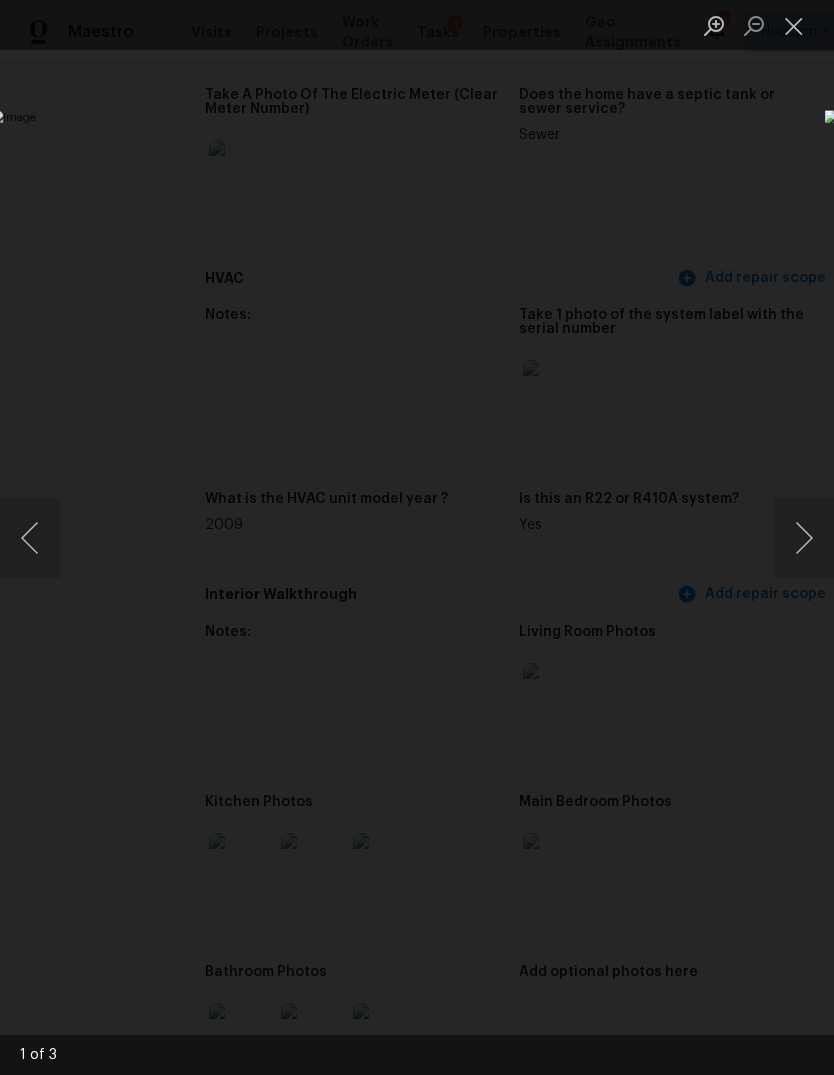 click at bounding box center (804, 538) 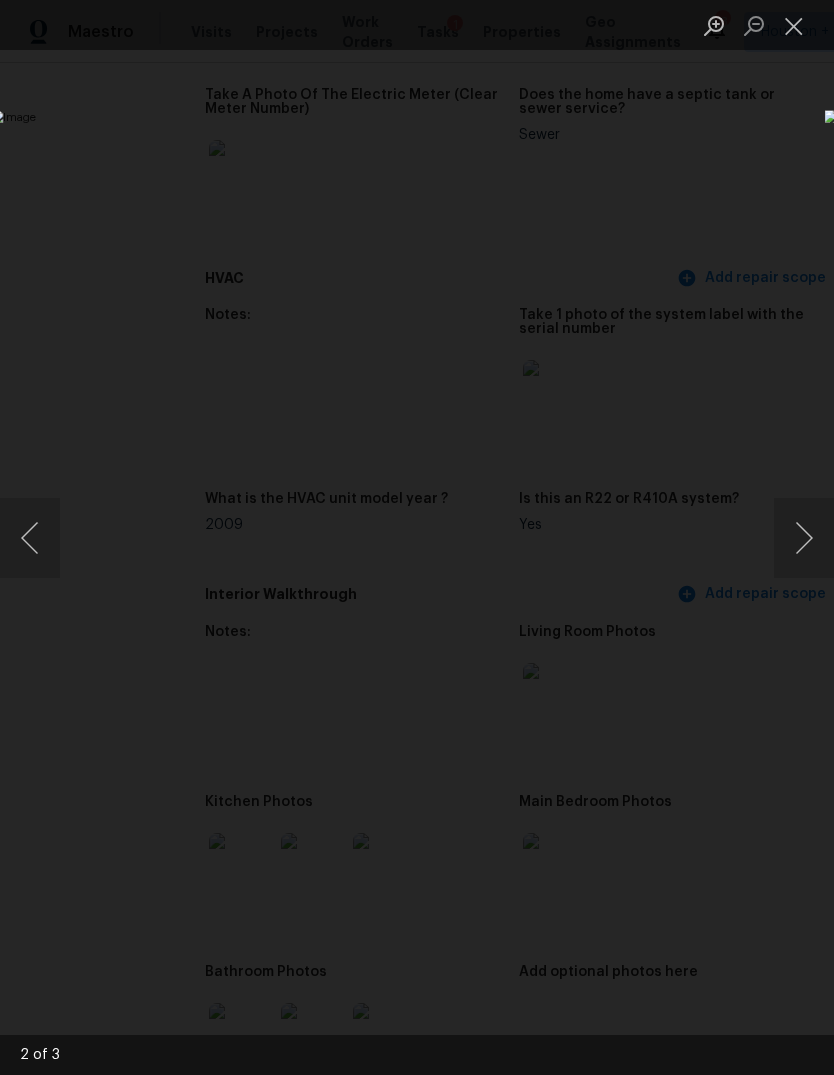 click at bounding box center (804, 538) 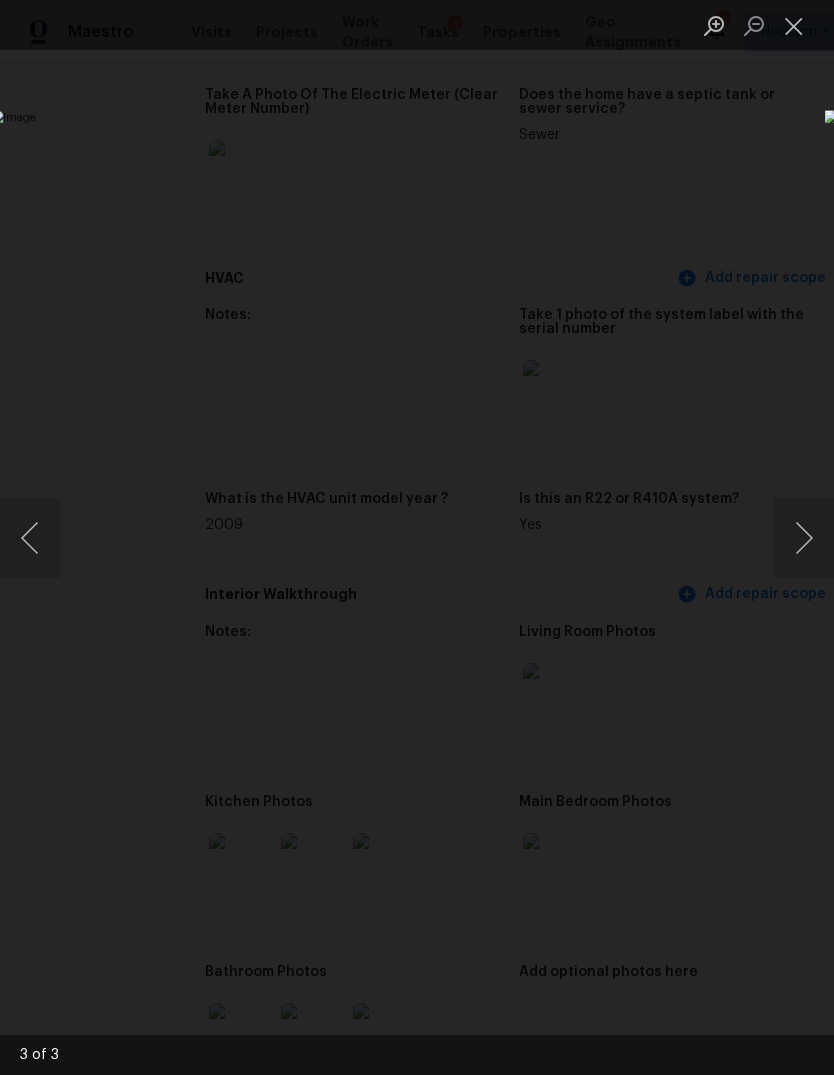 click at bounding box center (804, 538) 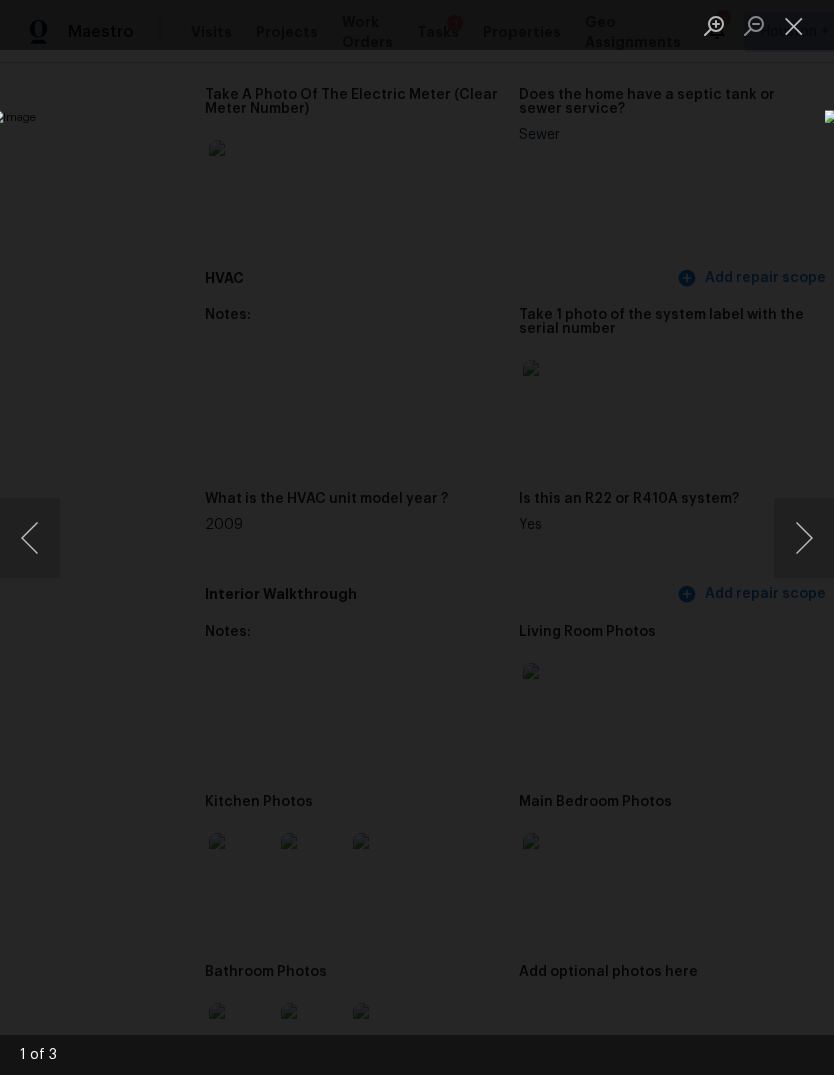 click at bounding box center [804, 538] 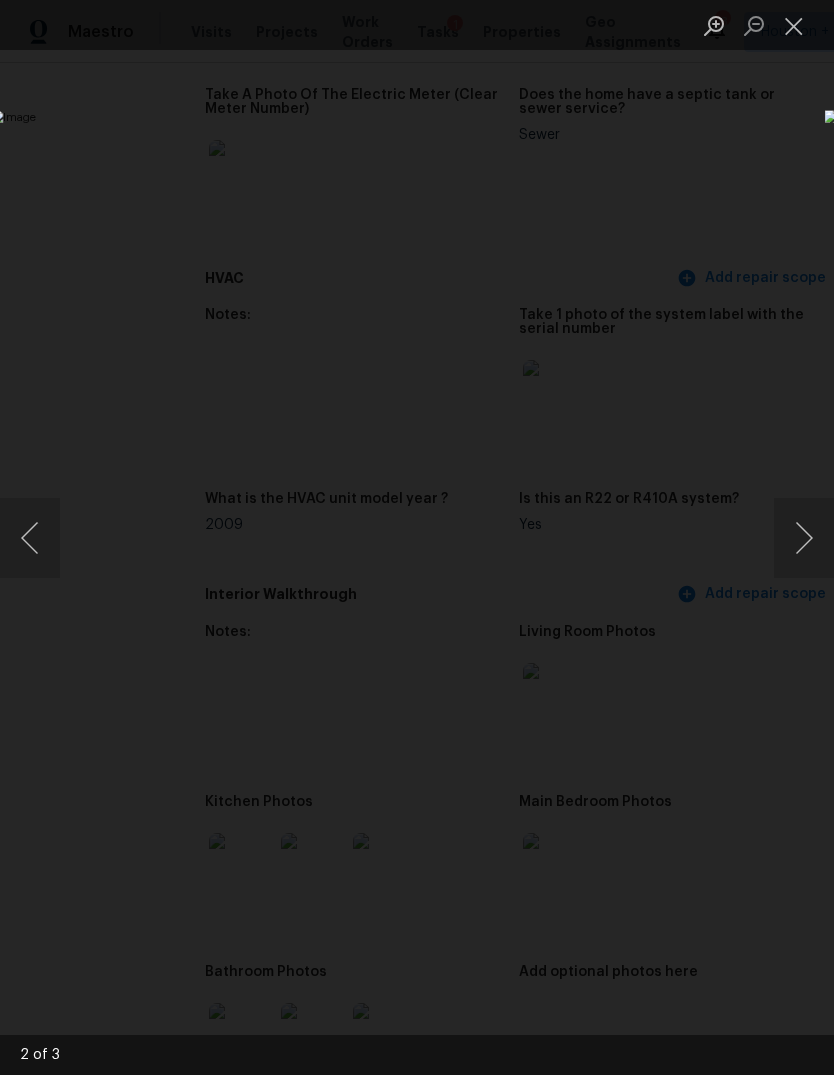click at bounding box center (417, 537) 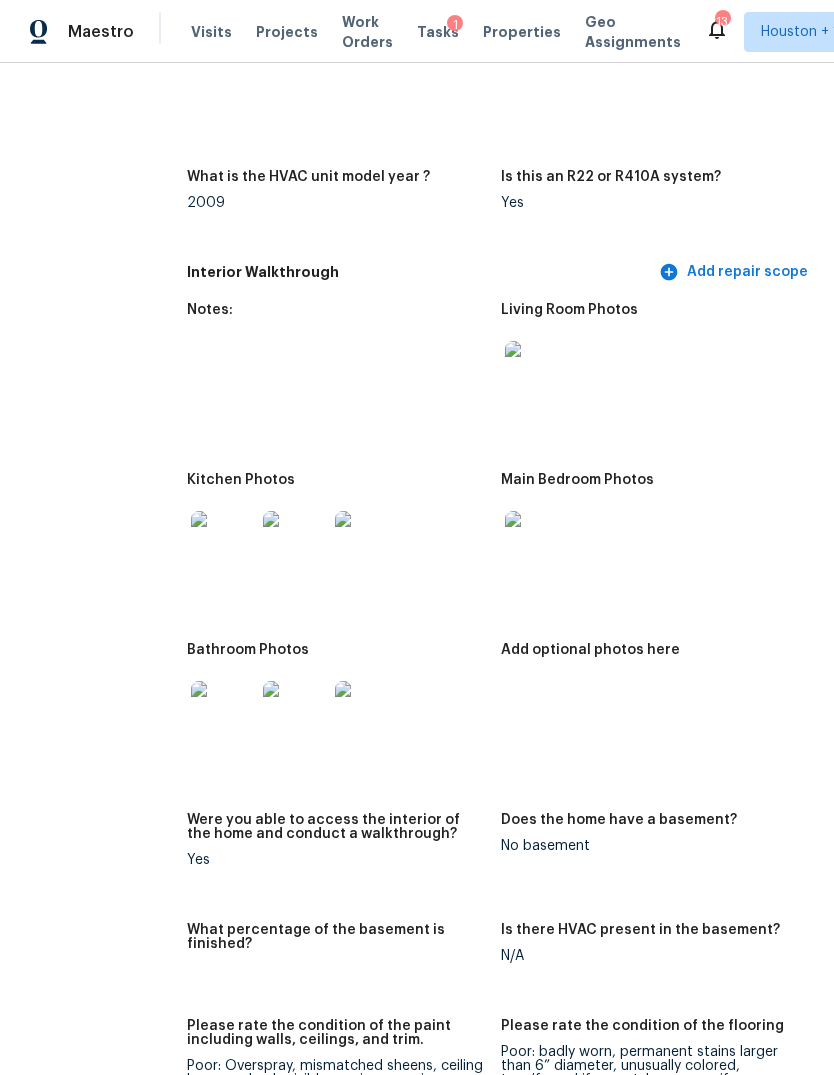 scroll, scrollTop: 1882, scrollLeft: 40, axis: both 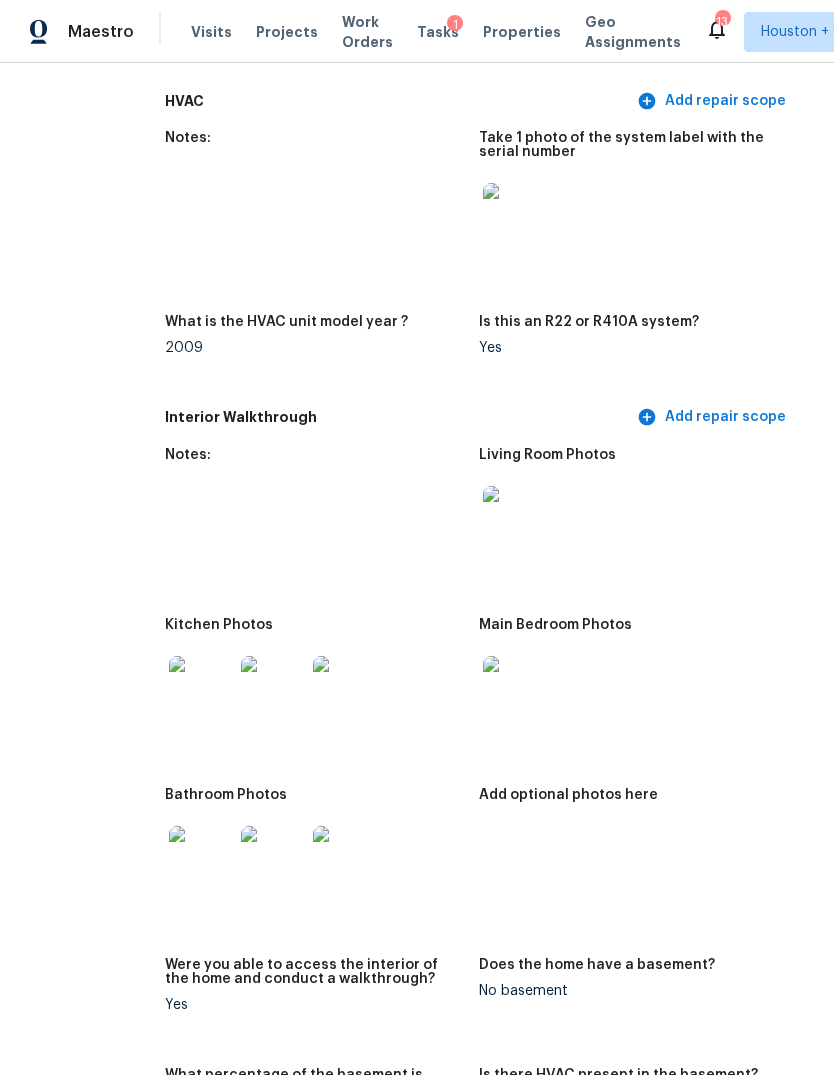 click at bounding box center [201, 688] 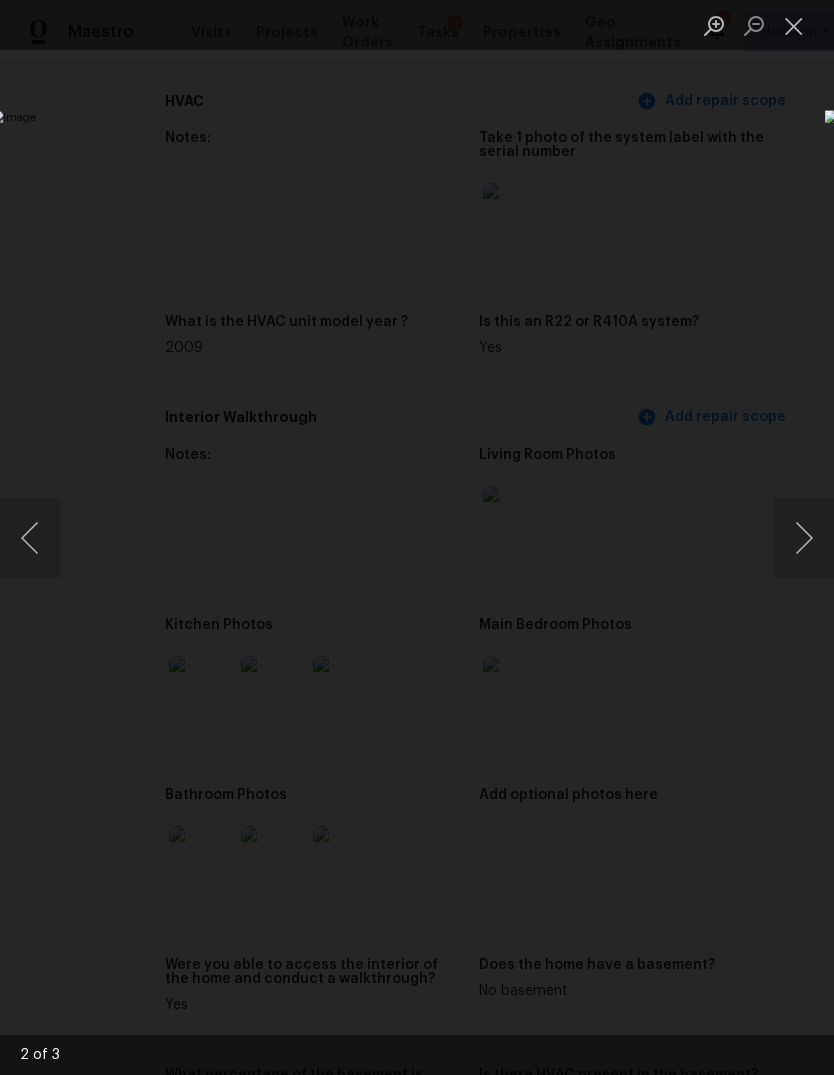 click at bounding box center [804, 538] 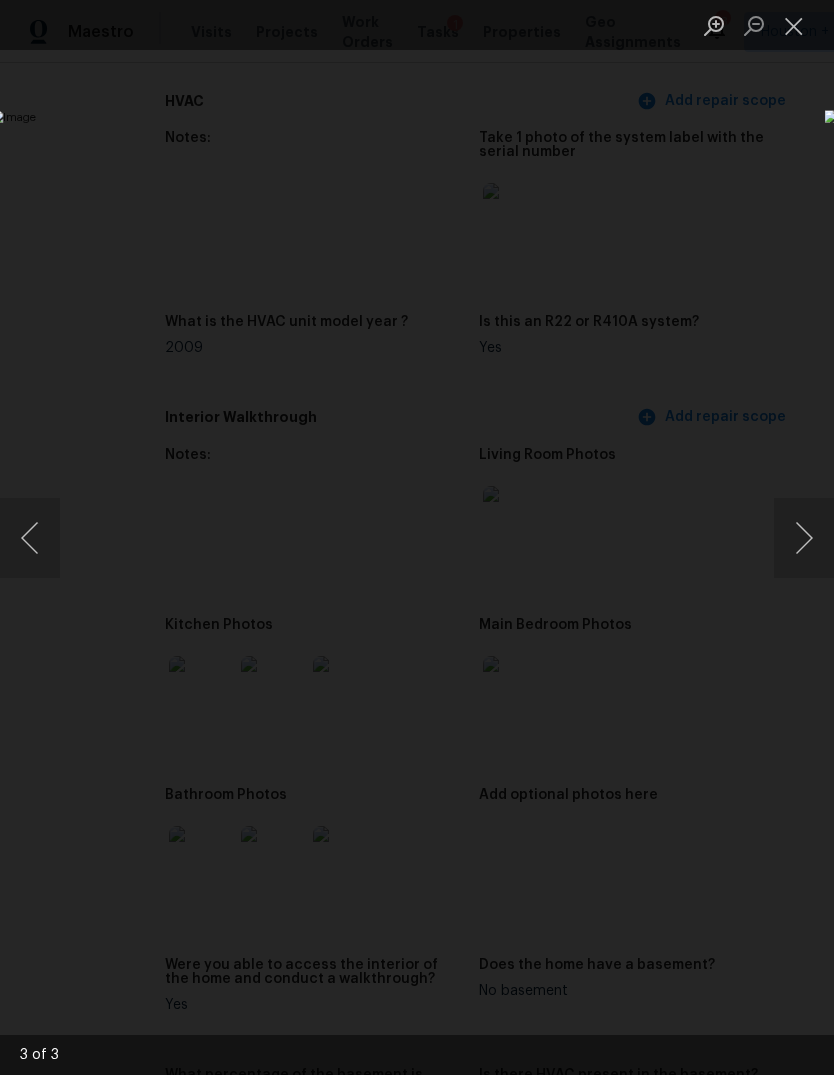 click at bounding box center (30, 538) 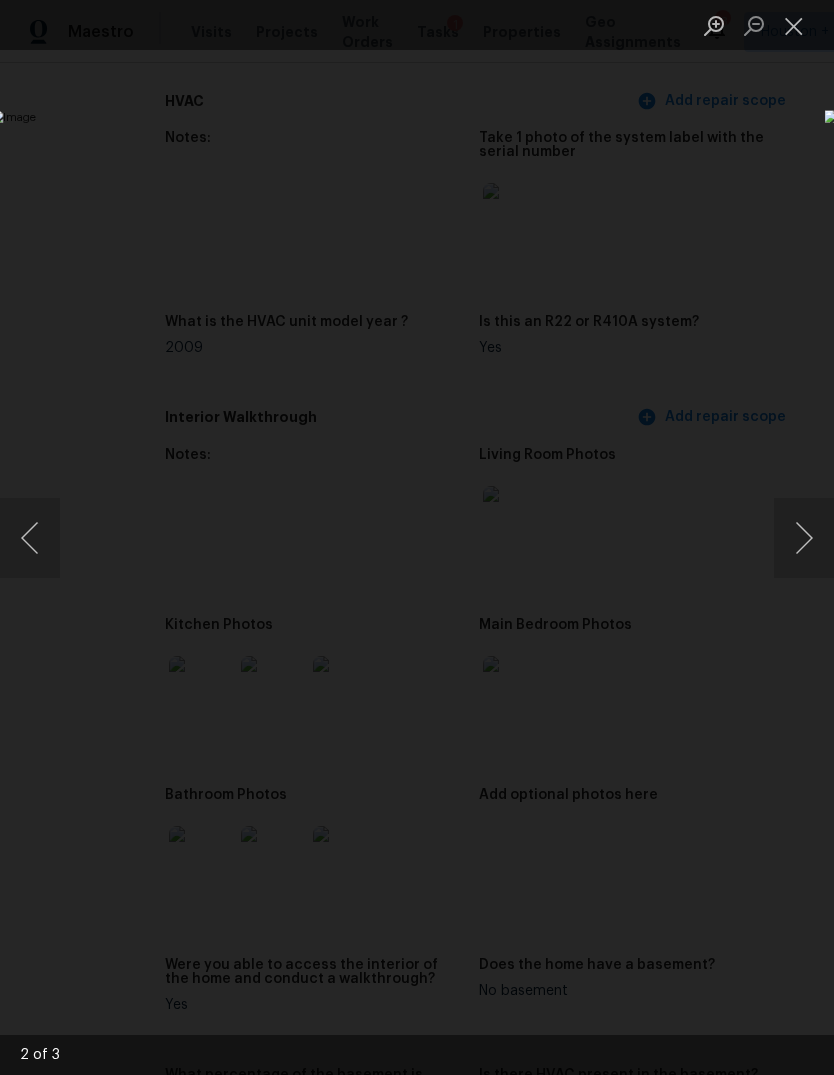 click at bounding box center [804, 538] 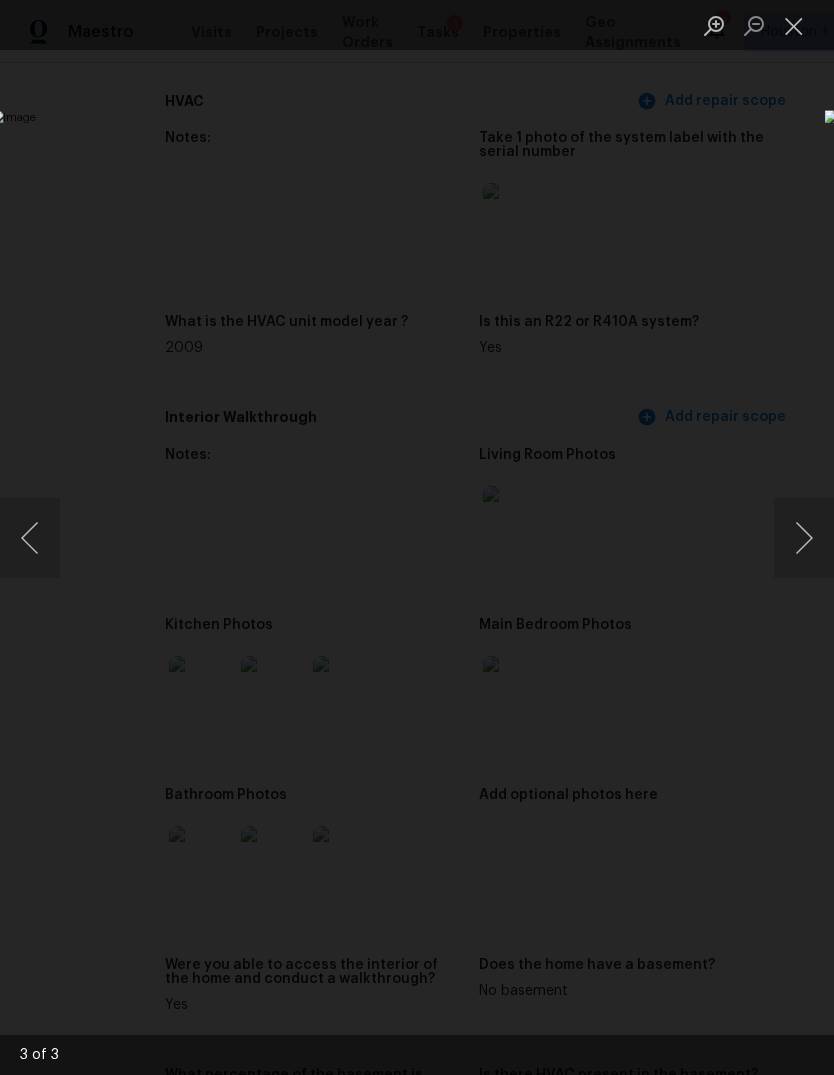 click at bounding box center [804, 538] 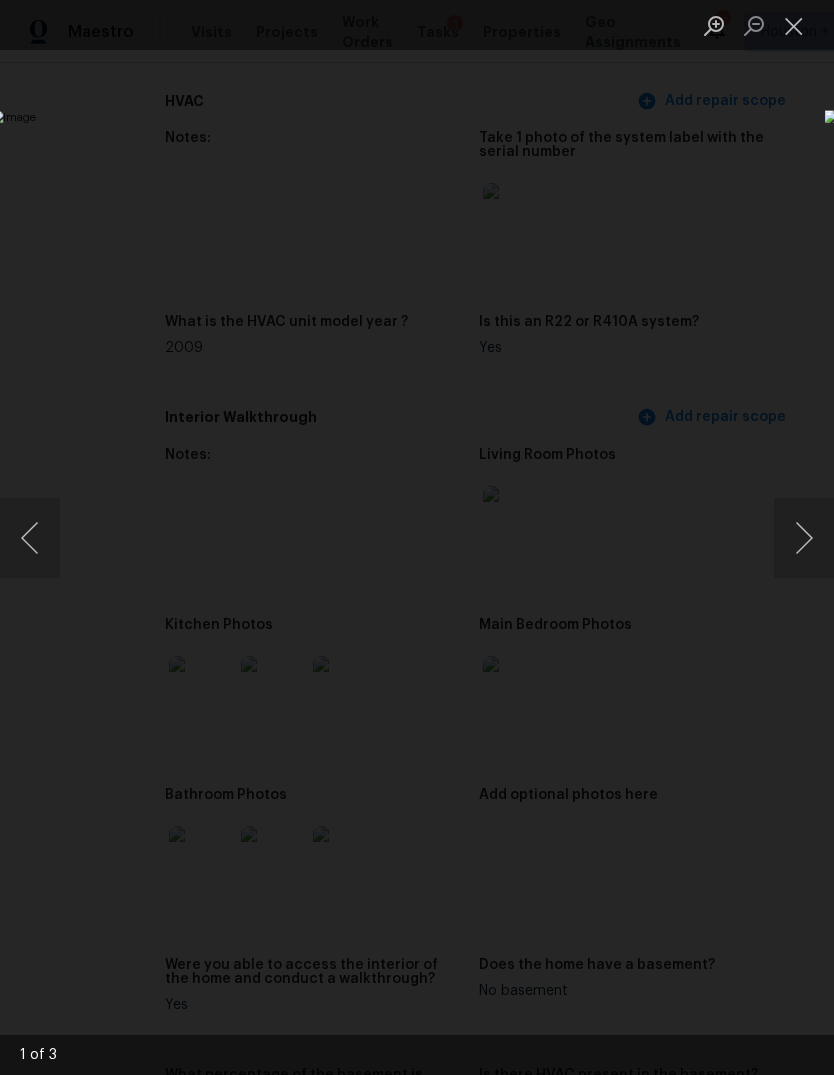 click at bounding box center [804, 538] 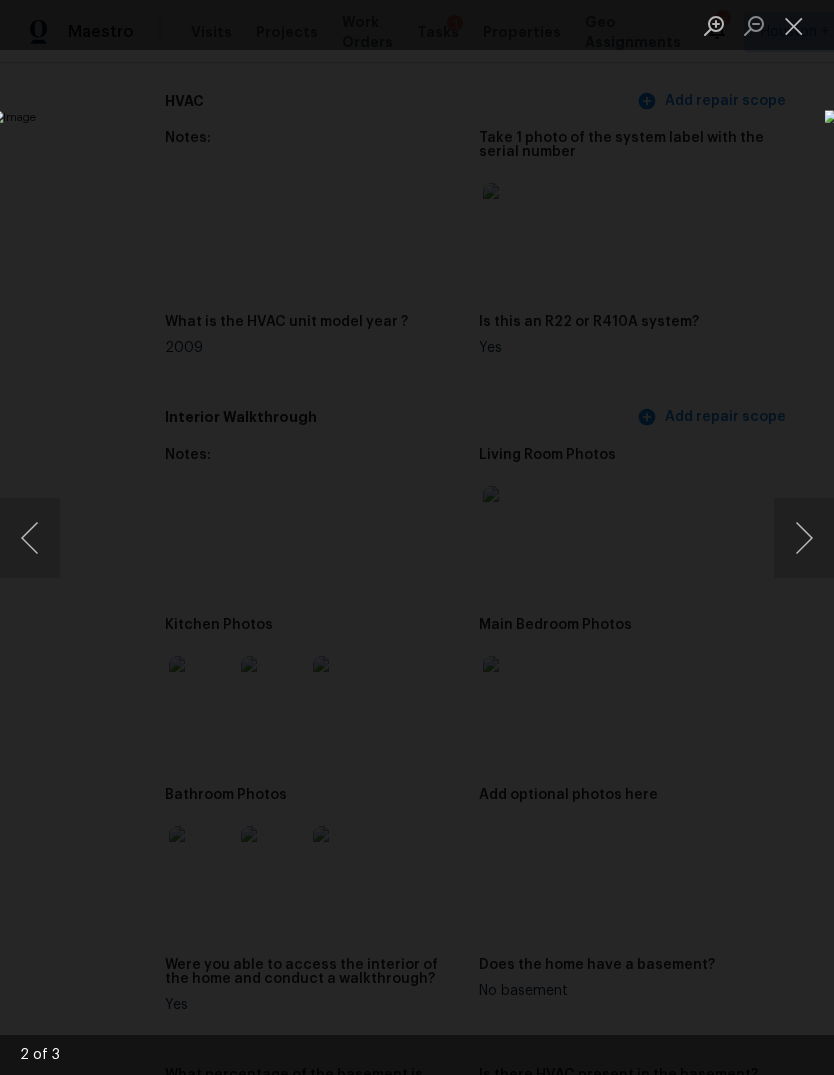 click at bounding box center [417, 537] 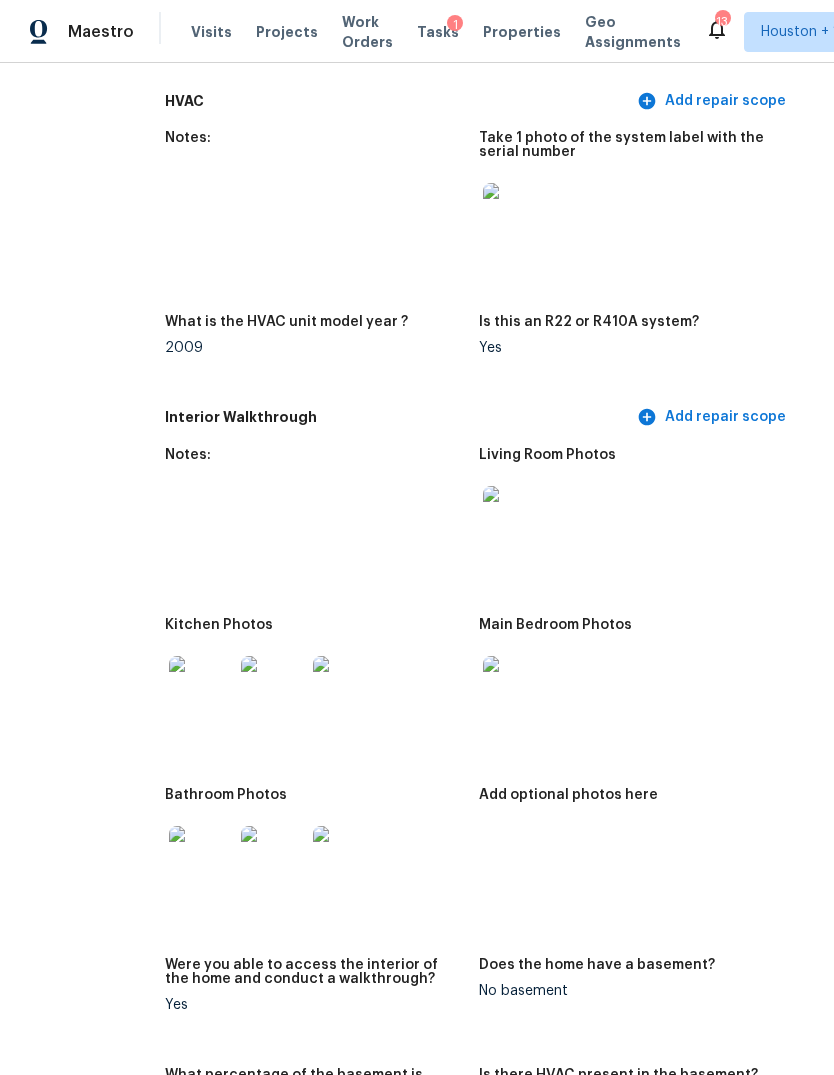click at bounding box center [201, 688] 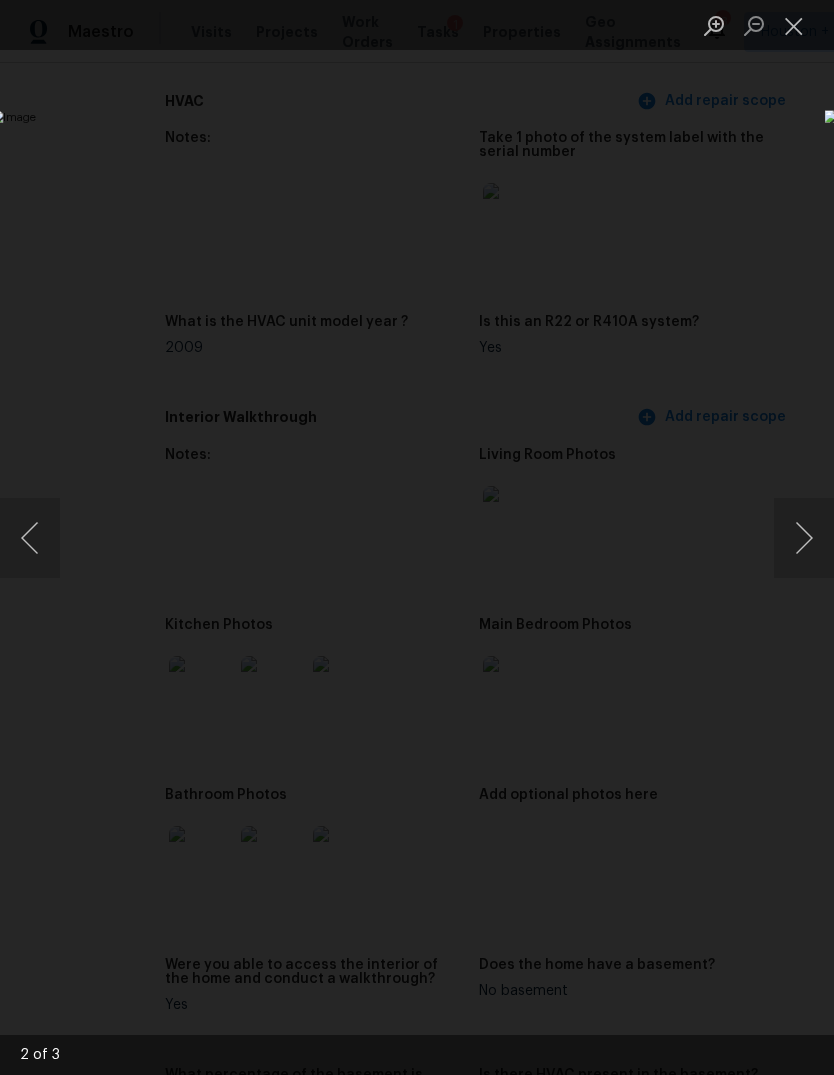 click at bounding box center (417, 537) 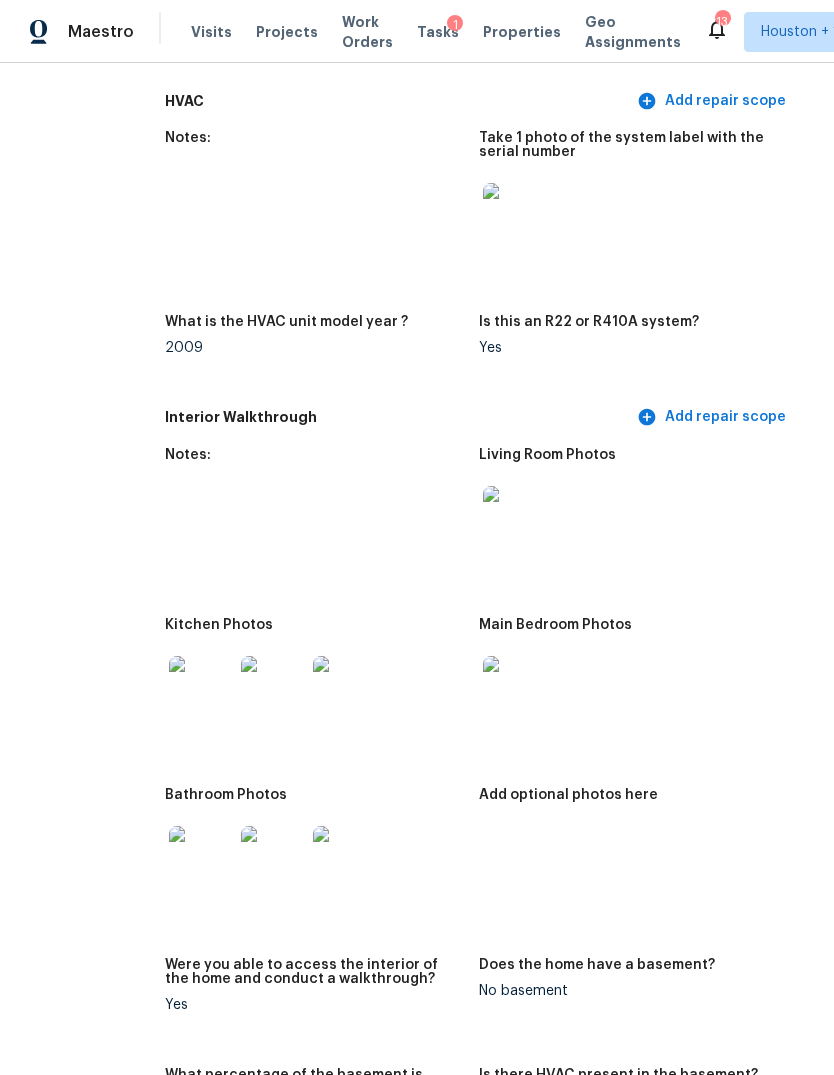 click at bounding box center [201, 858] 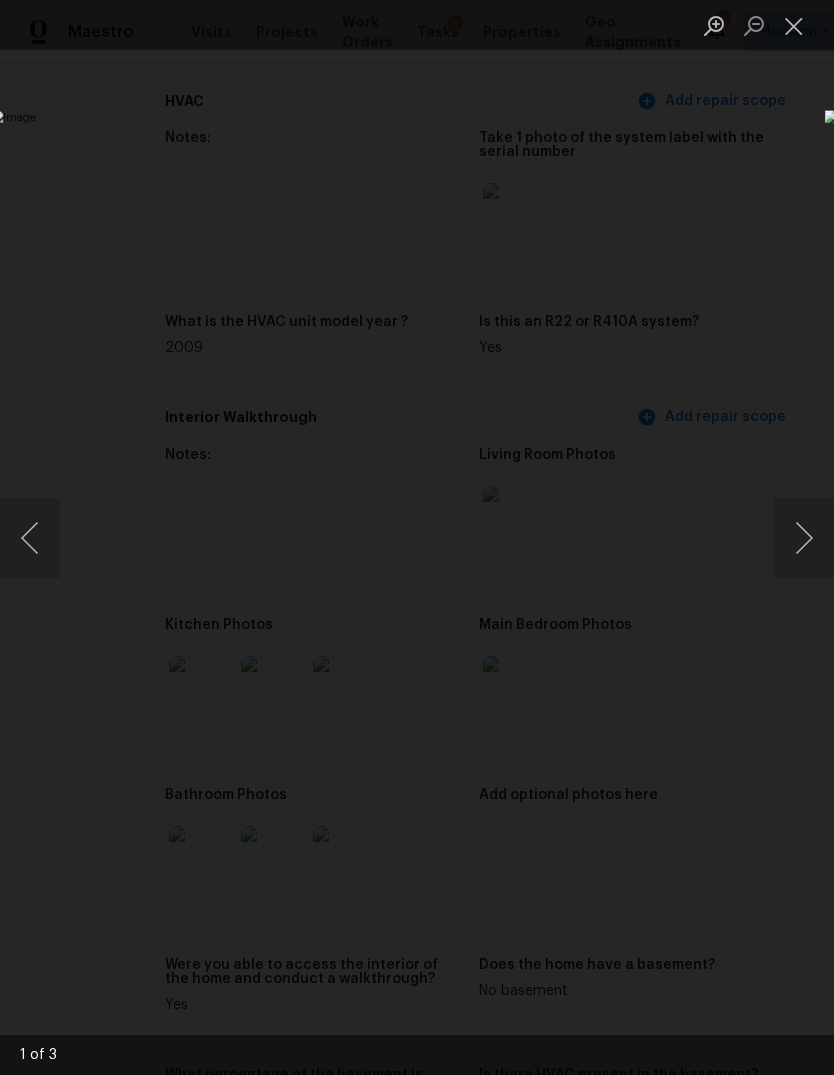 click at bounding box center [804, 538] 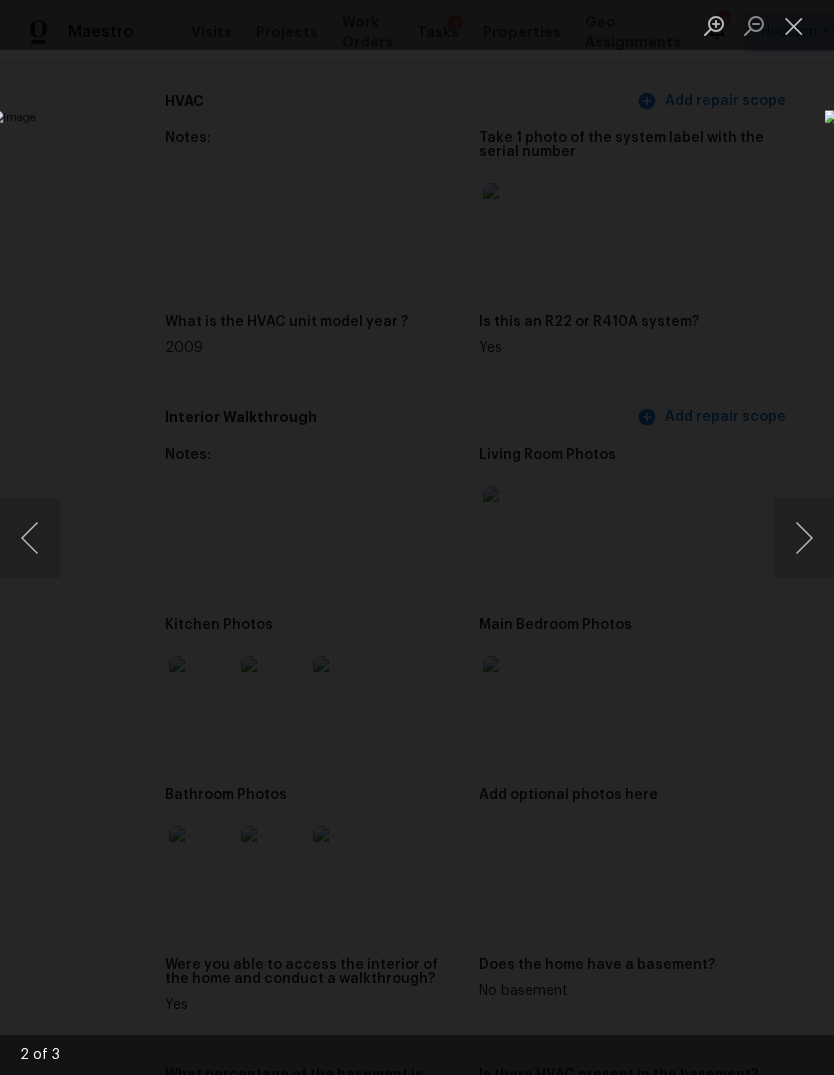 click at bounding box center [30, 538] 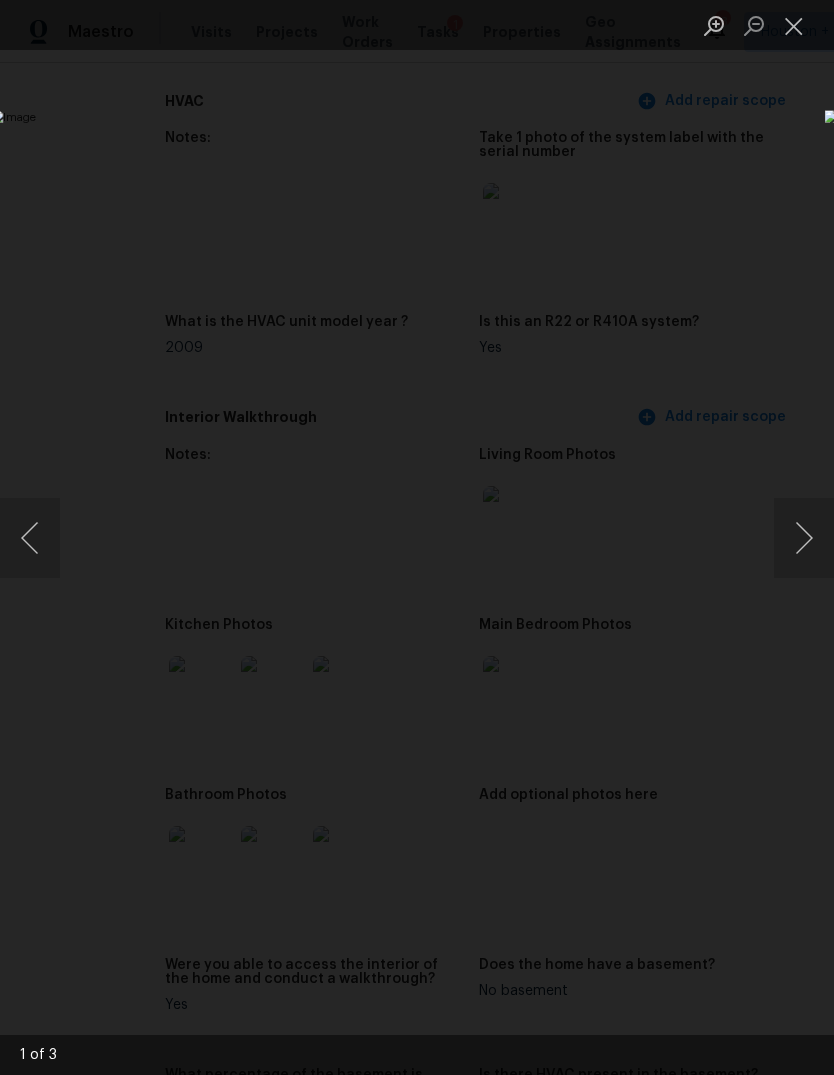 click at bounding box center [804, 538] 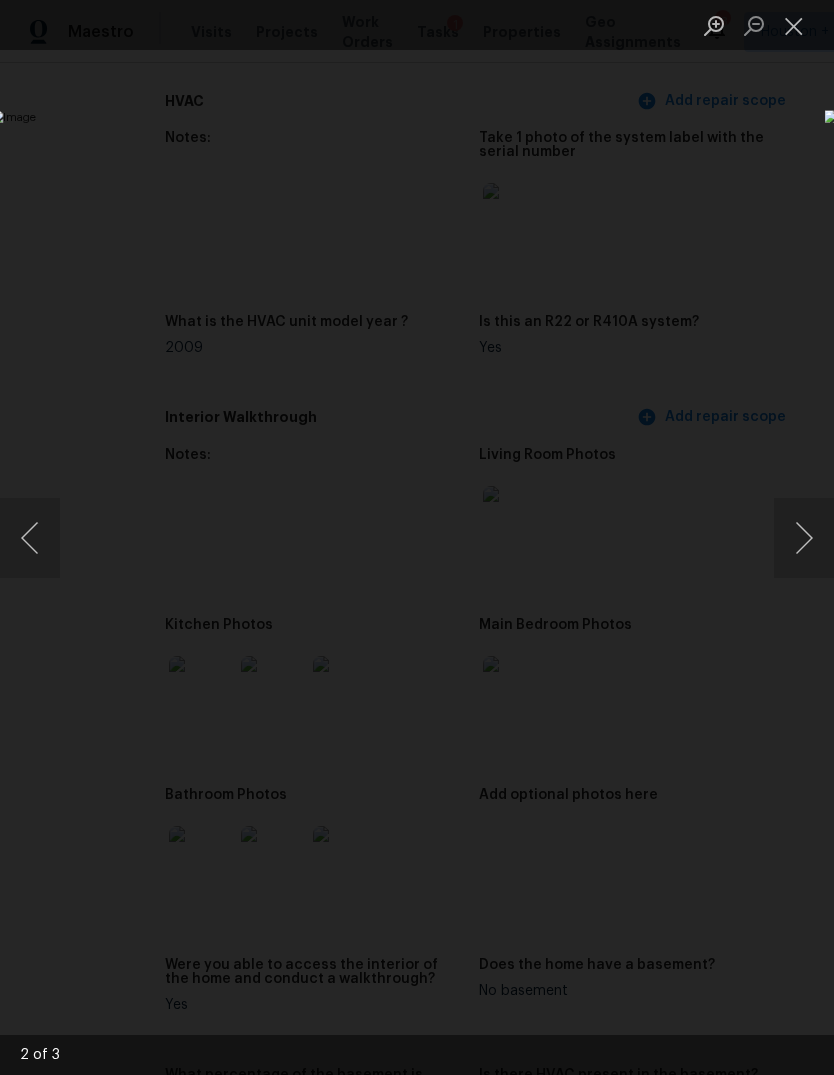 click at bounding box center (804, 538) 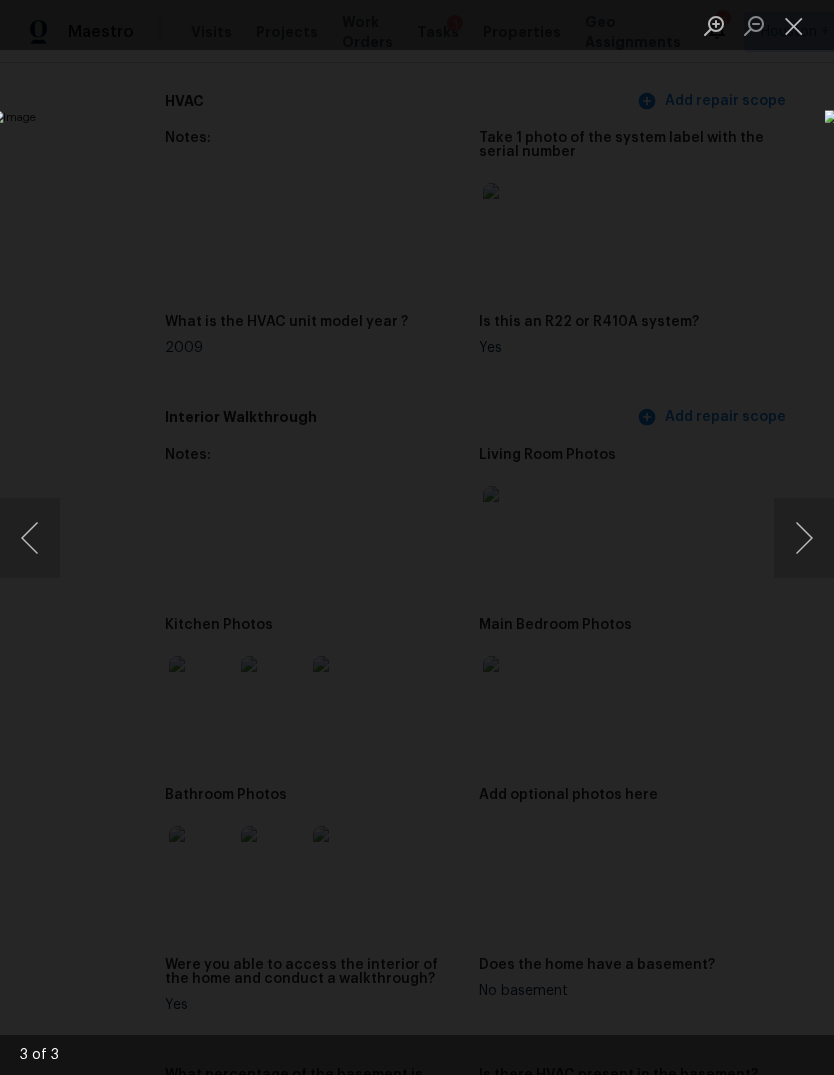 click at bounding box center [804, 538] 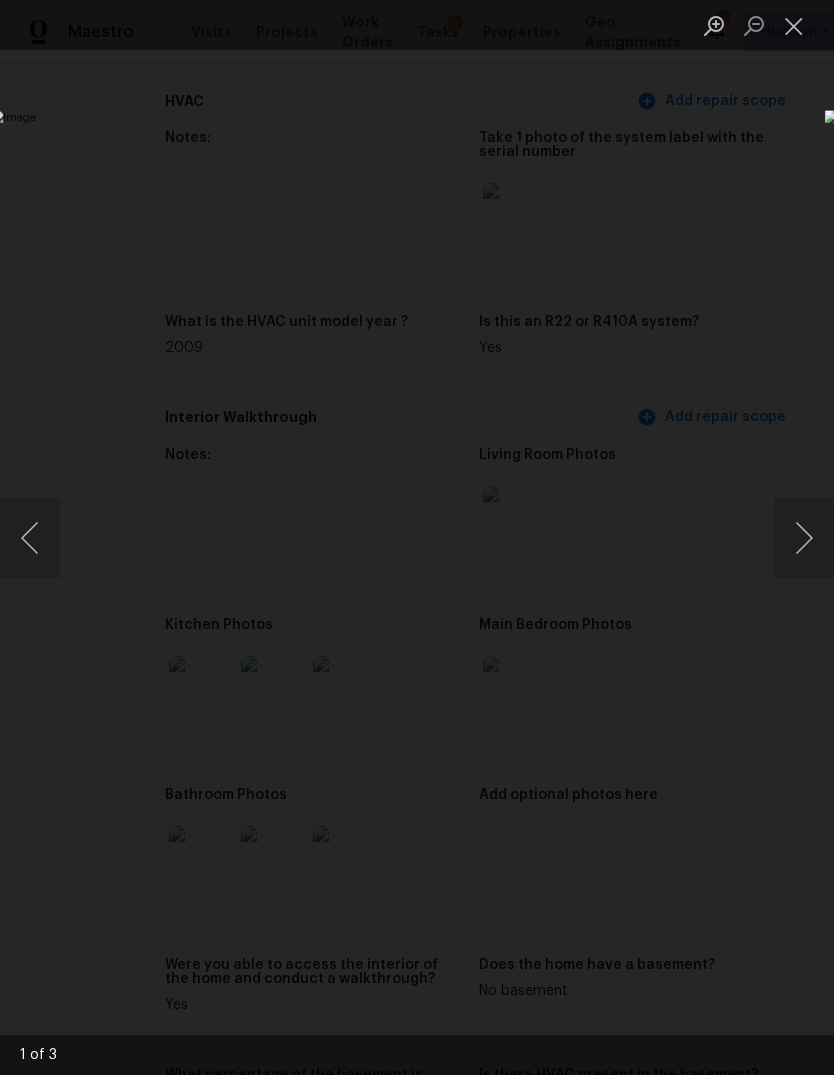 click at bounding box center [804, 538] 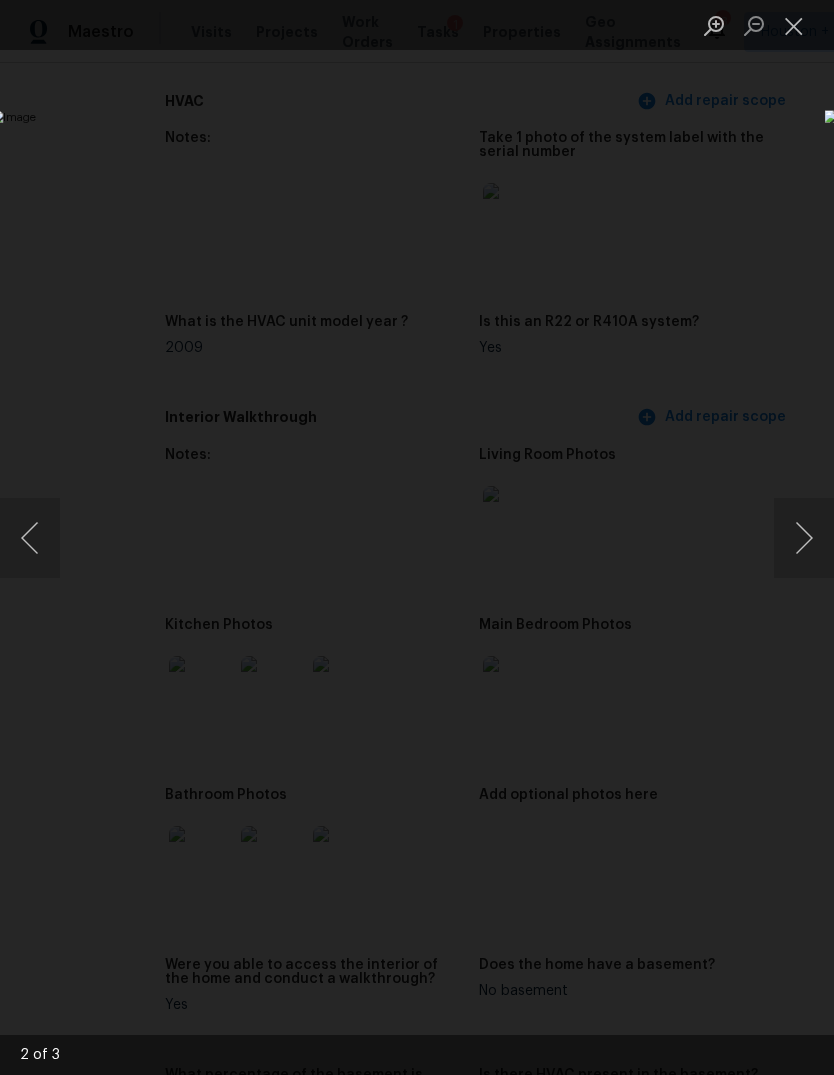 click at bounding box center (417, 537) 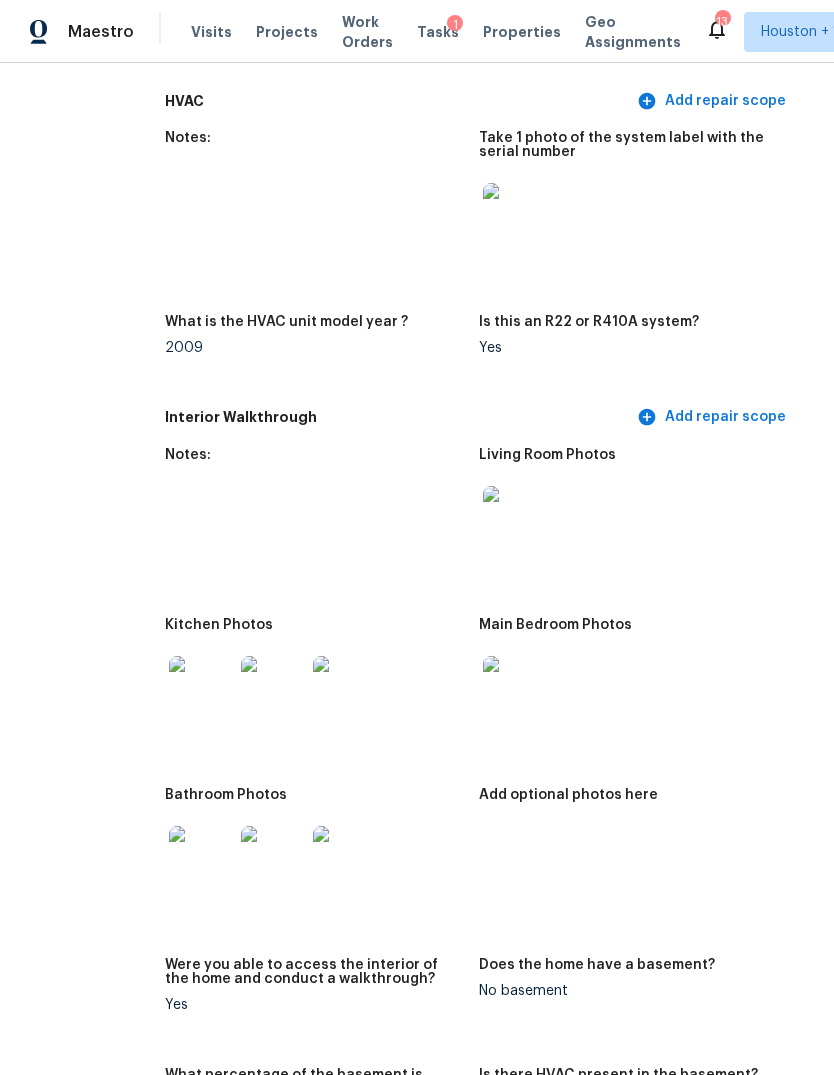 click at bounding box center (515, 215) 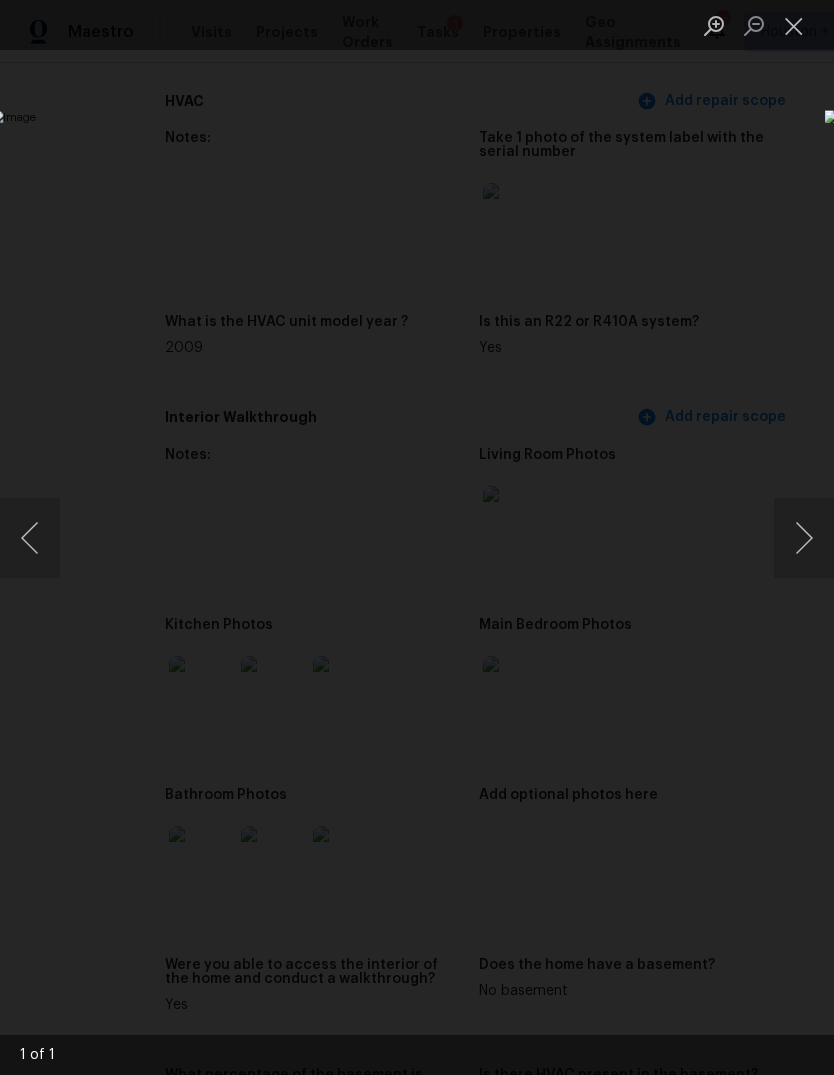 click at bounding box center (417, 537) 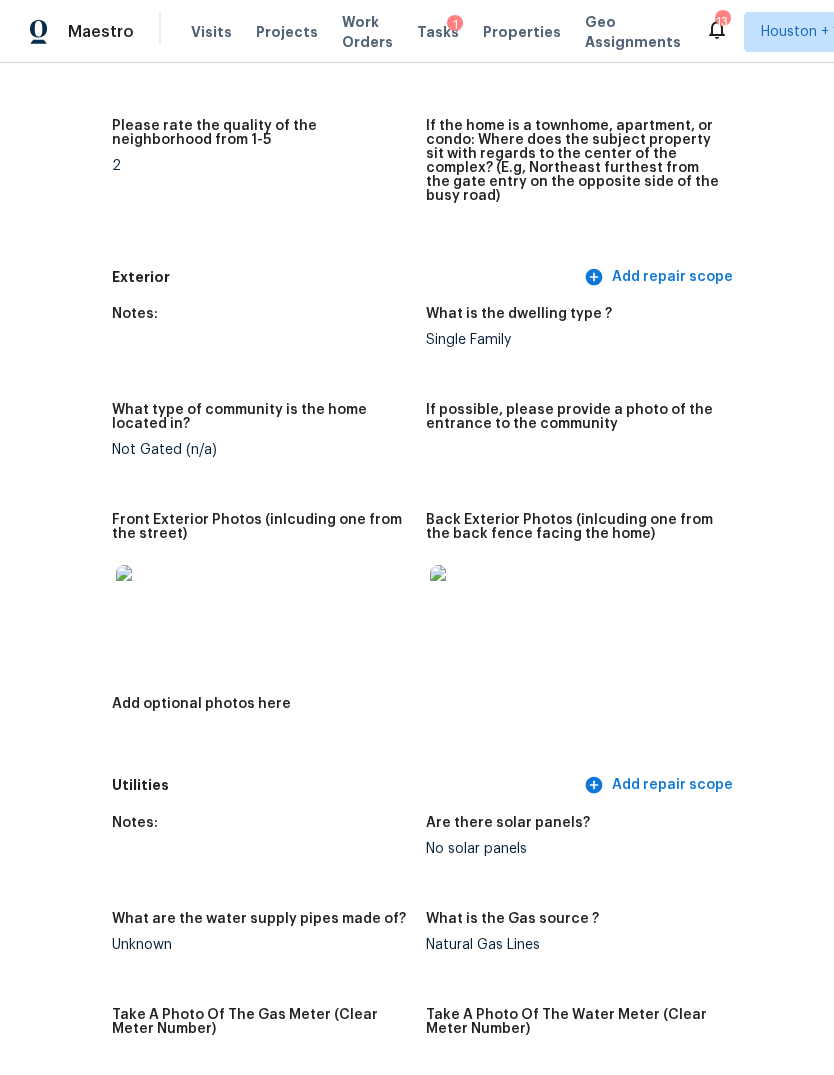 scroll, scrollTop: 689, scrollLeft: 92, axis: both 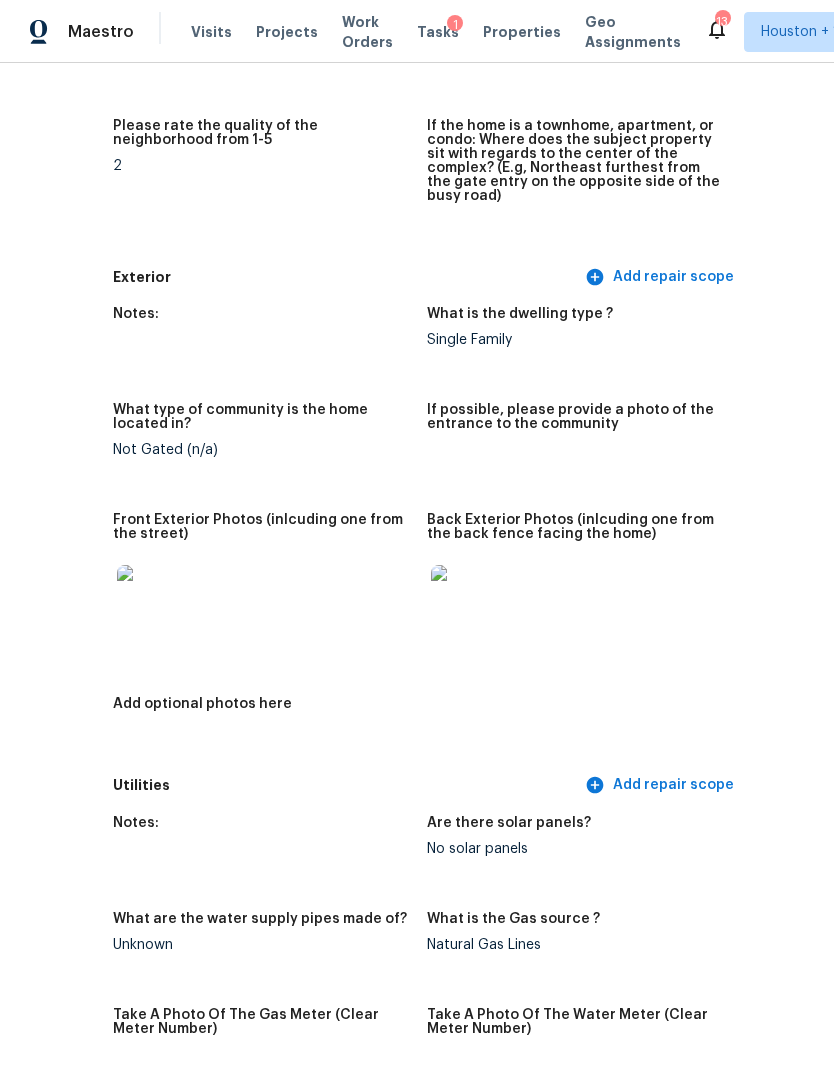 click at bounding box center [463, 597] 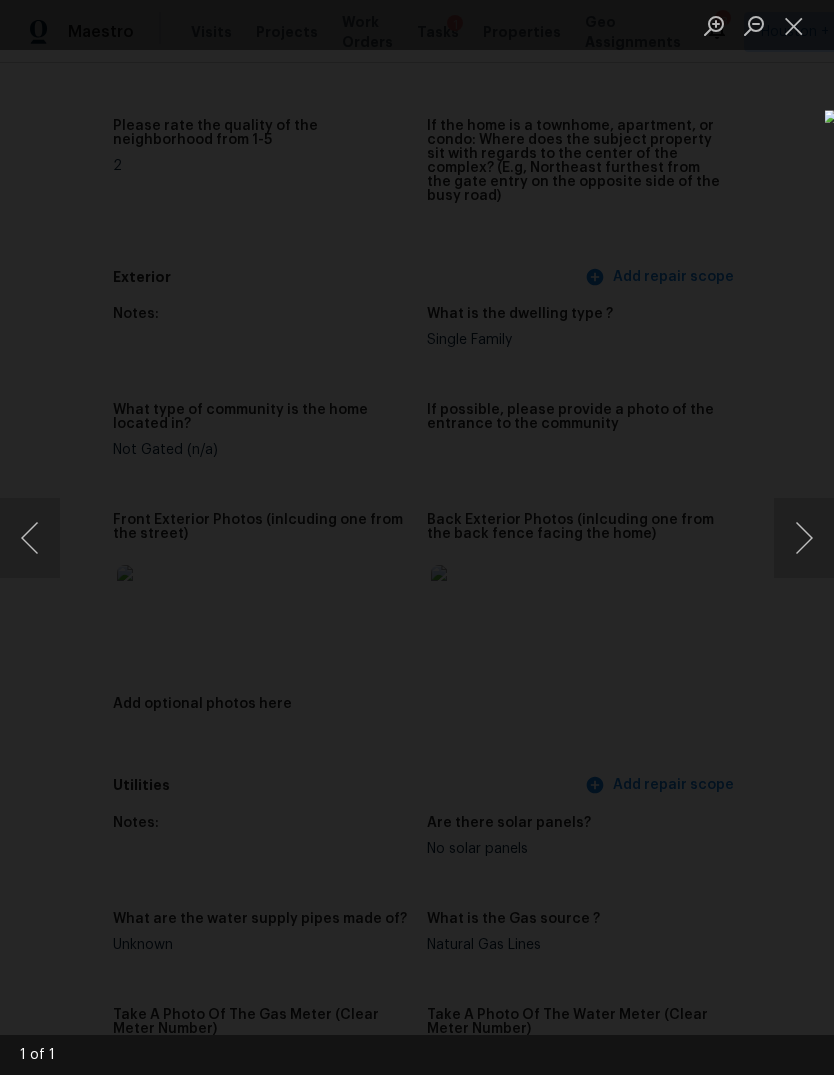 click at bounding box center [228, 603] 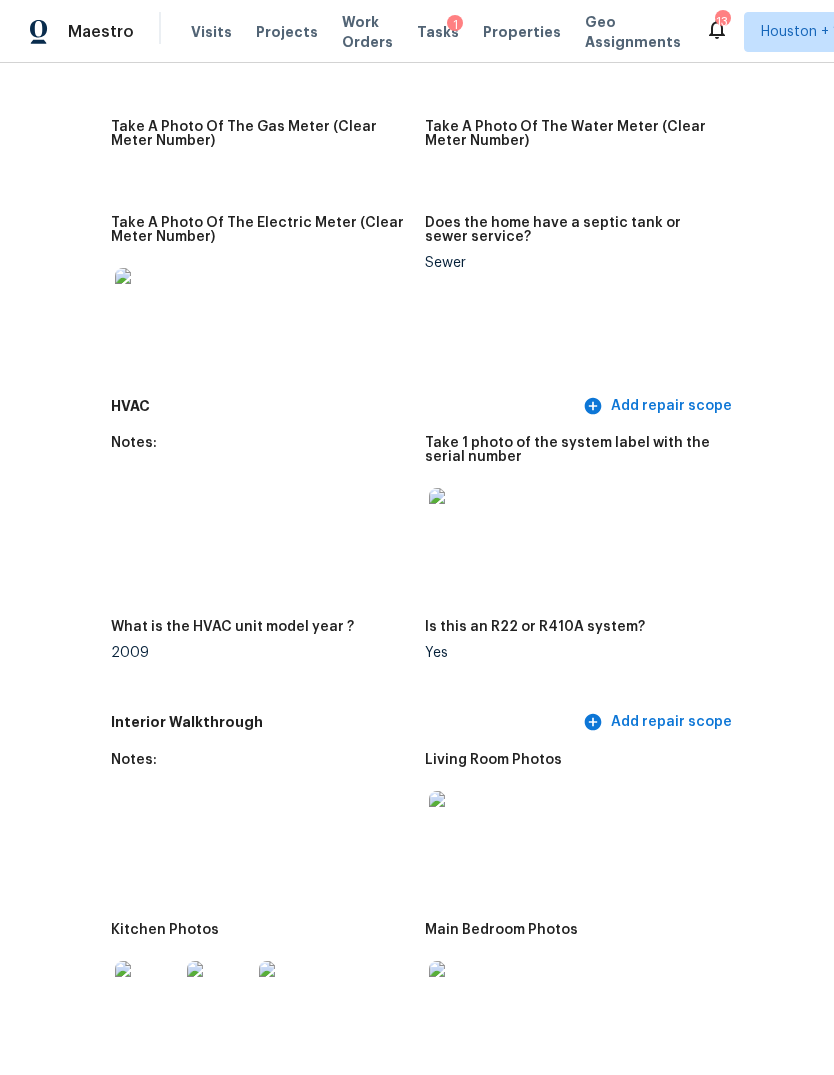 scroll, scrollTop: 1577, scrollLeft: 92, axis: both 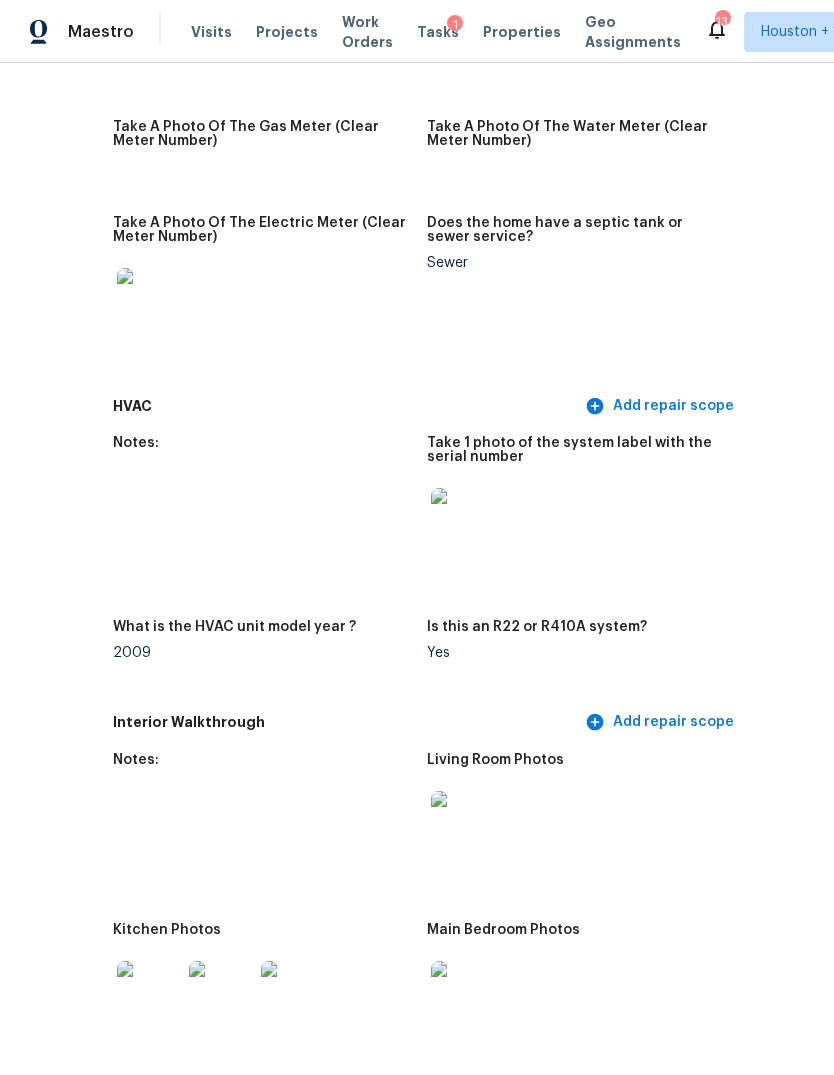 click at bounding box center (149, 300) 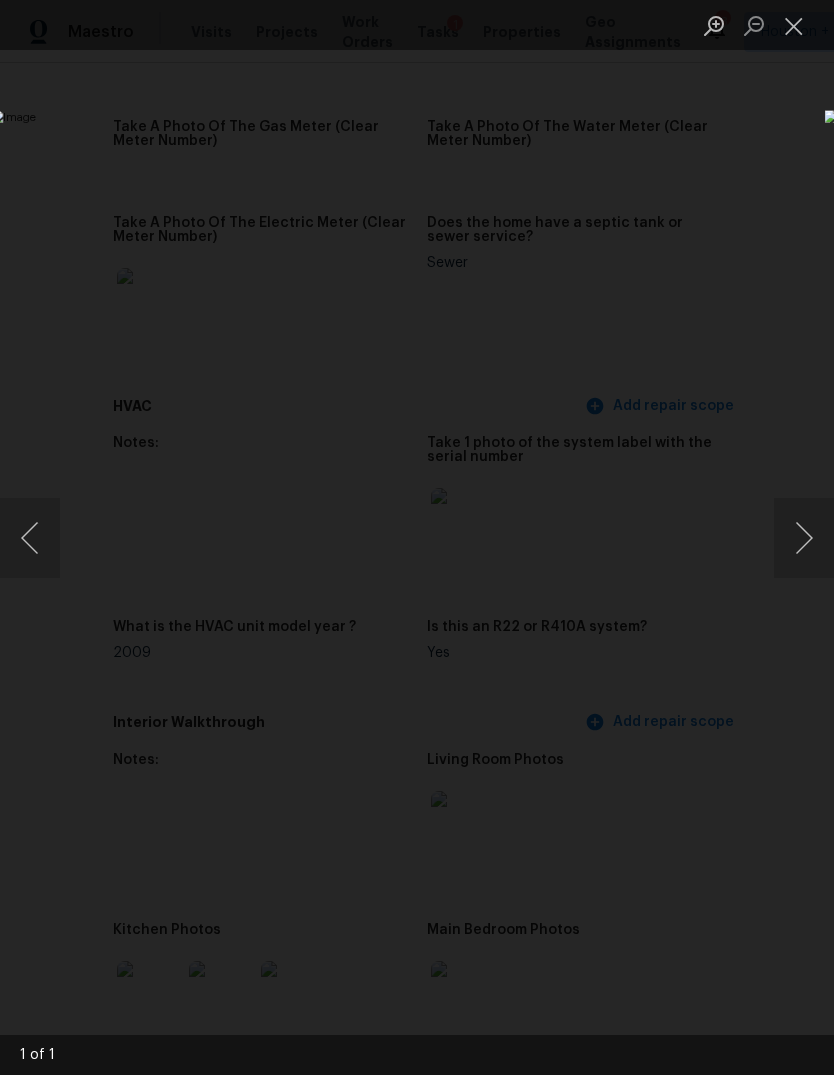 click at bounding box center (804, 538) 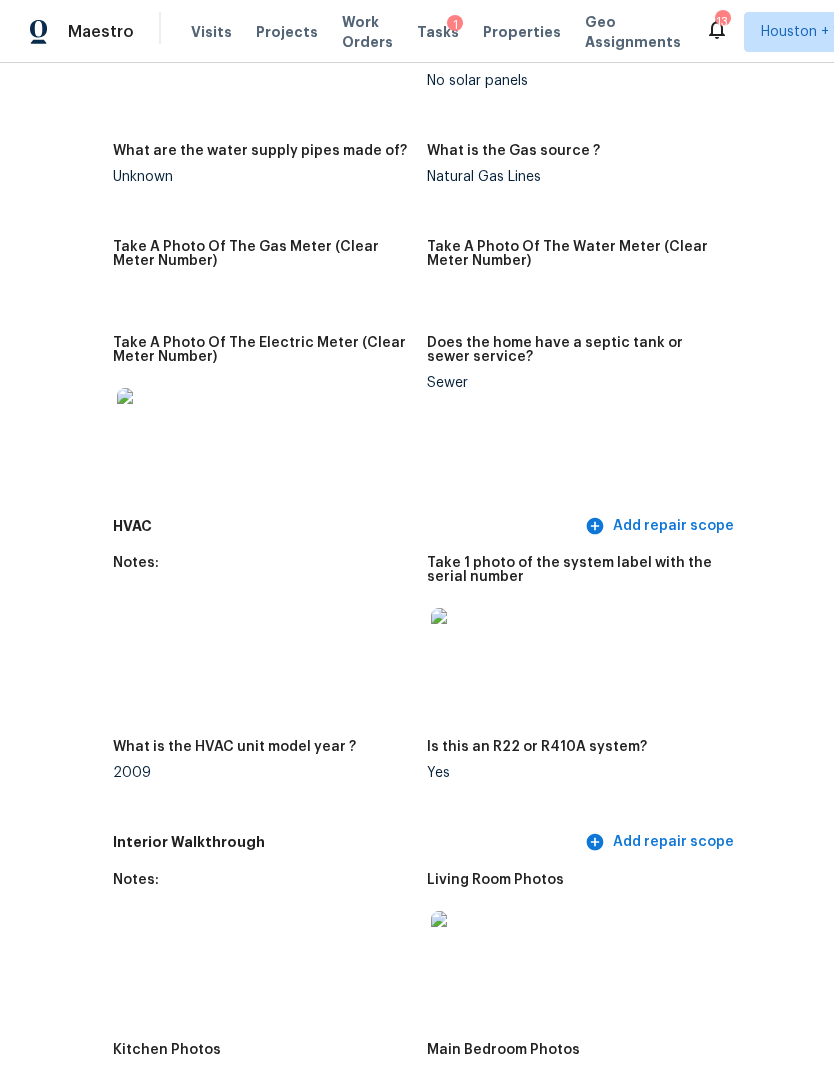 scroll, scrollTop: 1446, scrollLeft: 92, axis: both 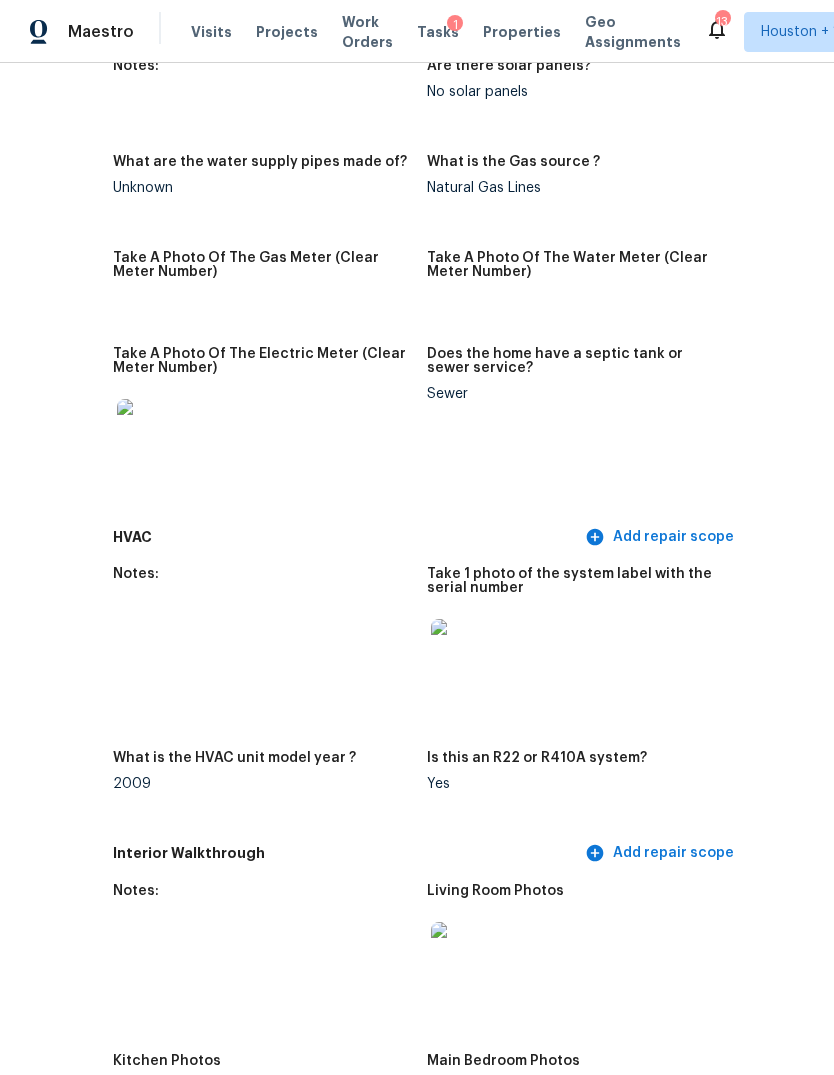 click at bounding box center [463, 651] 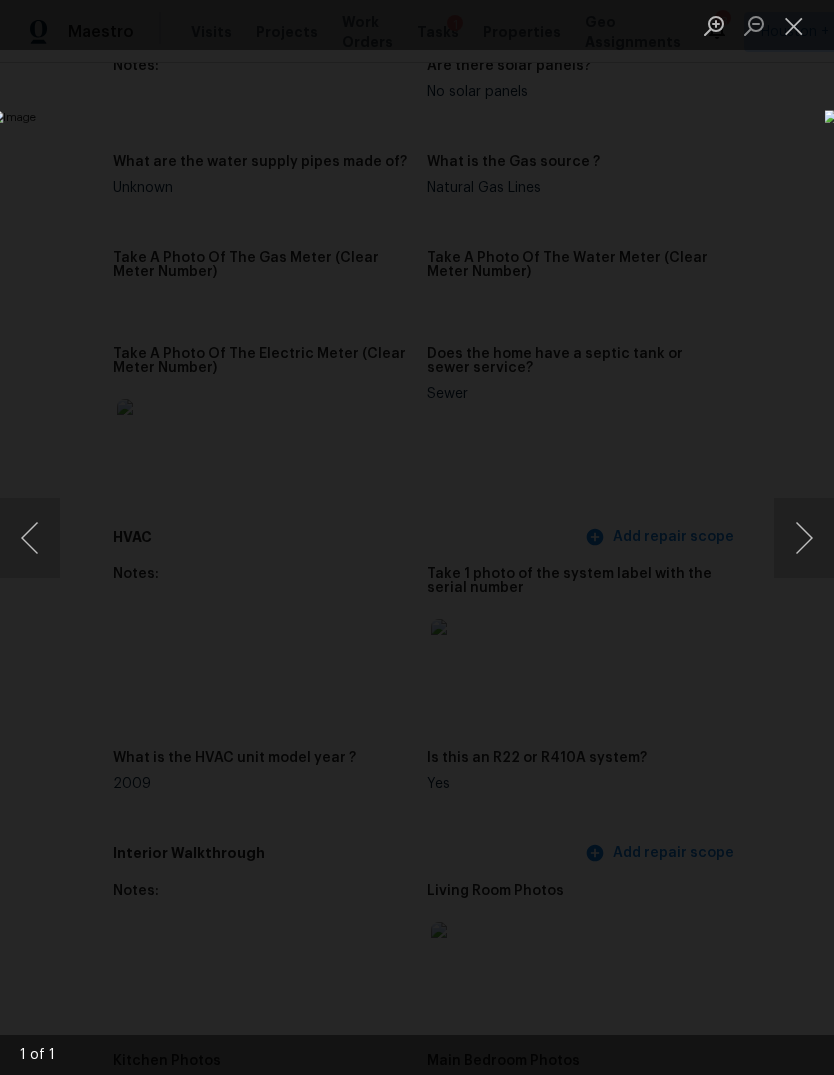 click at bounding box center (804, 538) 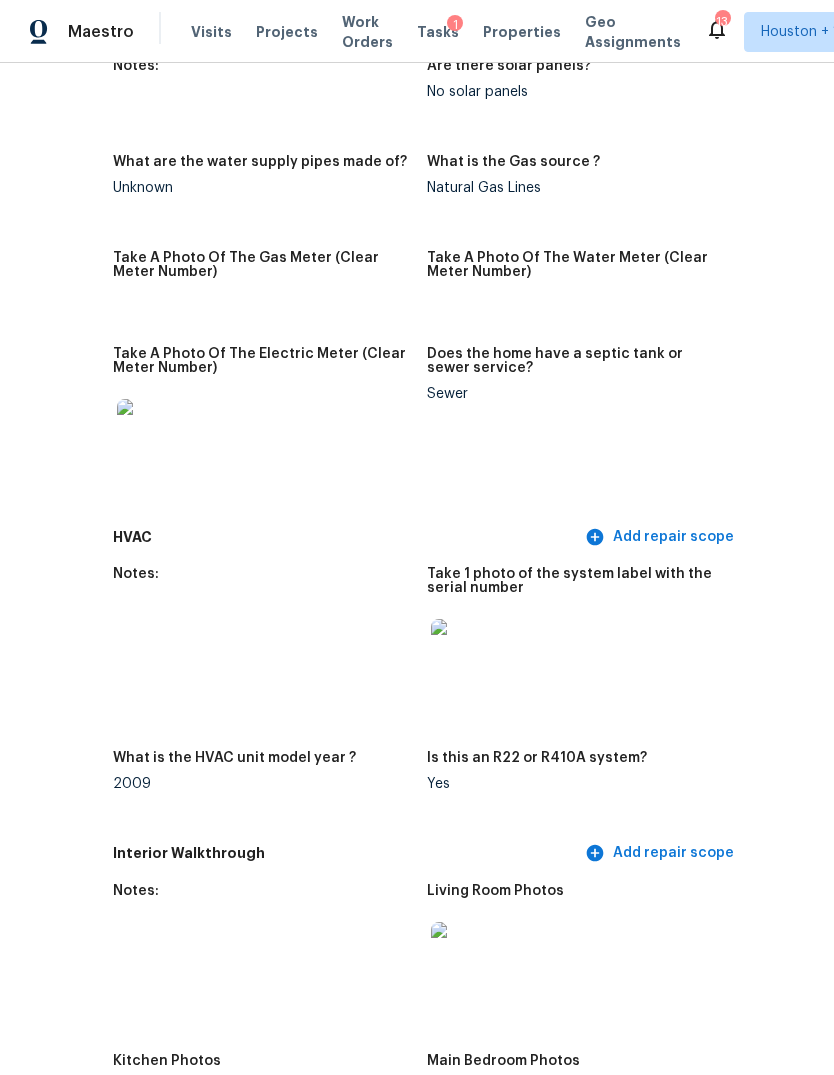 click on "Home is vacant and there is a key under the mat. There are no personal items in the home and the homeowner gives us permission to enter. Seller is out of town but his mother [NAME] can be contacted - [PHONE]" at bounding box center [417, 569] 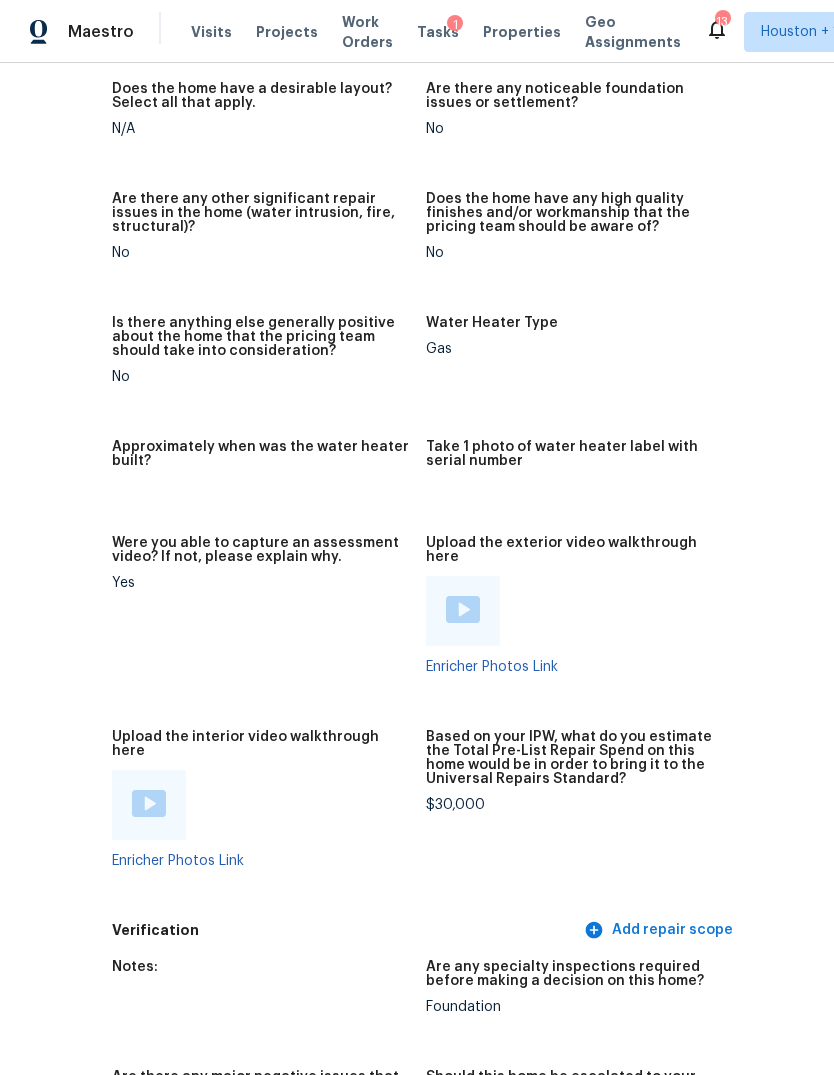 scroll, scrollTop: 3420, scrollLeft: 92, axis: both 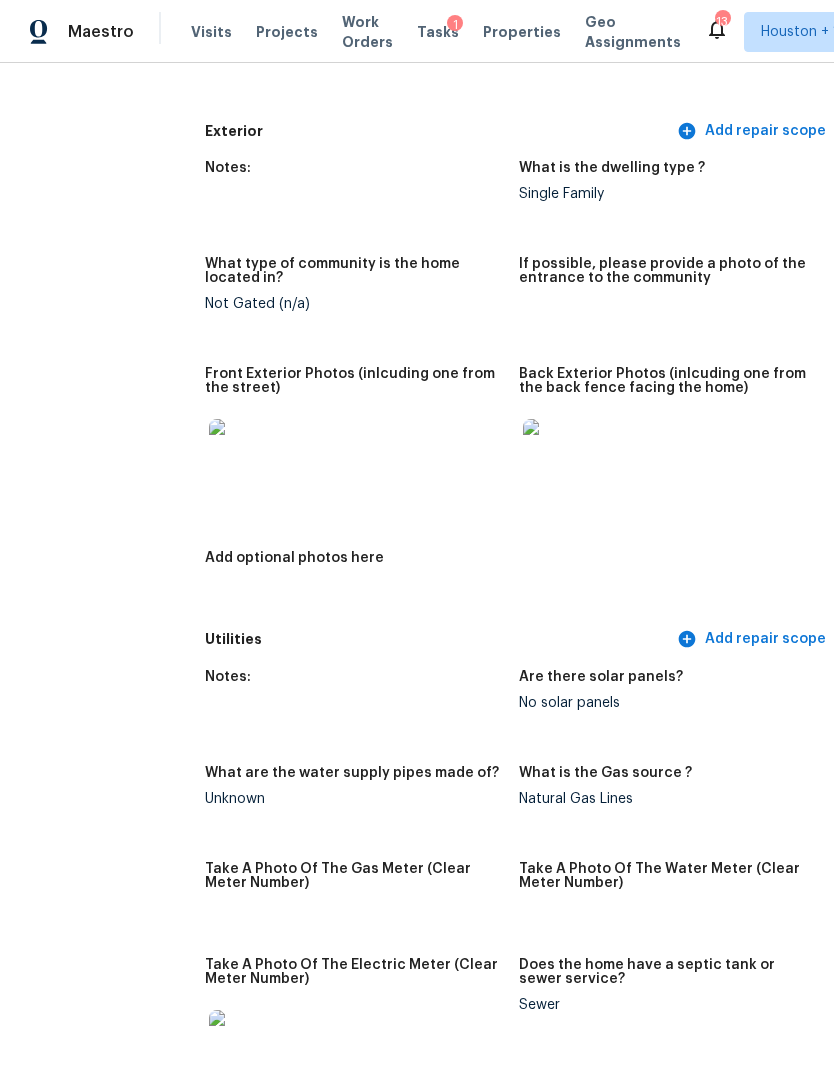 click at bounding box center [241, 451] 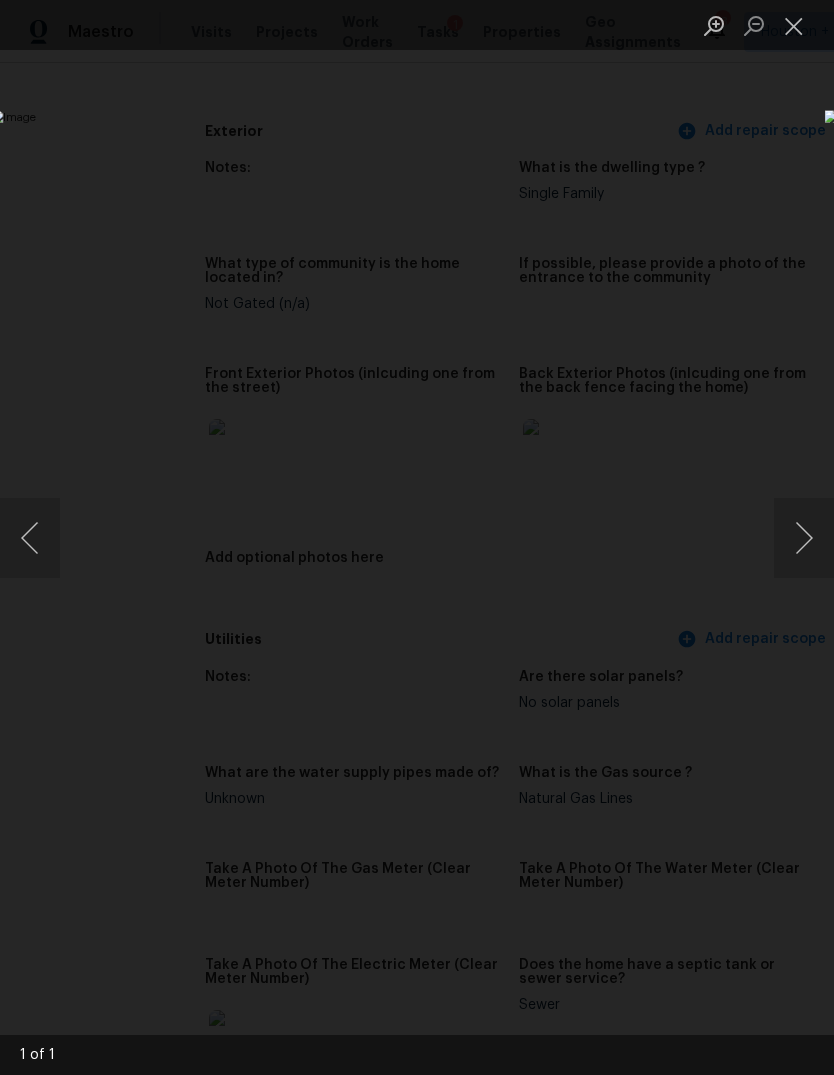 click at bounding box center (30, 538) 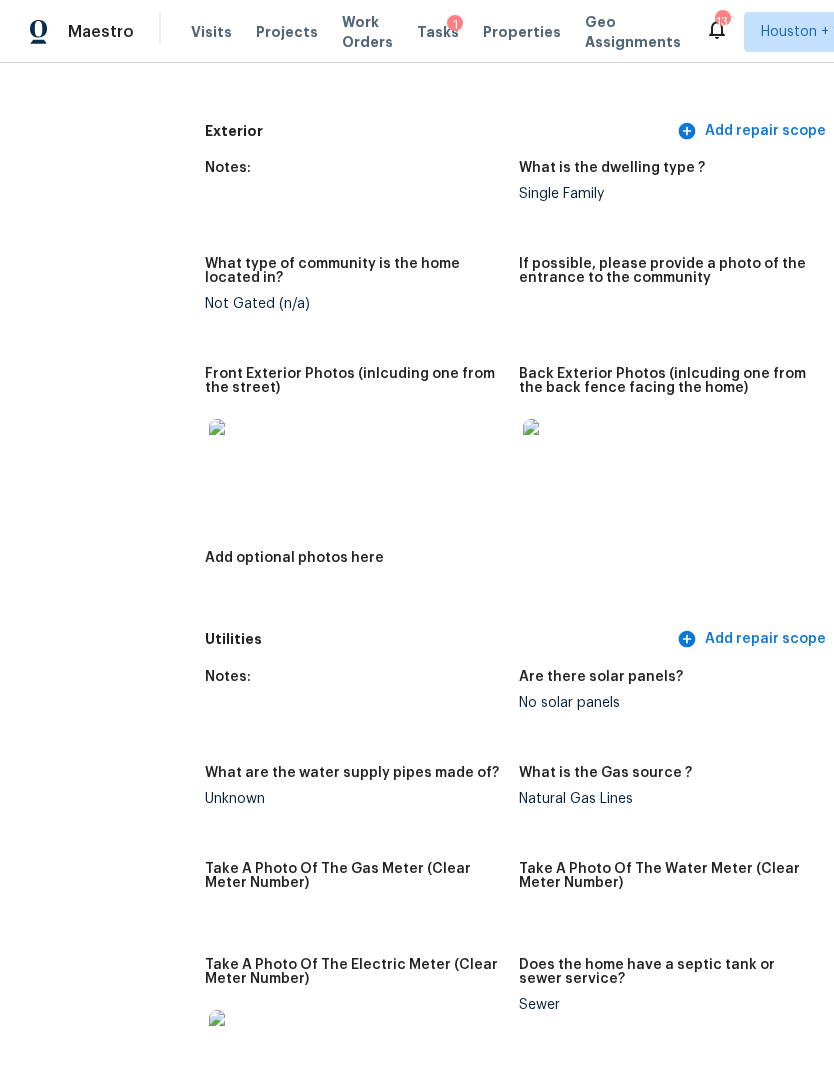 click on "Take A Photo Of The Water Meter (Clear Meter Number)" at bounding box center [676, 898] 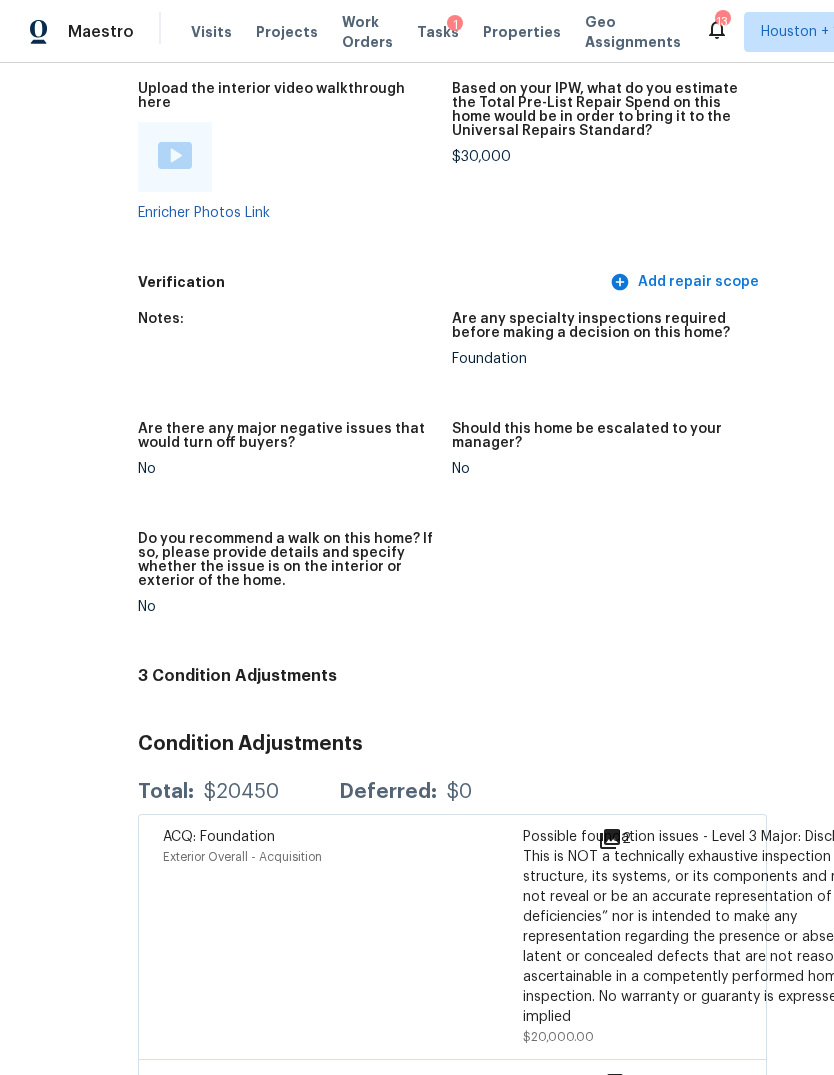 scroll, scrollTop: 4010, scrollLeft: 52, axis: both 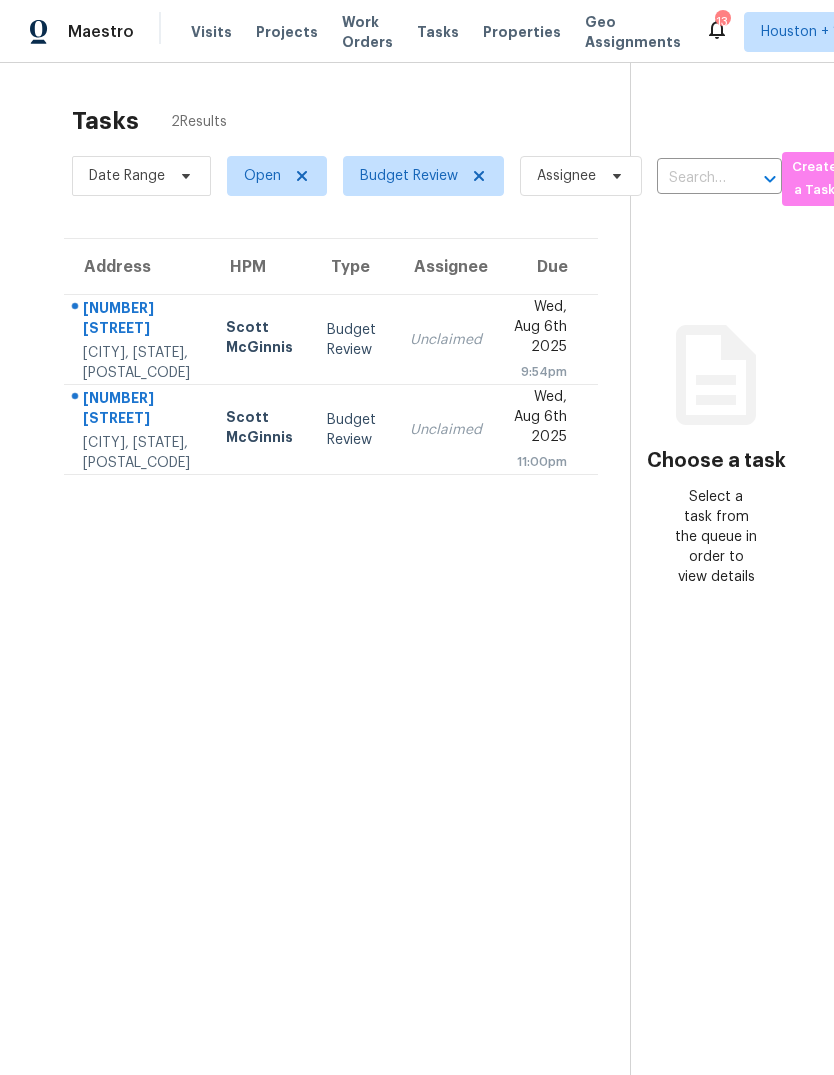 click on "[CITY], [STATE], [POSTAL_CODE]" at bounding box center [138, 363] 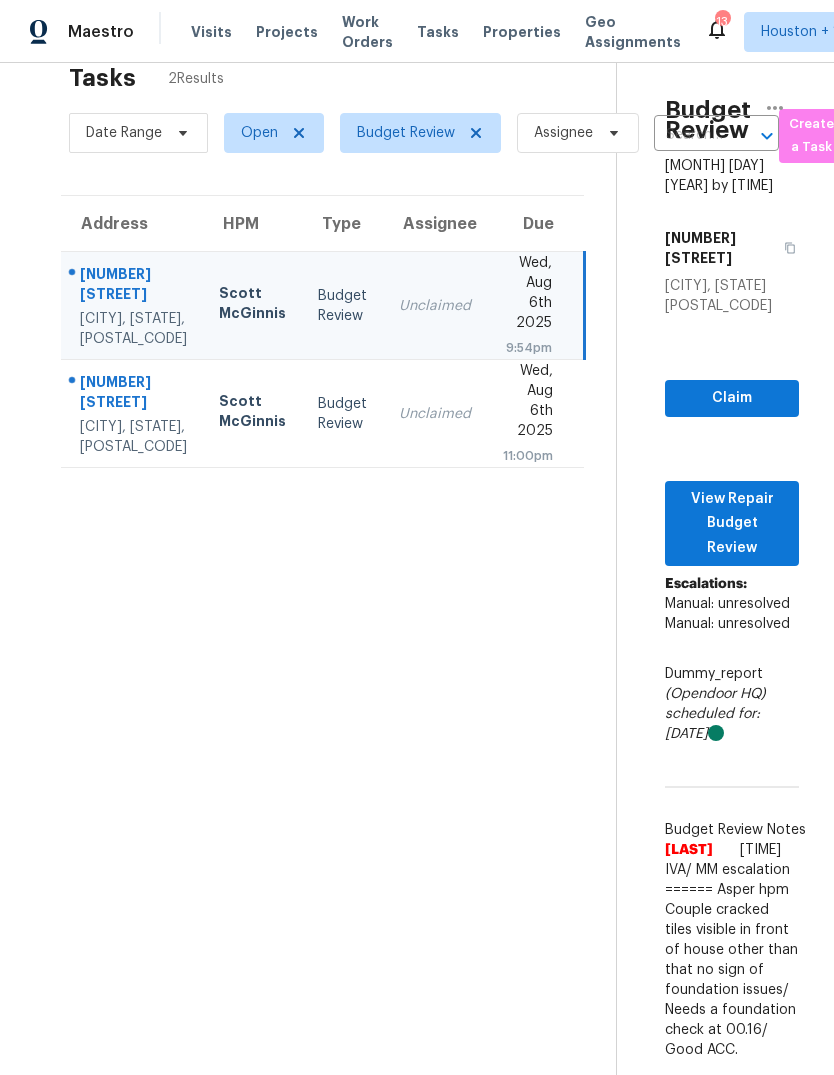 scroll, scrollTop: 41, scrollLeft: 4, axis: both 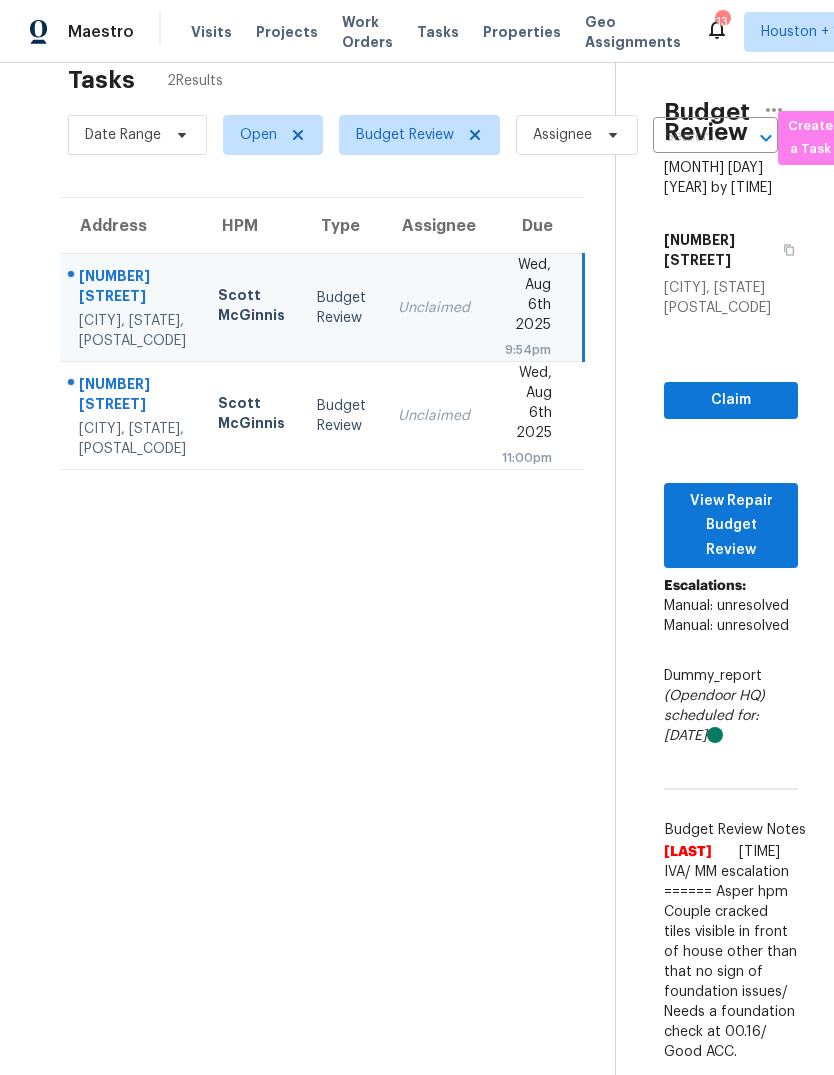click on "[DAY_OF_WEEK], [MONTH] [DAY] [YEAR] [TIME]" at bounding box center [534, 416] 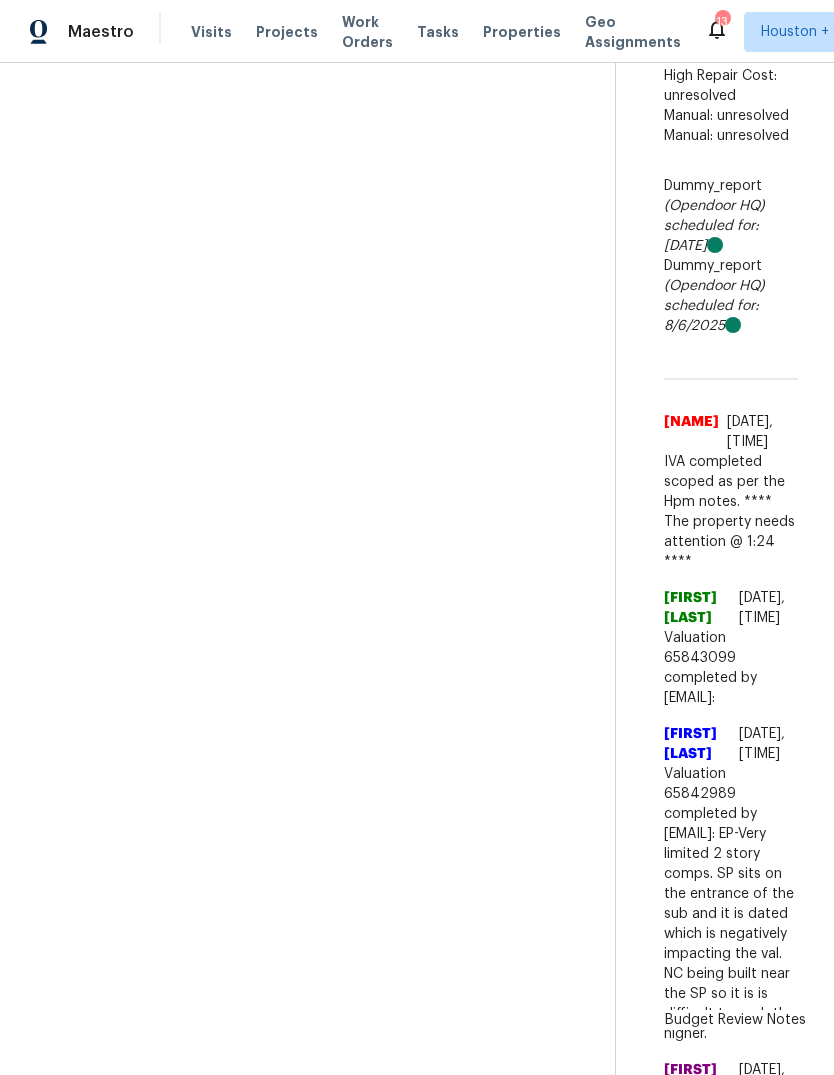 scroll, scrollTop: 633, scrollLeft: 7, axis: both 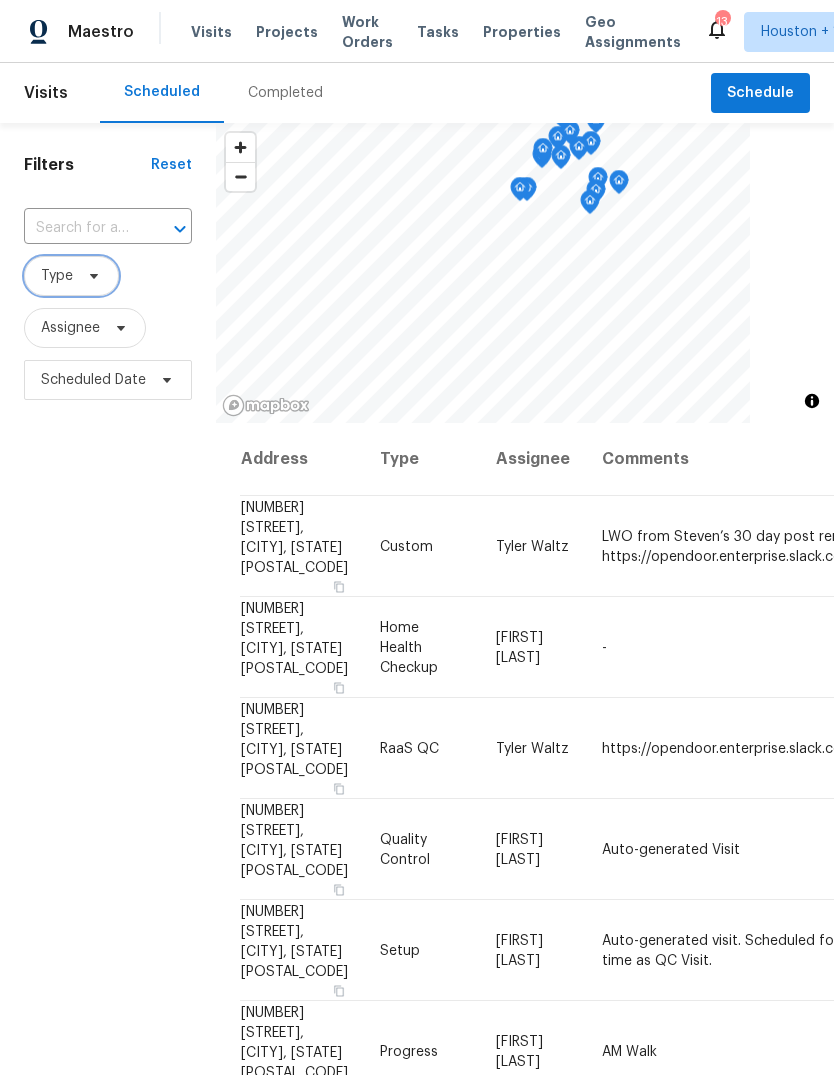 click on "Type" at bounding box center (71, 276) 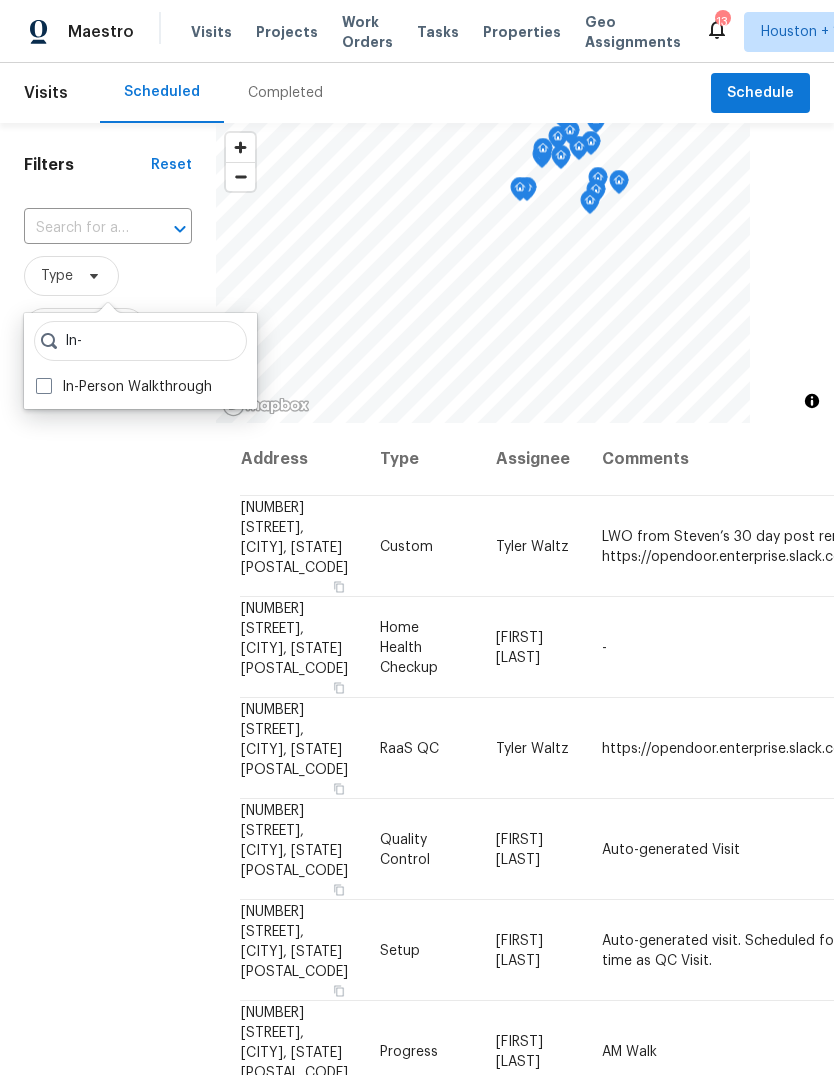 type on "In-" 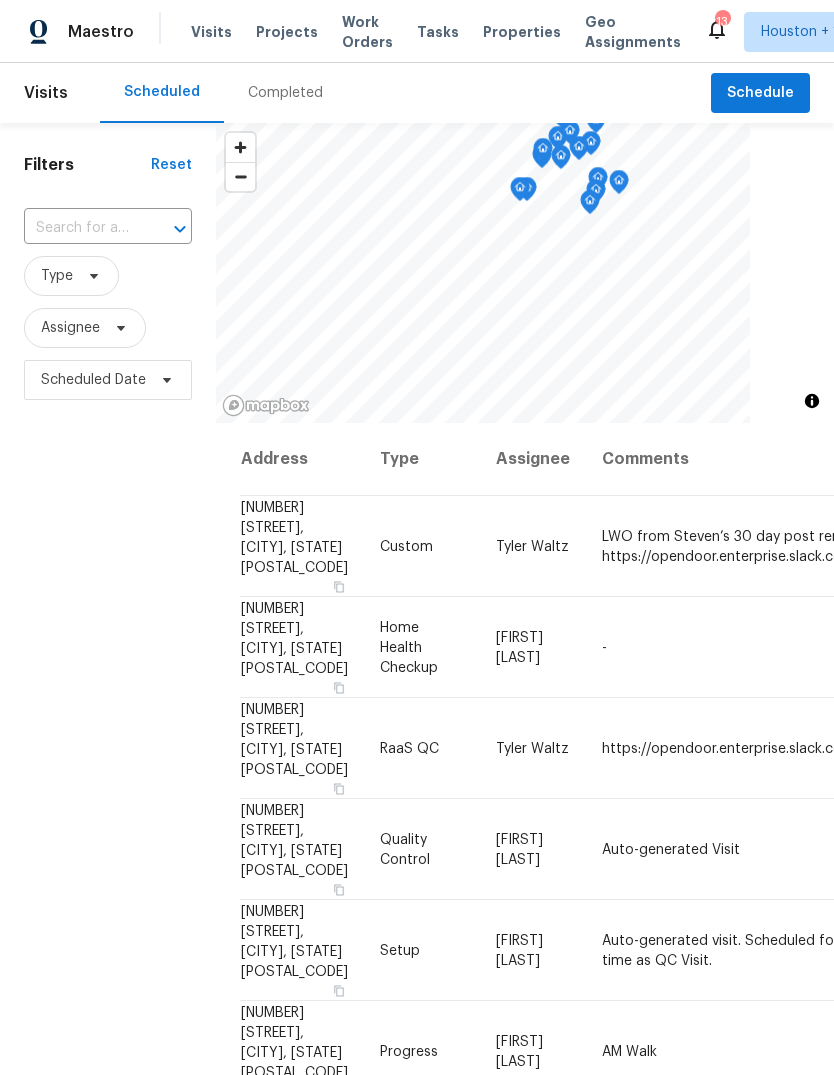 click on "Filters Reset ​ Type Assignee Scheduled Date" at bounding box center [108, 703] 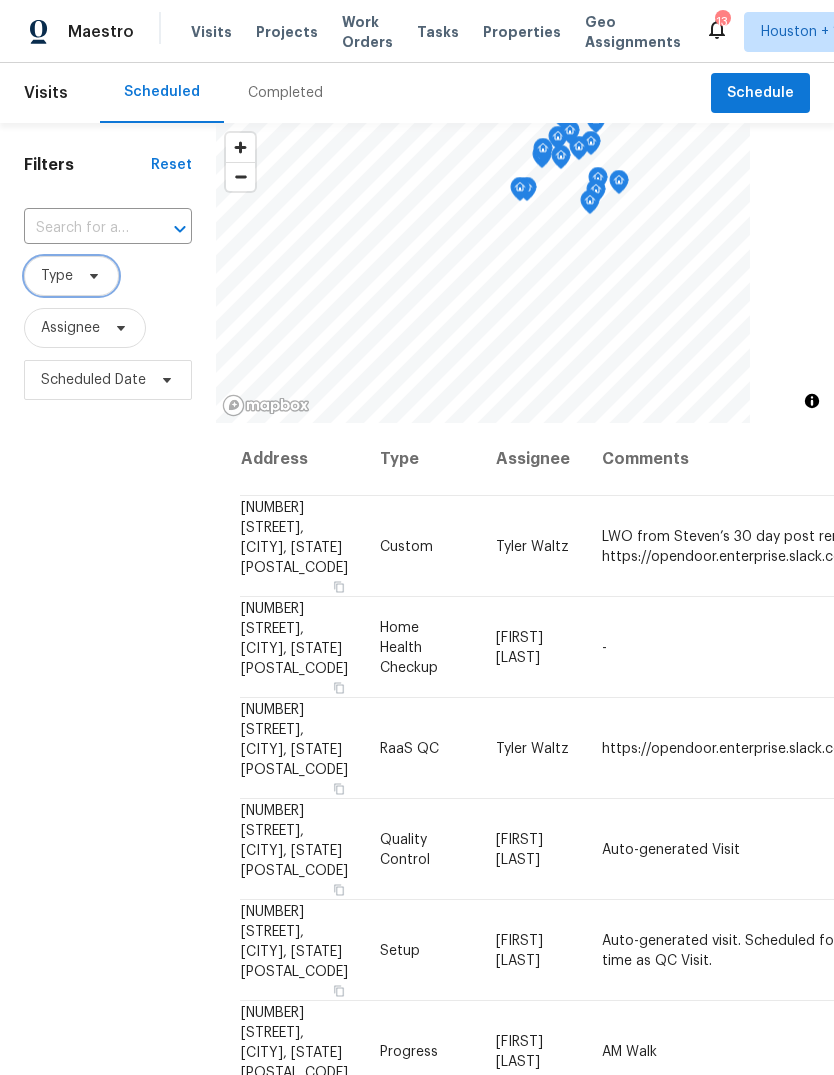 click on "Type" at bounding box center (57, 276) 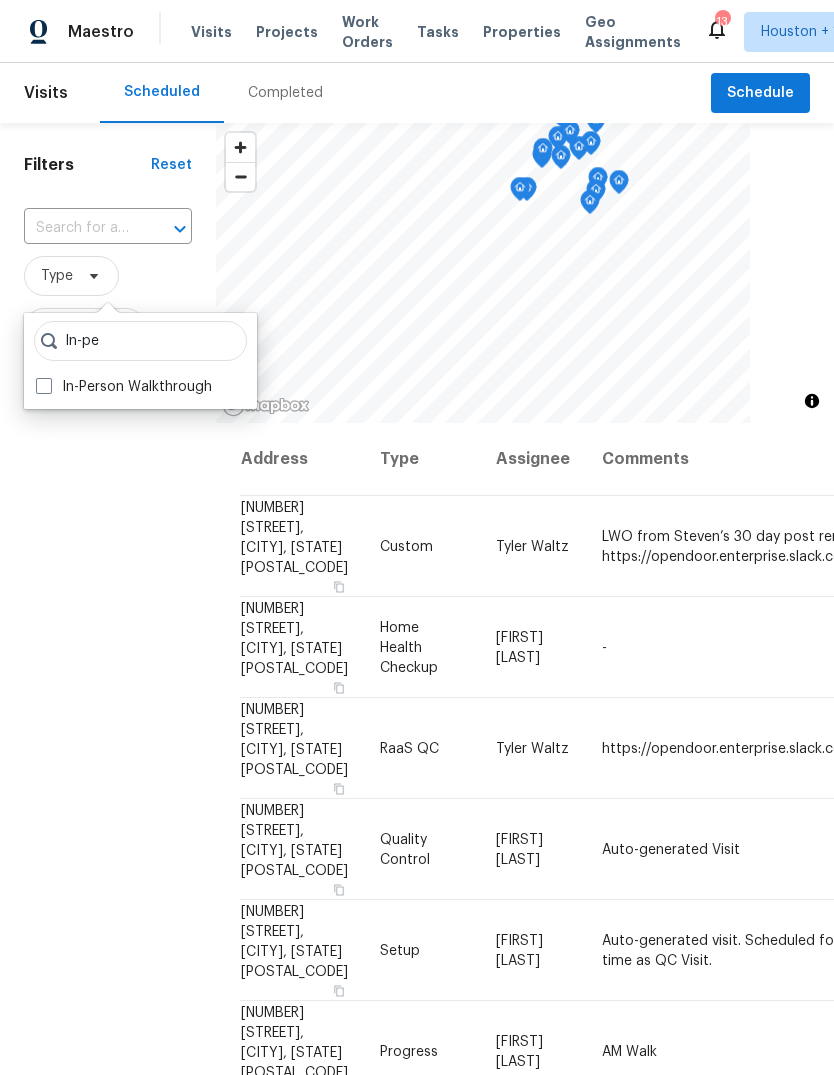 type on "In-pe" 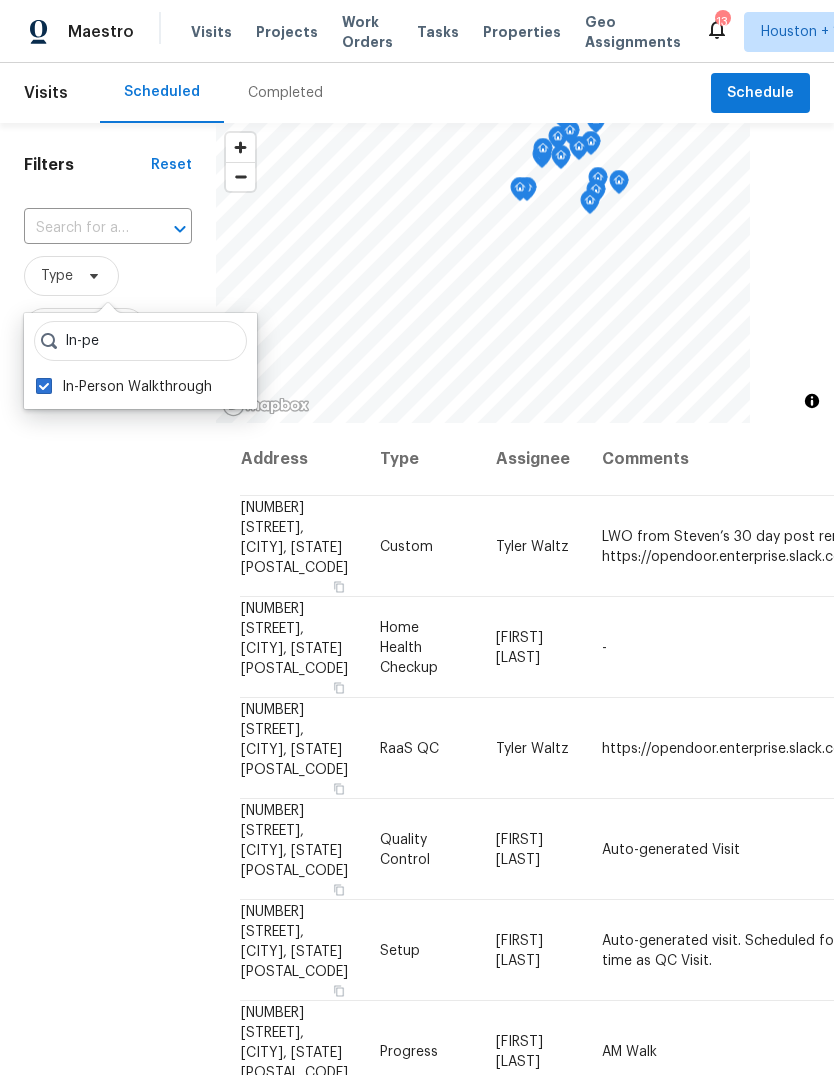 checkbox on "true" 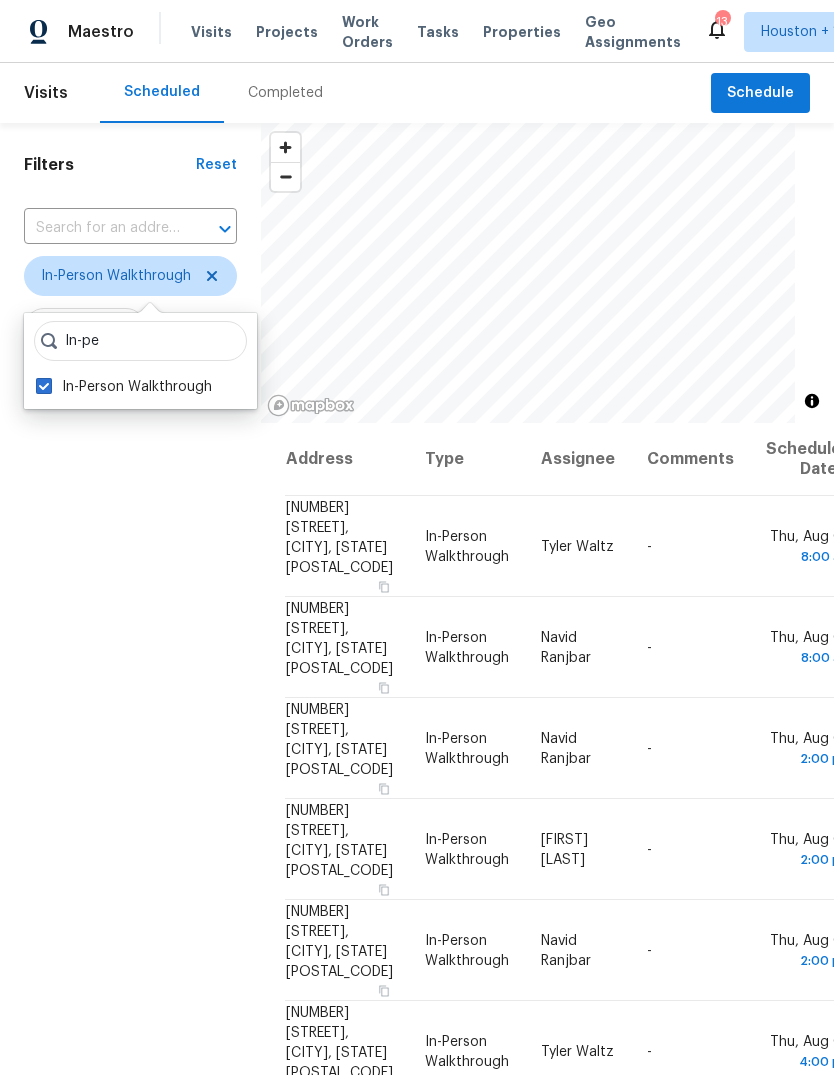 click on "Filters Reset ​ In-Person Walkthrough Assignee Scheduled Date" at bounding box center (130, 703) 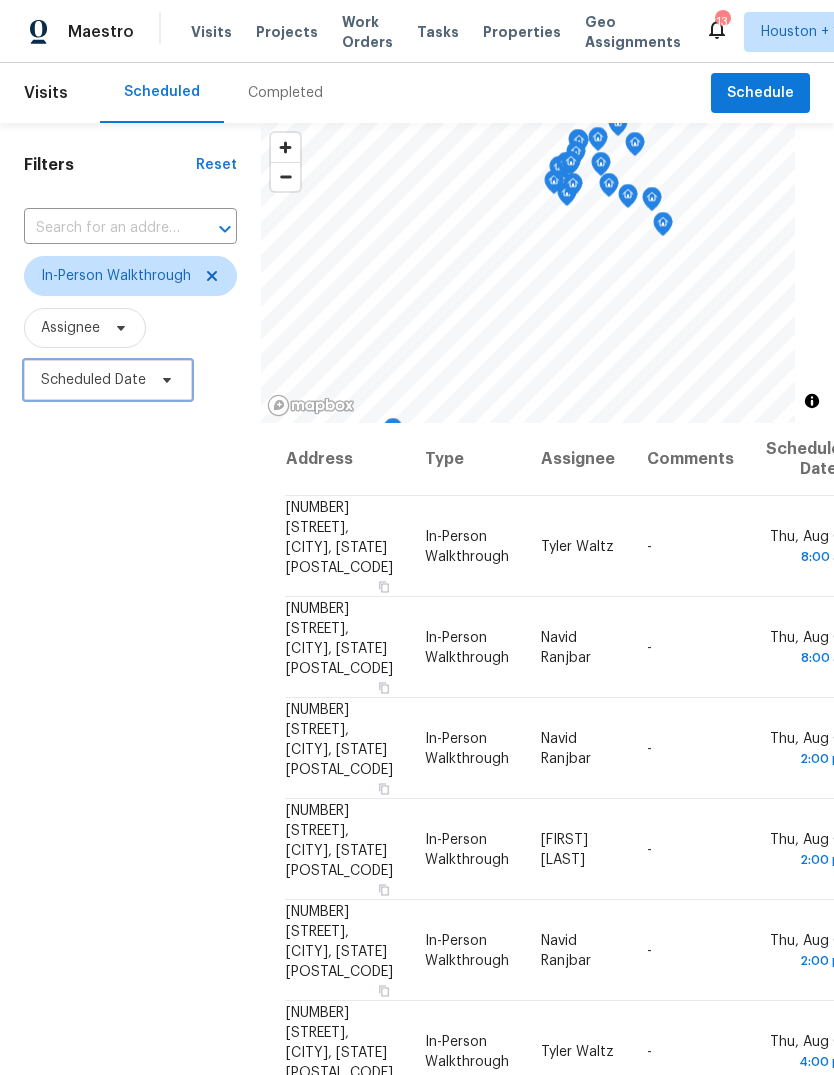 click on "Scheduled Date" at bounding box center [93, 380] 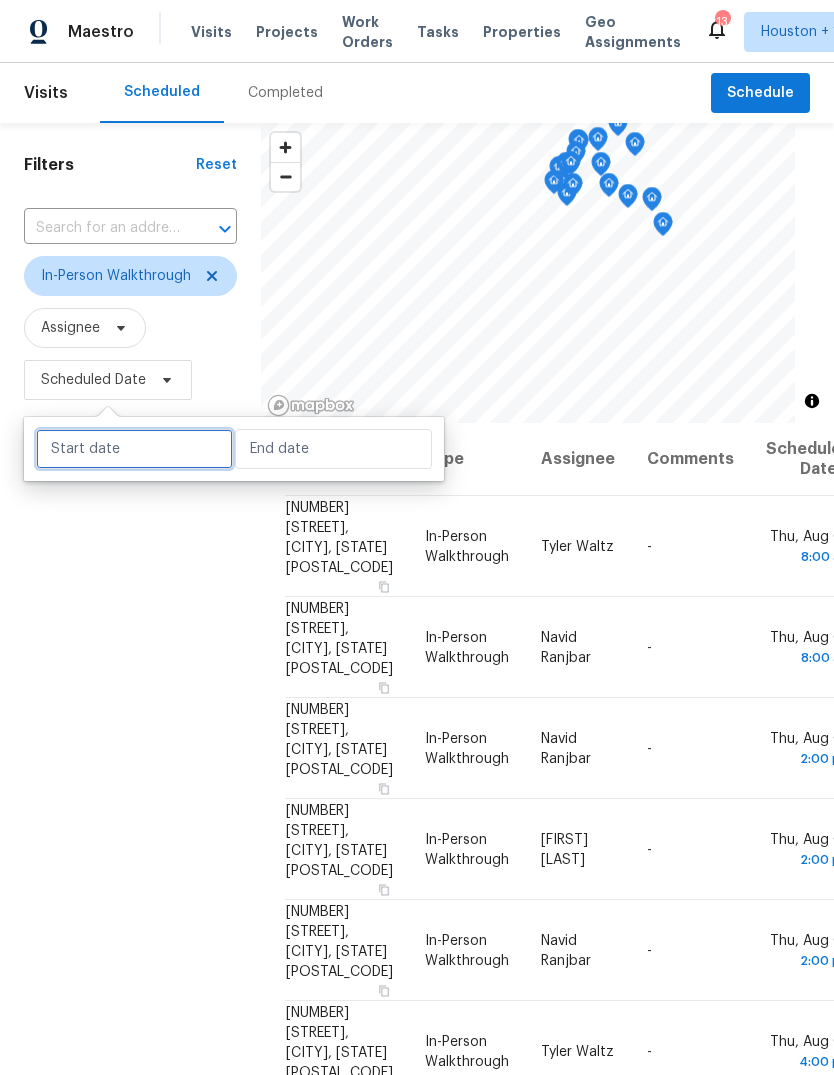 click at bounding box center [134, 449] 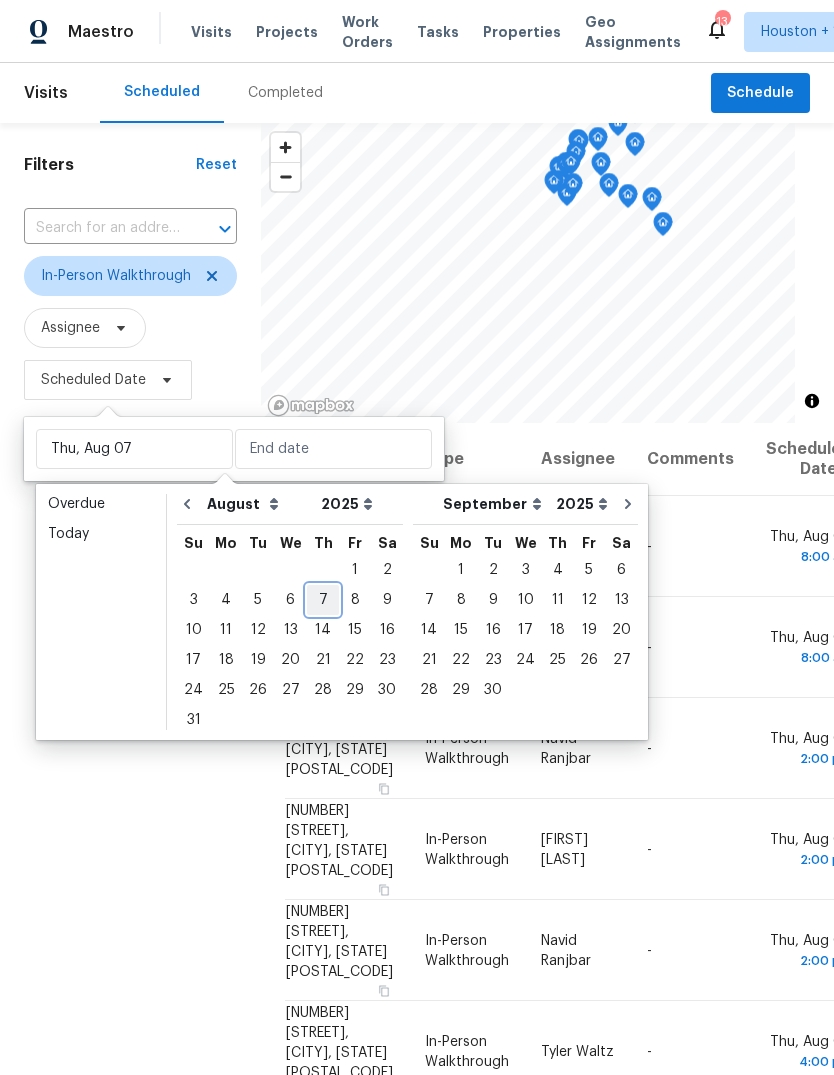 click on "7" at bounding box center [323, 600] 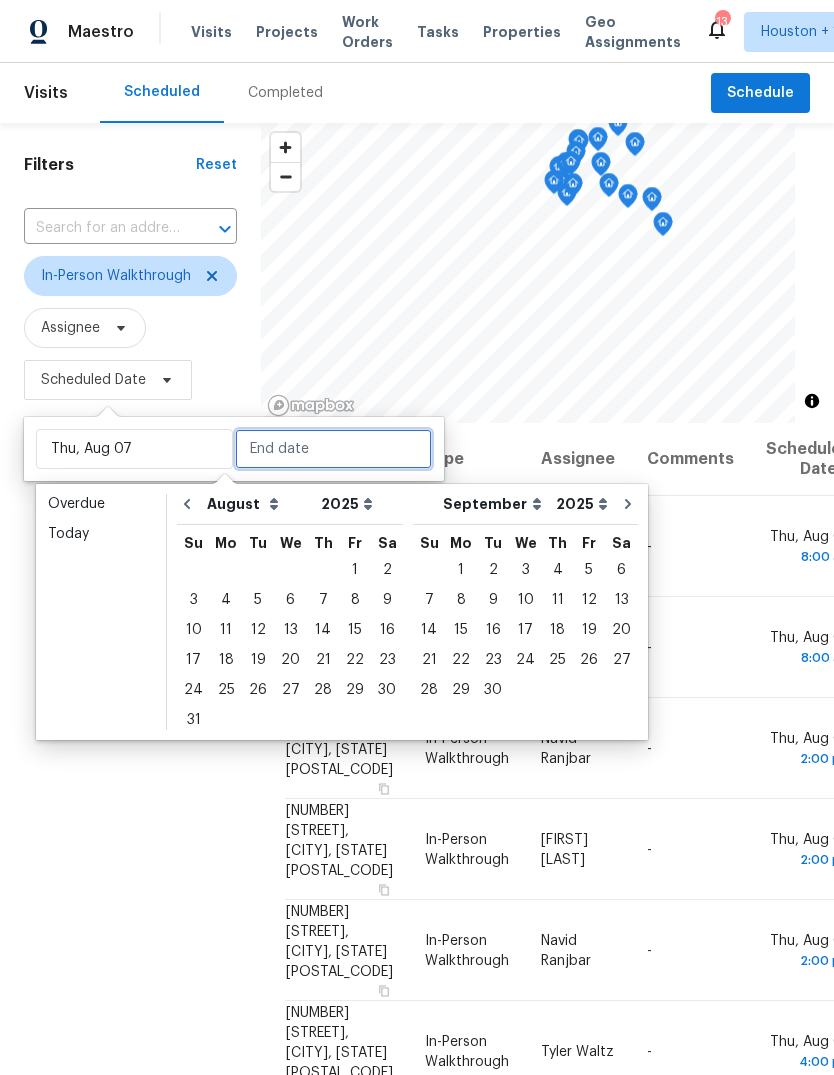 type on "Thu, Aug 07" 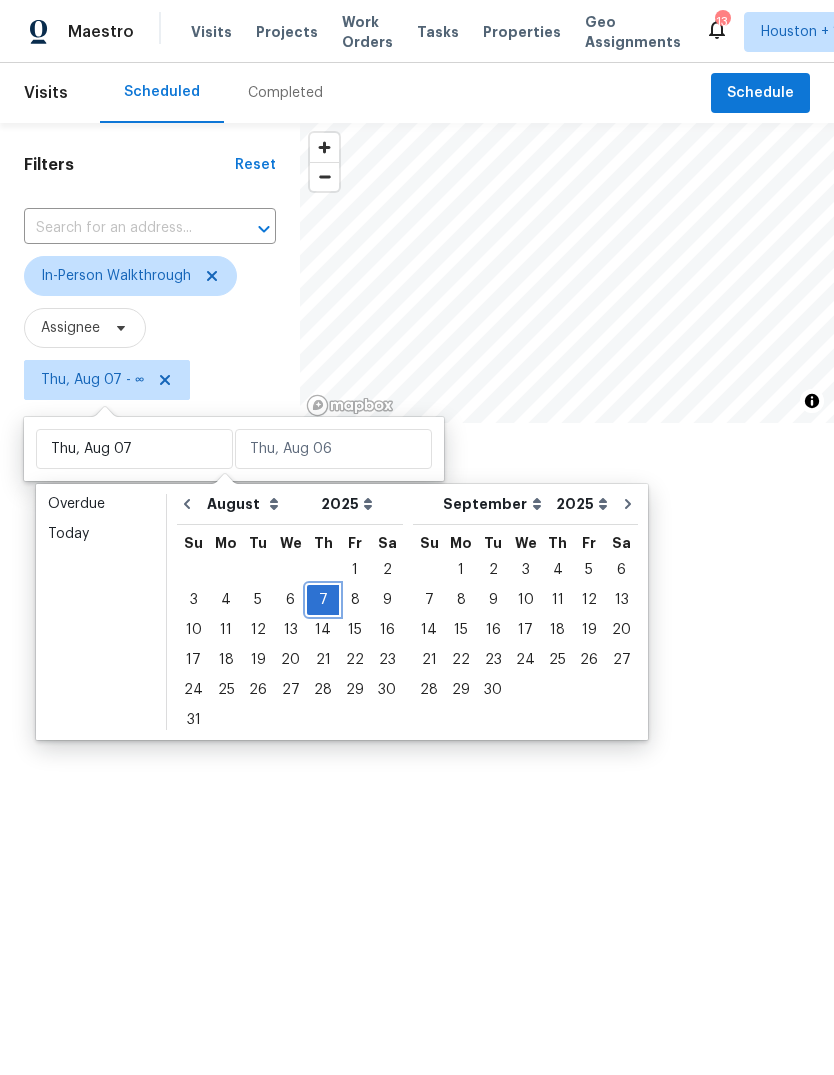 click on "7" at bounding box center (323, 600) 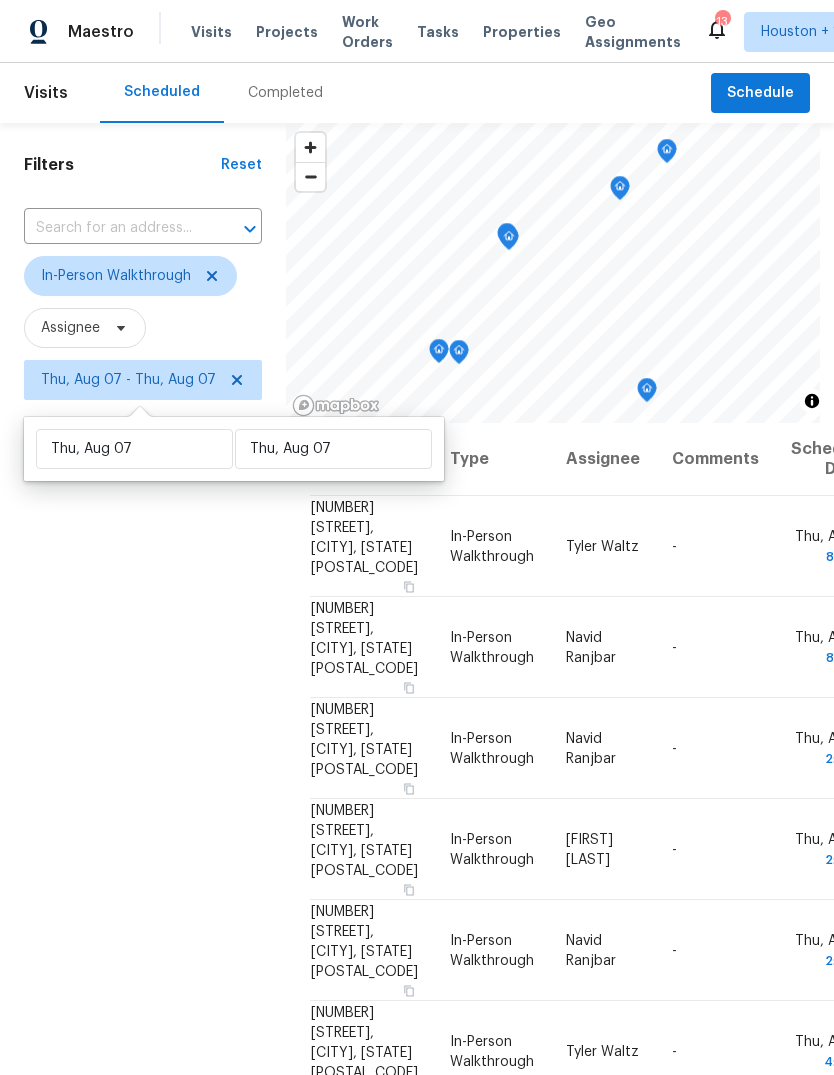 click on "Filters Reset ​ In-Person Walkthrough Assignee Thu, Aug 07 - Thu, Aug 07" at bounding box center (143, 703) 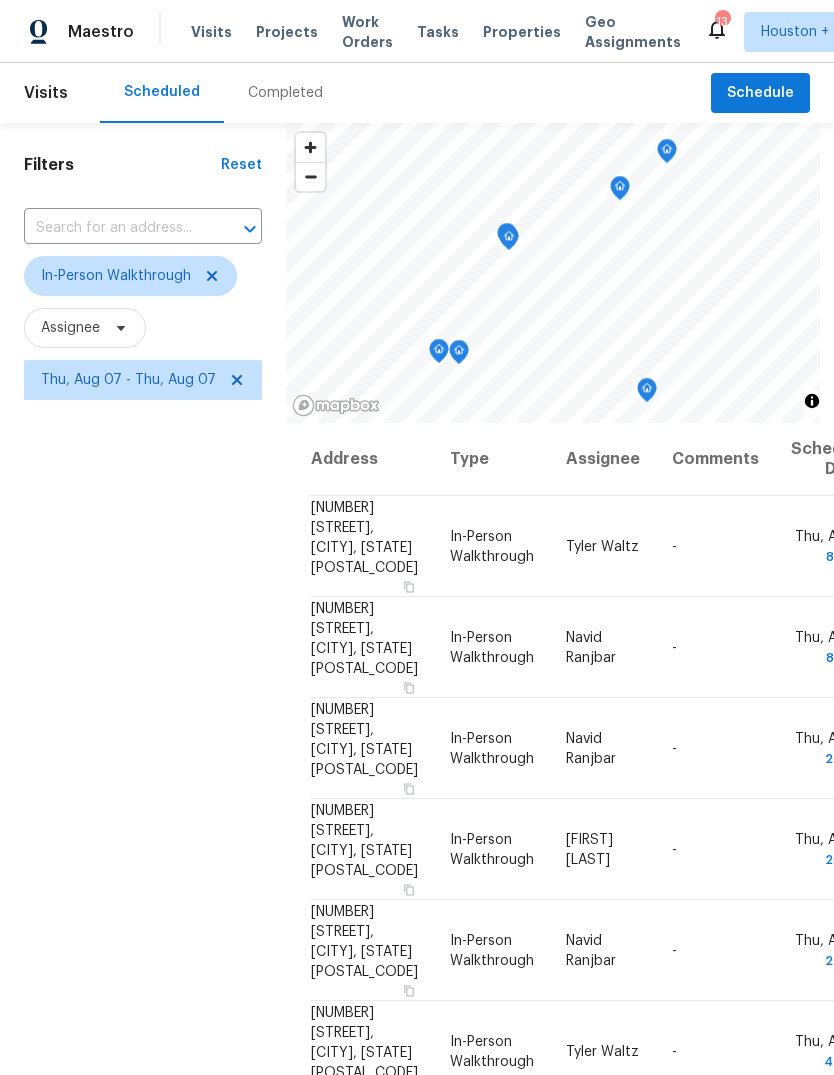 click 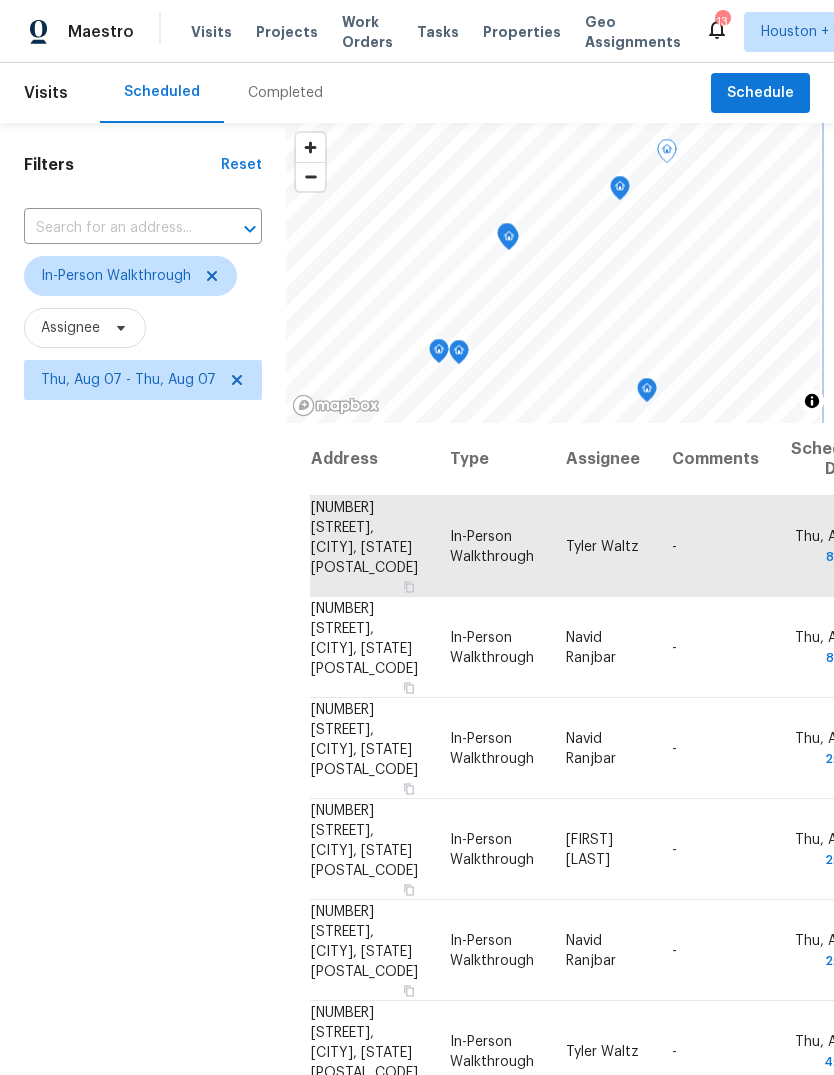 click 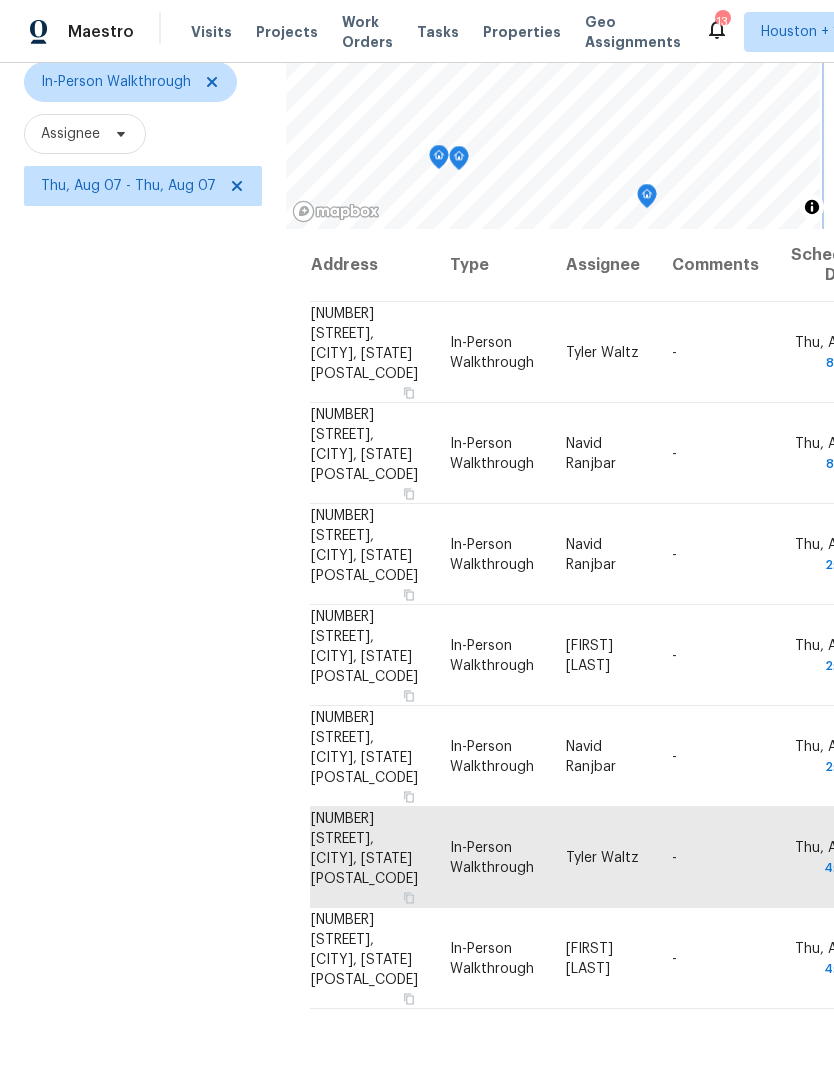 scroll, scrollTop: 193, scrollLeft: 0, axis: vertical 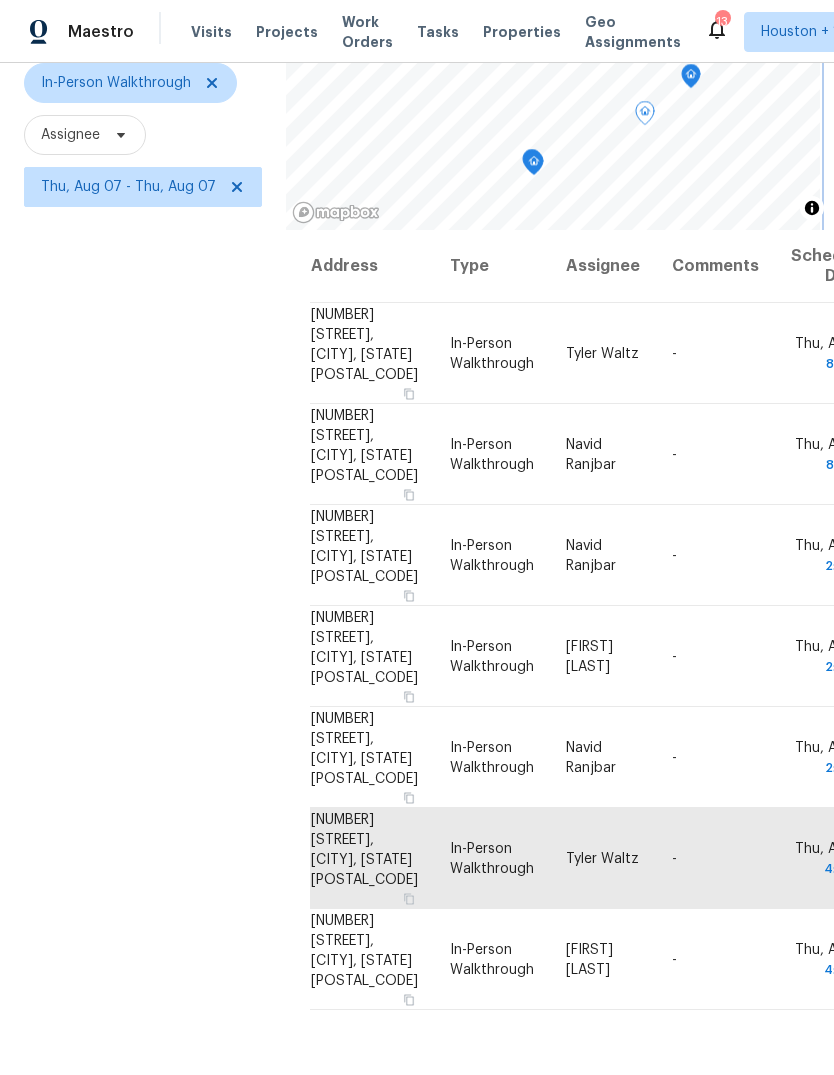 click 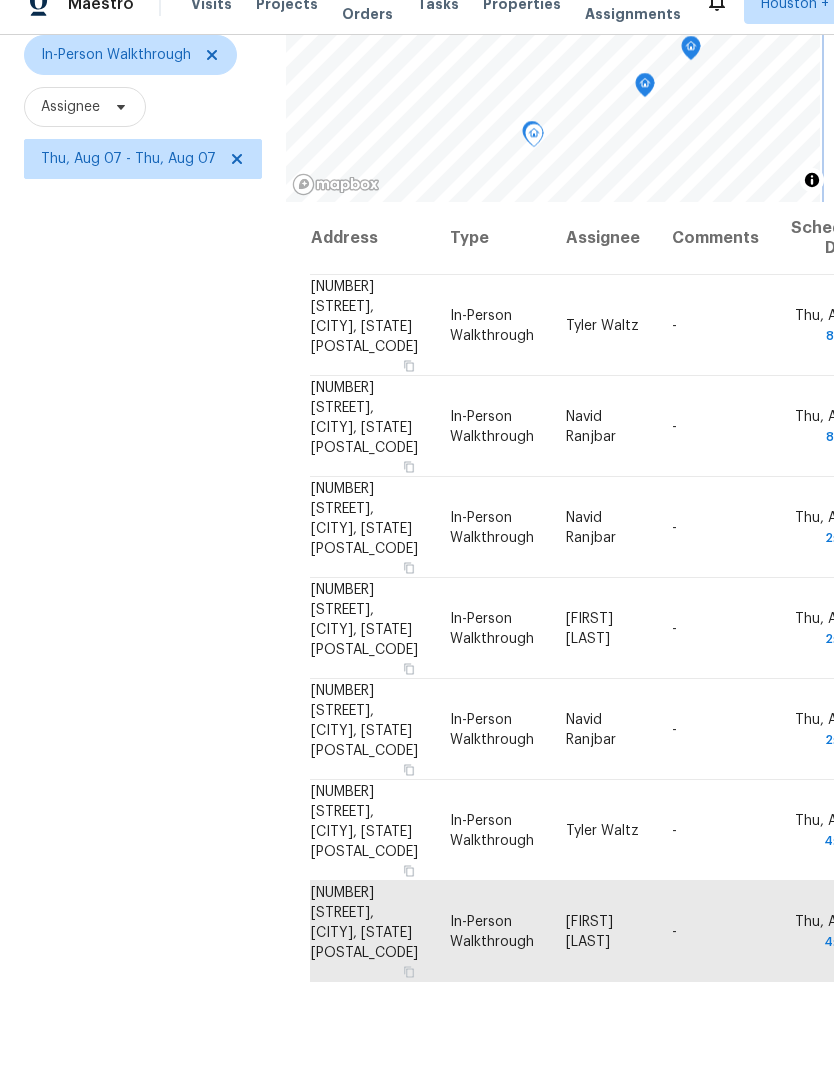 scroll, scrollTop: 0, scrollLeft: 0, axis: both 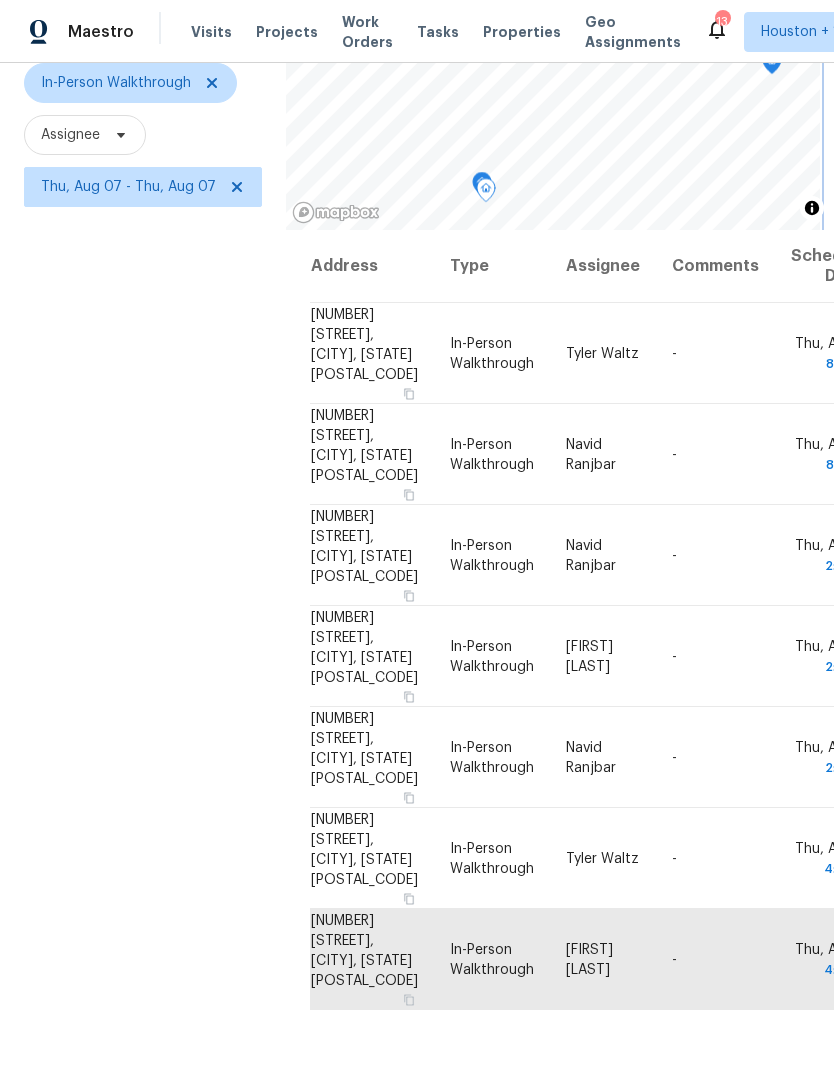 click 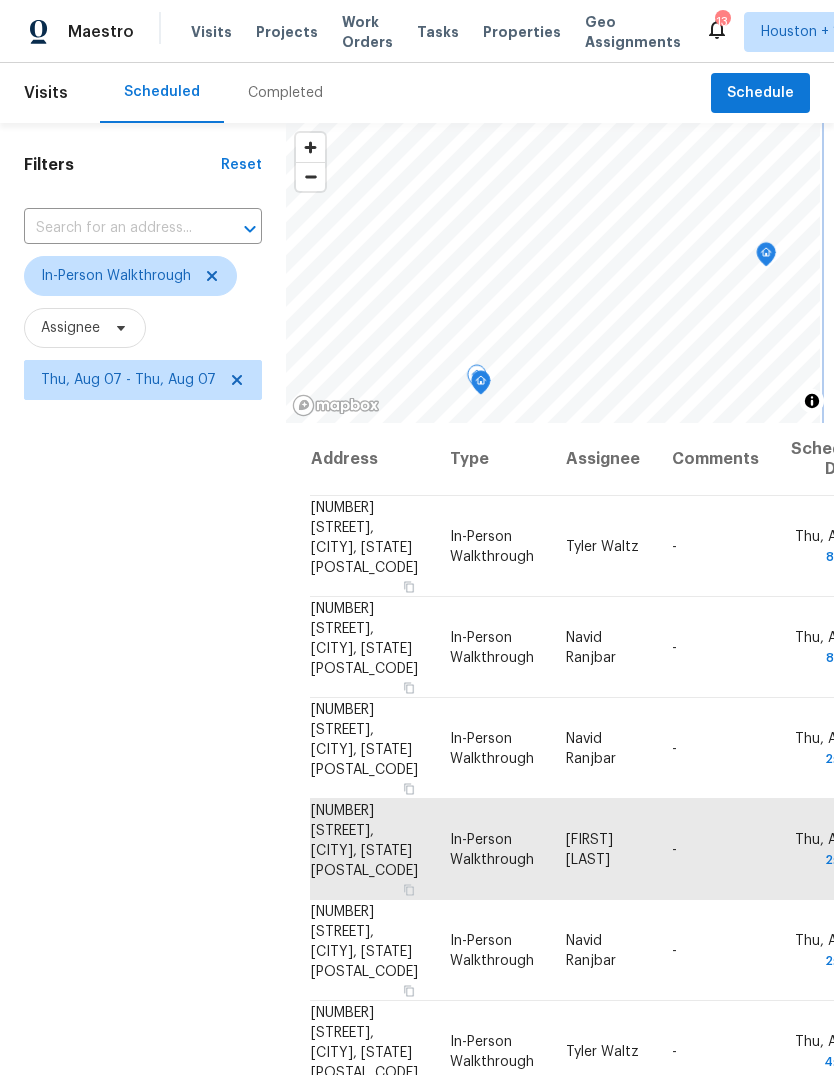 scroll, scrollTop: 0, scrollLeft: 0, axis: both 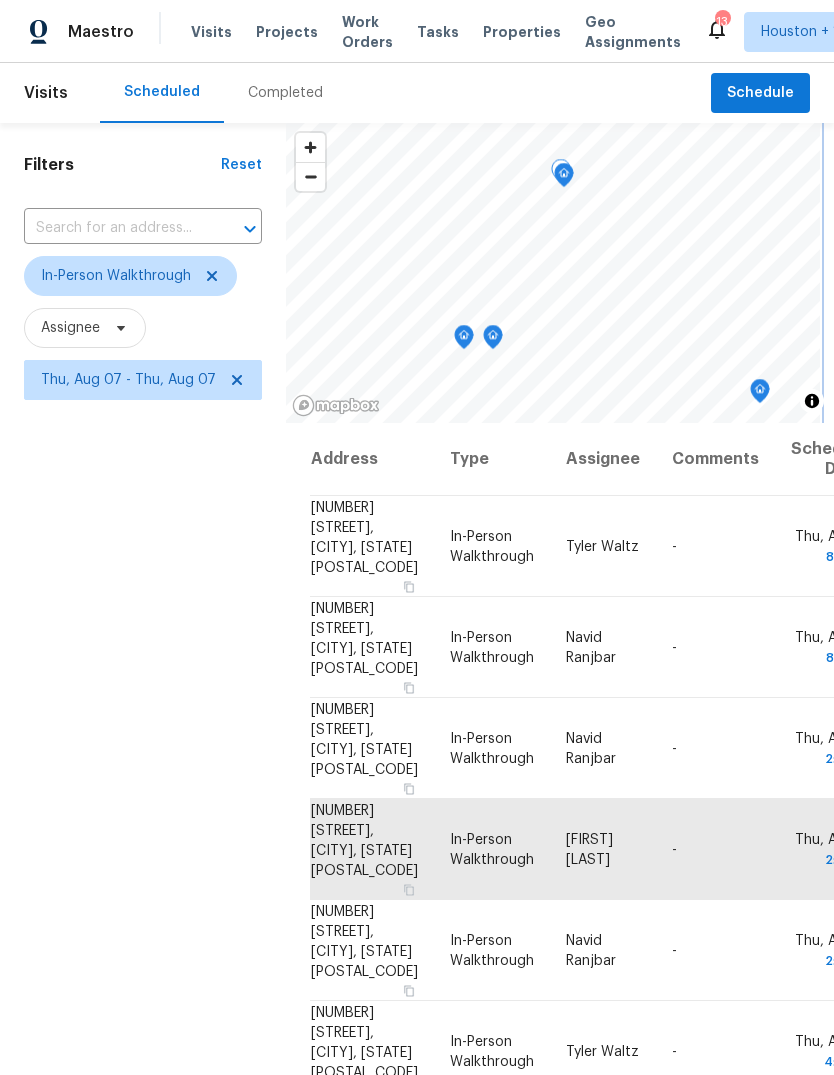 click 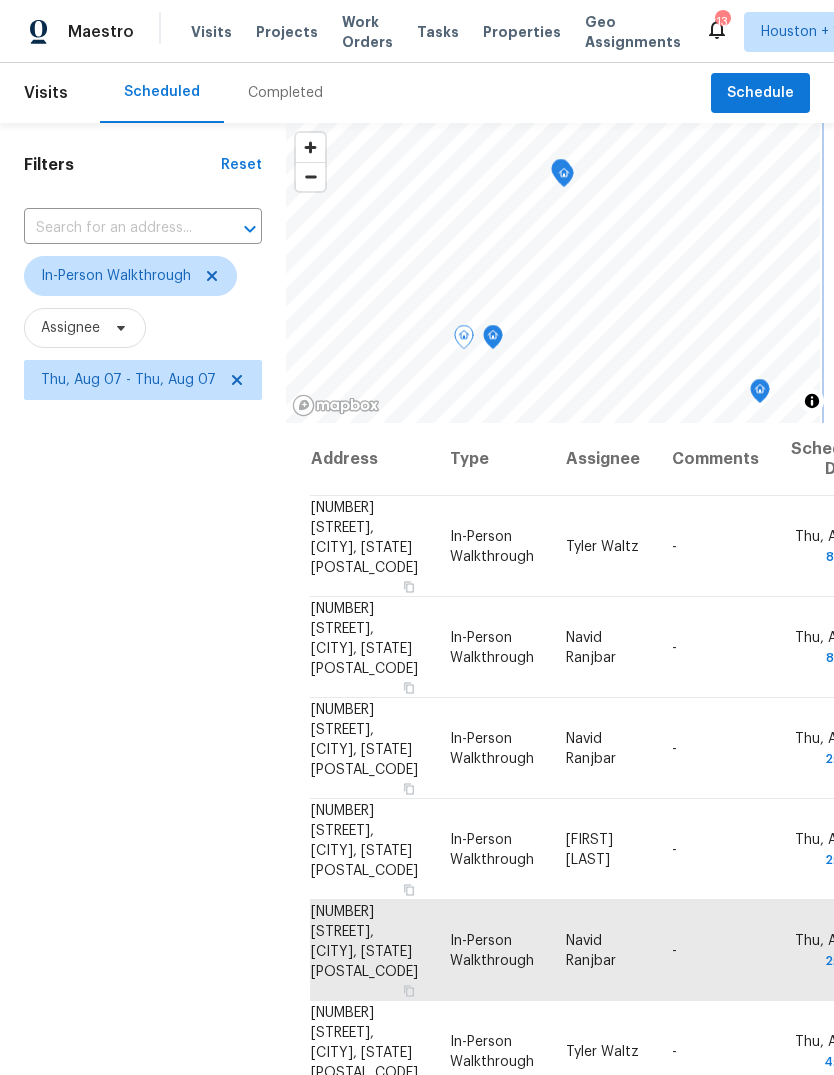 click 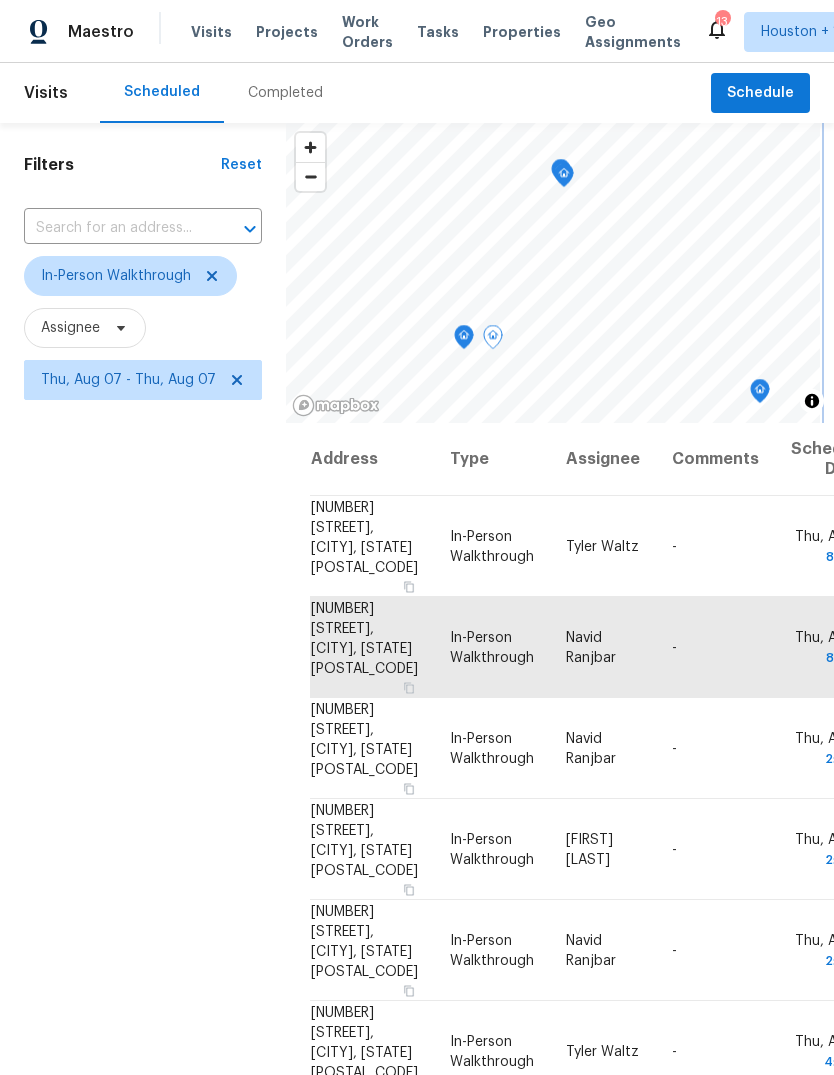 scroll, scrollTop: 31, scrollLeft: 0, axis: vertical 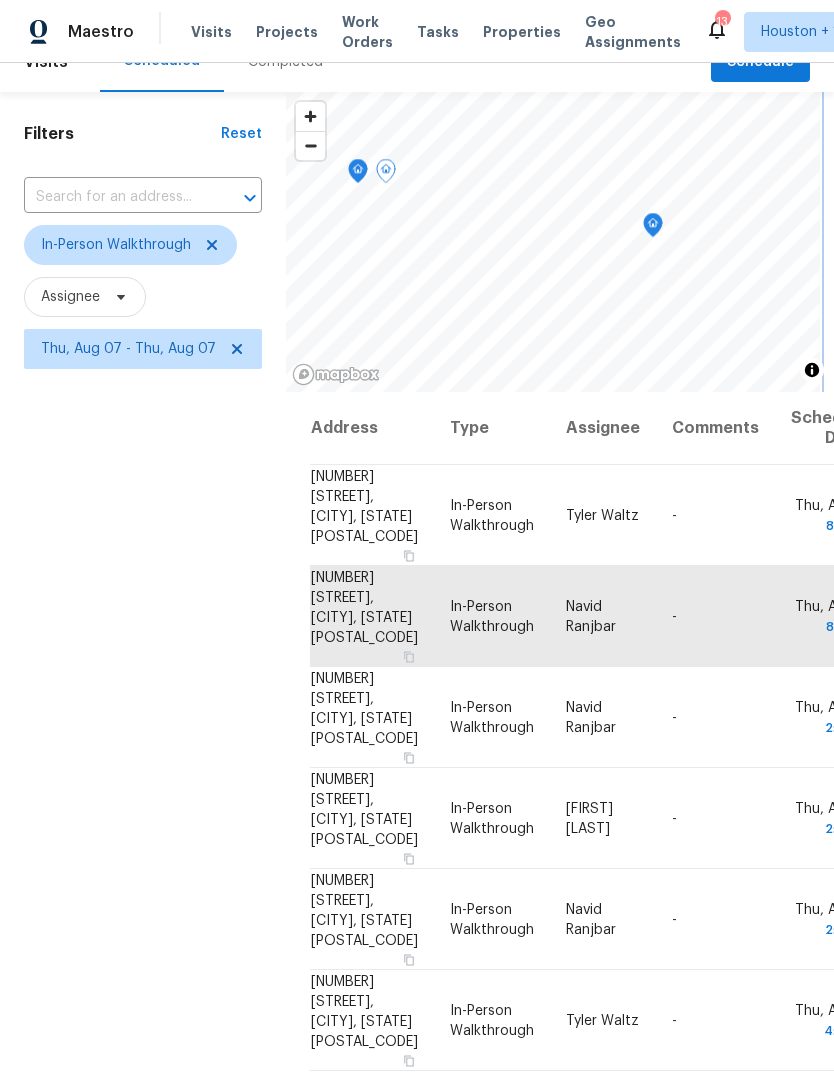 click 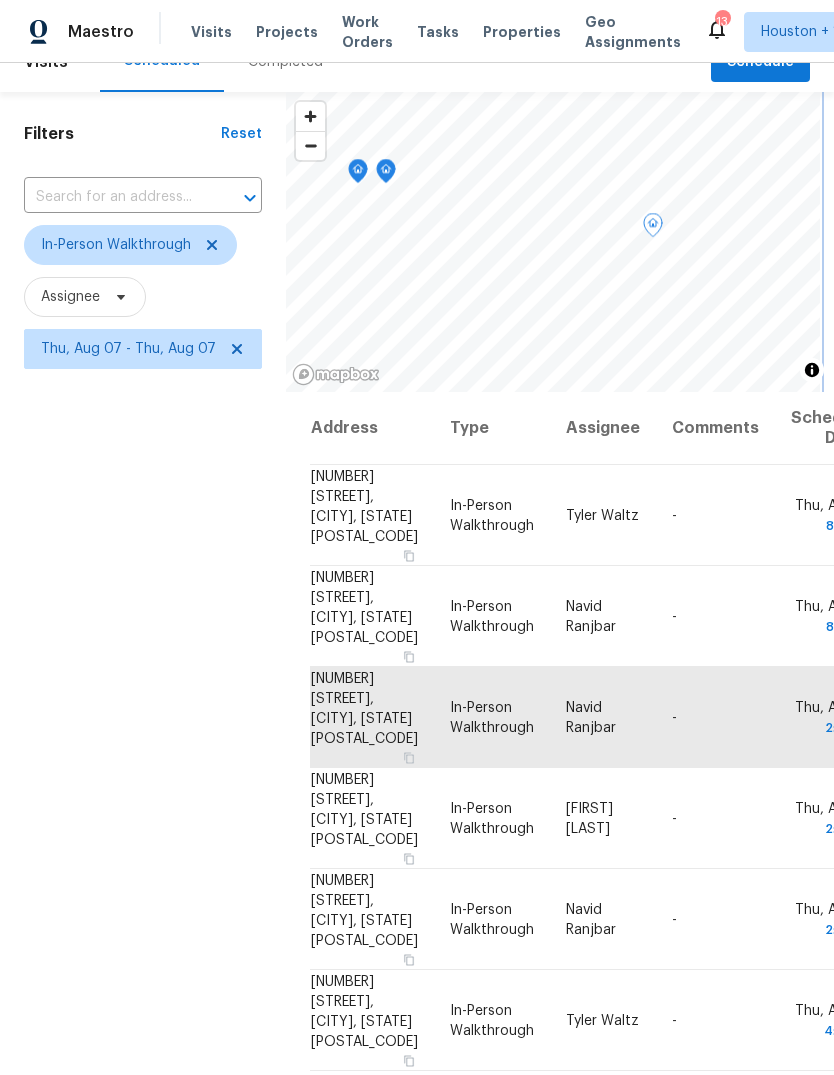 click 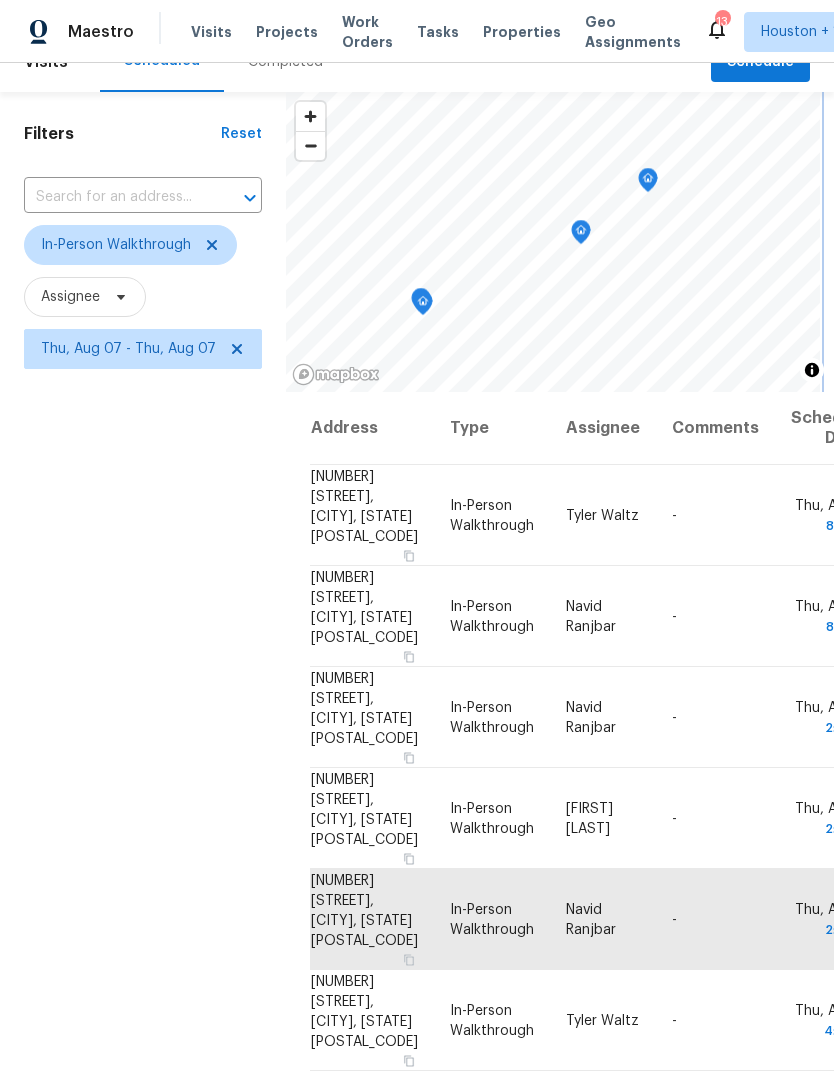 click 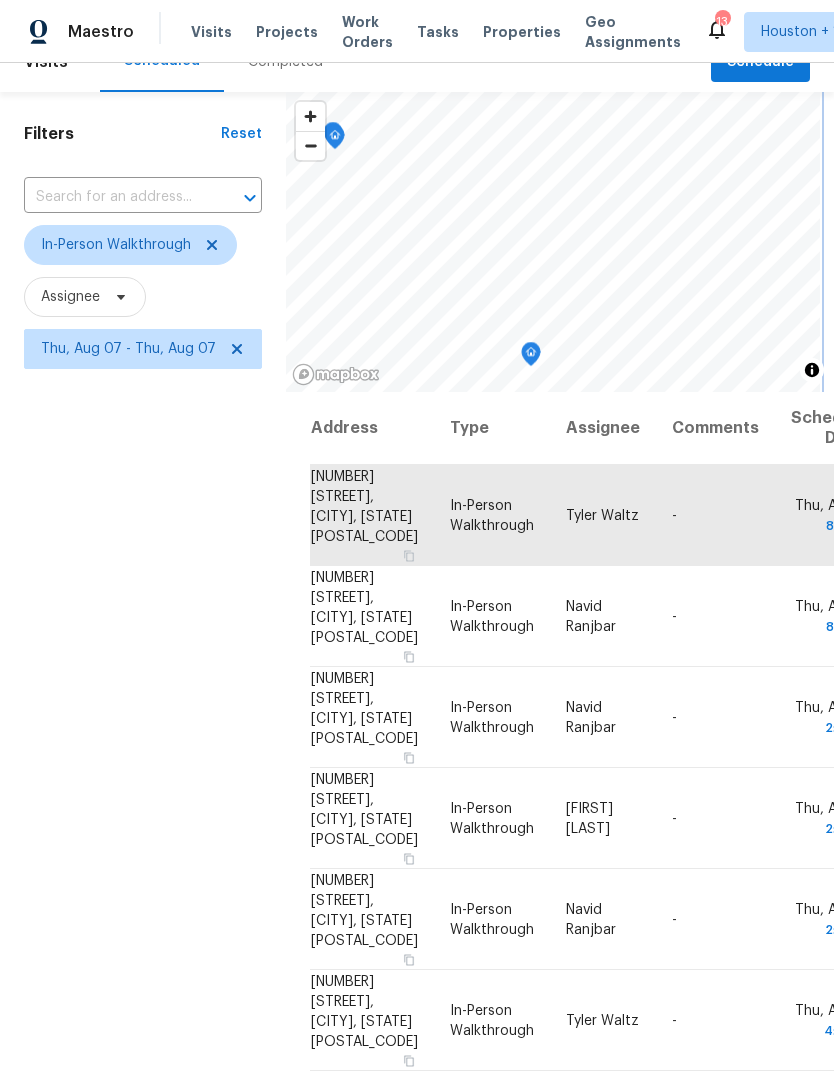 click 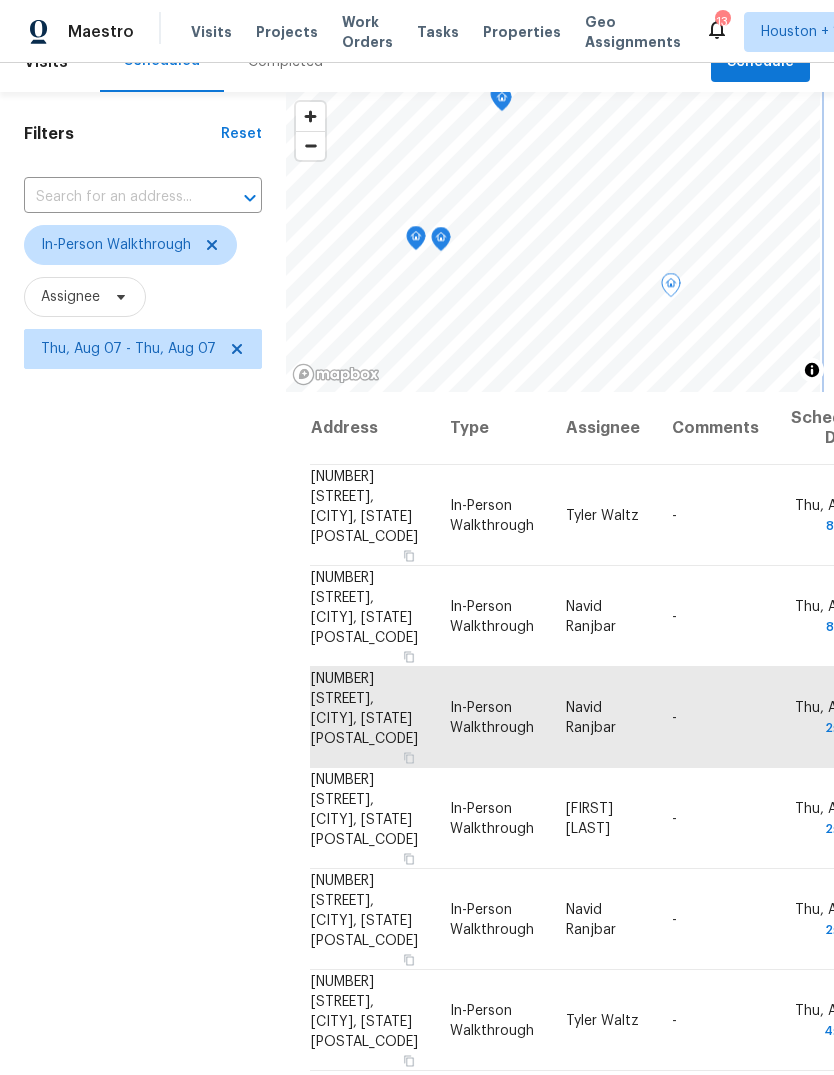 click 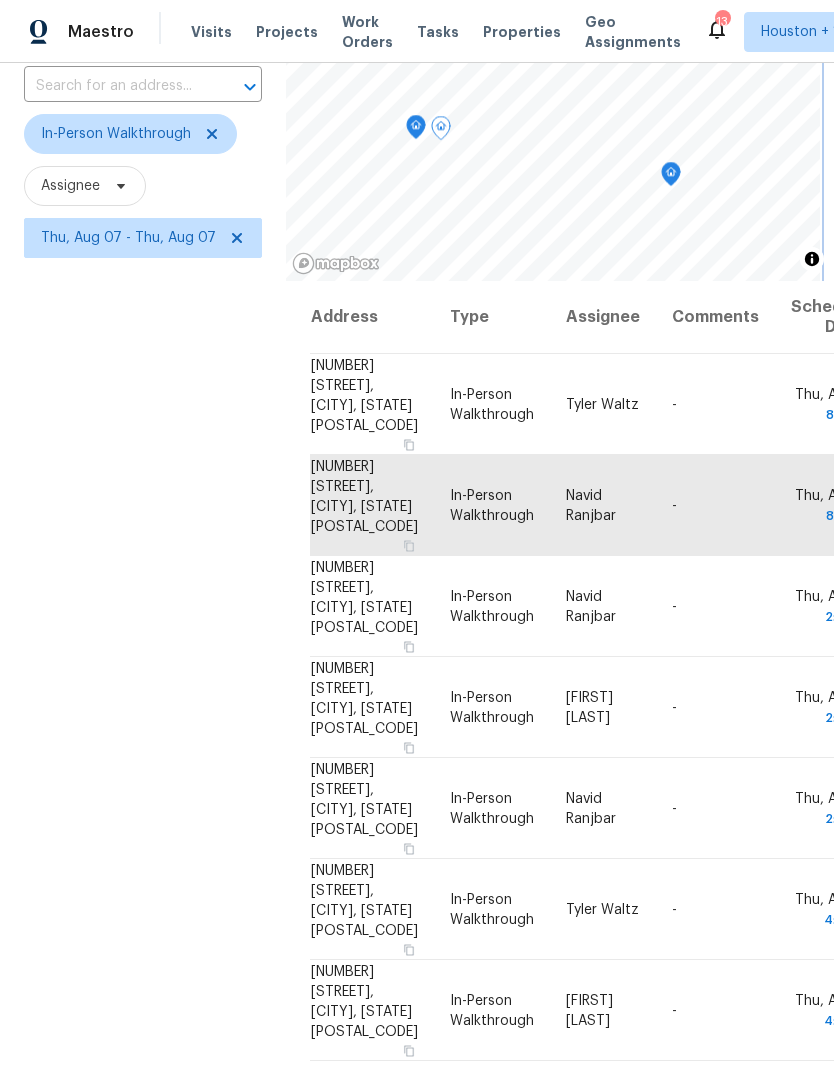 scroll, scrollTop: 129, scrollLeft: 0, axis: vertical 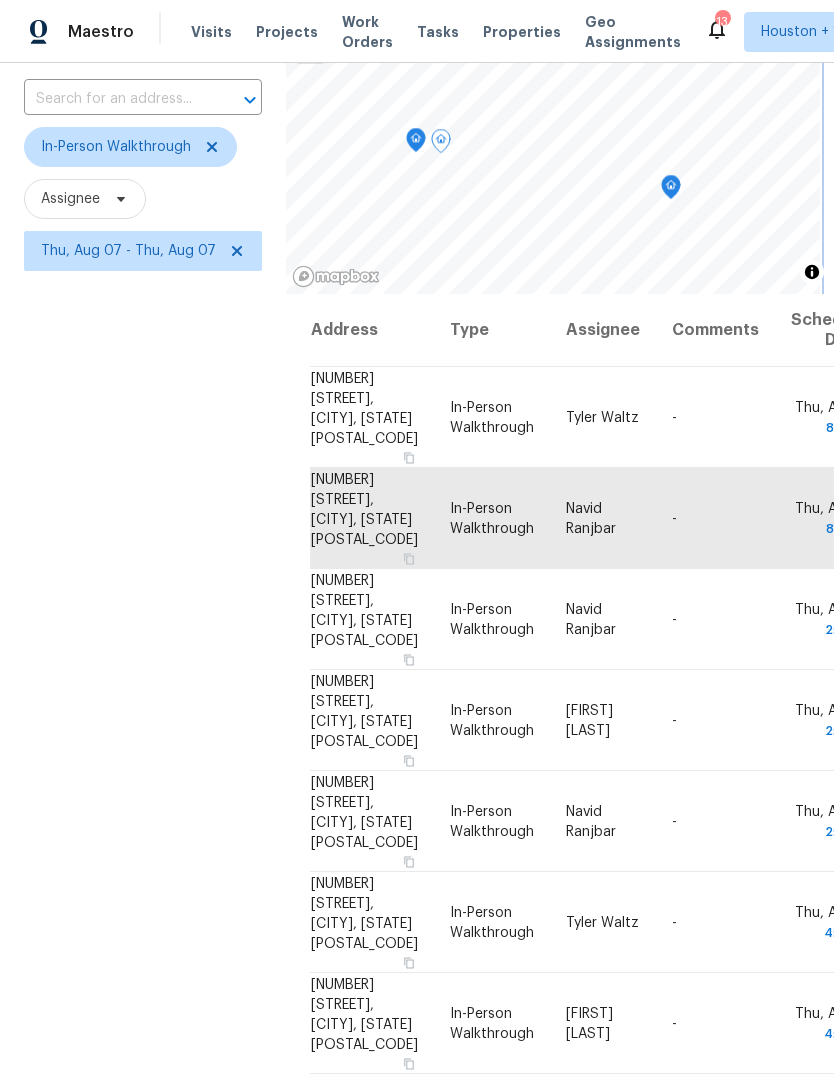 click 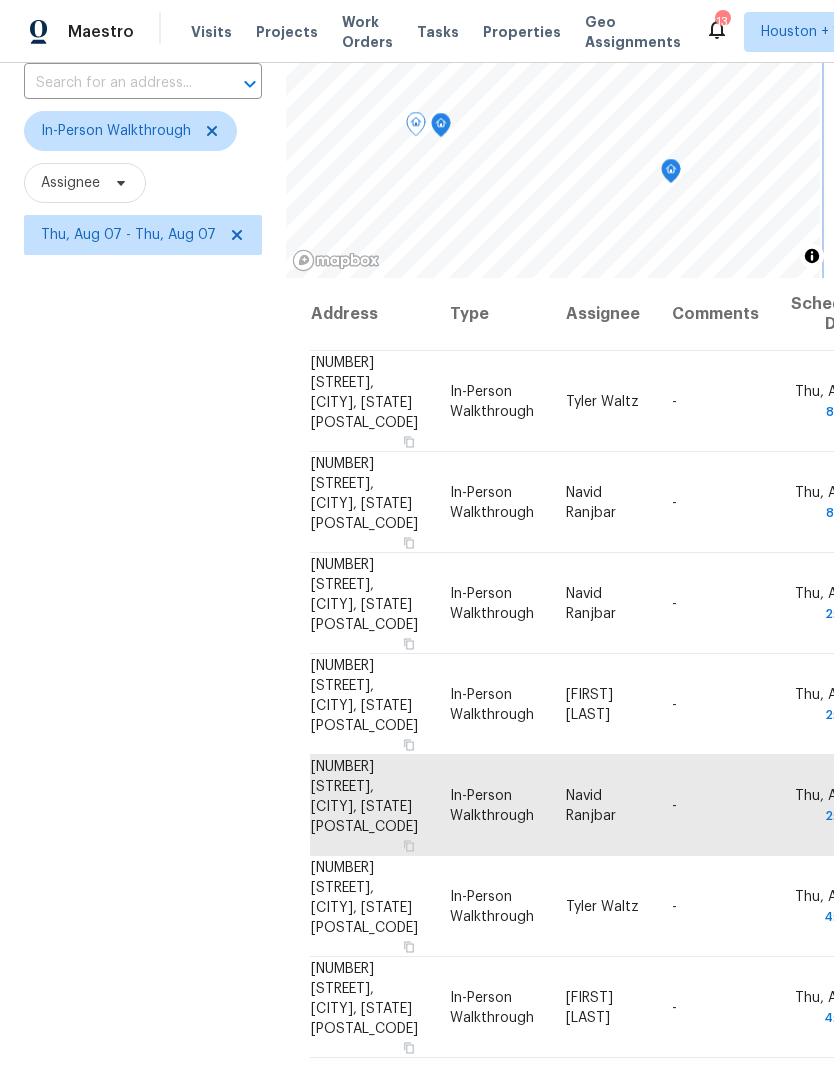 scroll, scrollTop: 151, scrollLeft: 0, axis: vertical 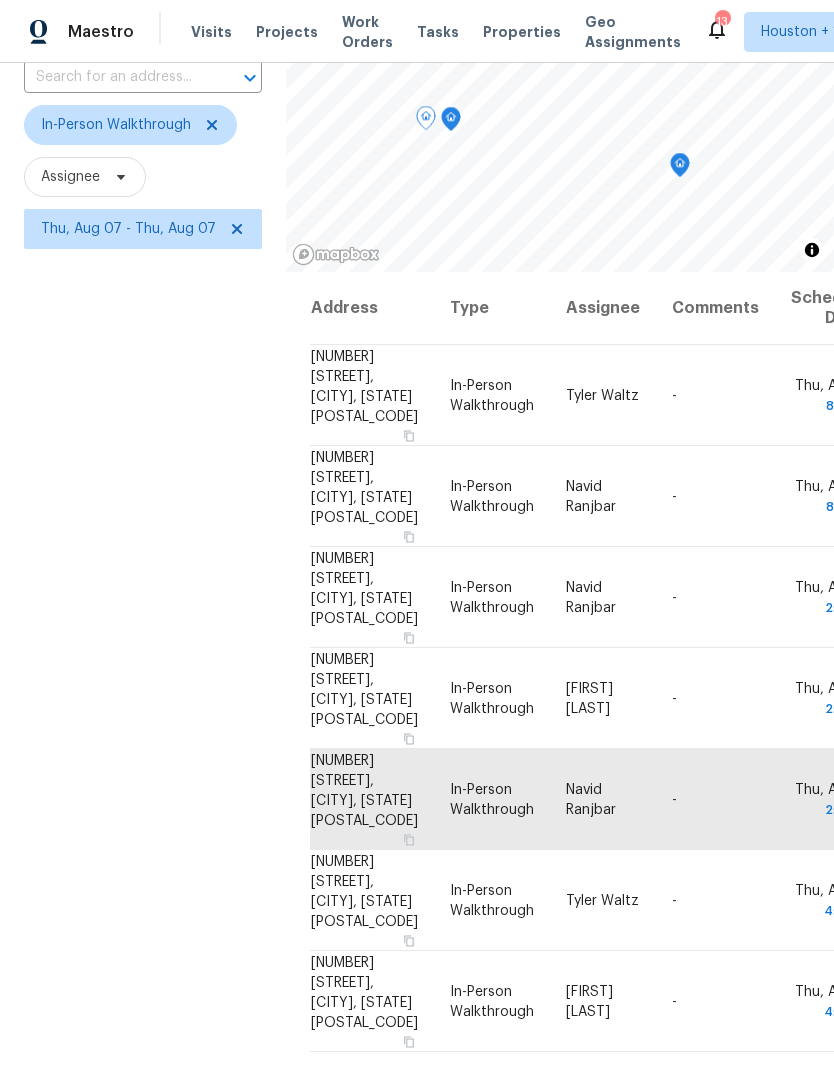 click on "Filters Reset ​ In-Person Walkthrough Assignee Thu, Aug 07 - Thu, Aug 07" at bounding box center (143, 552) 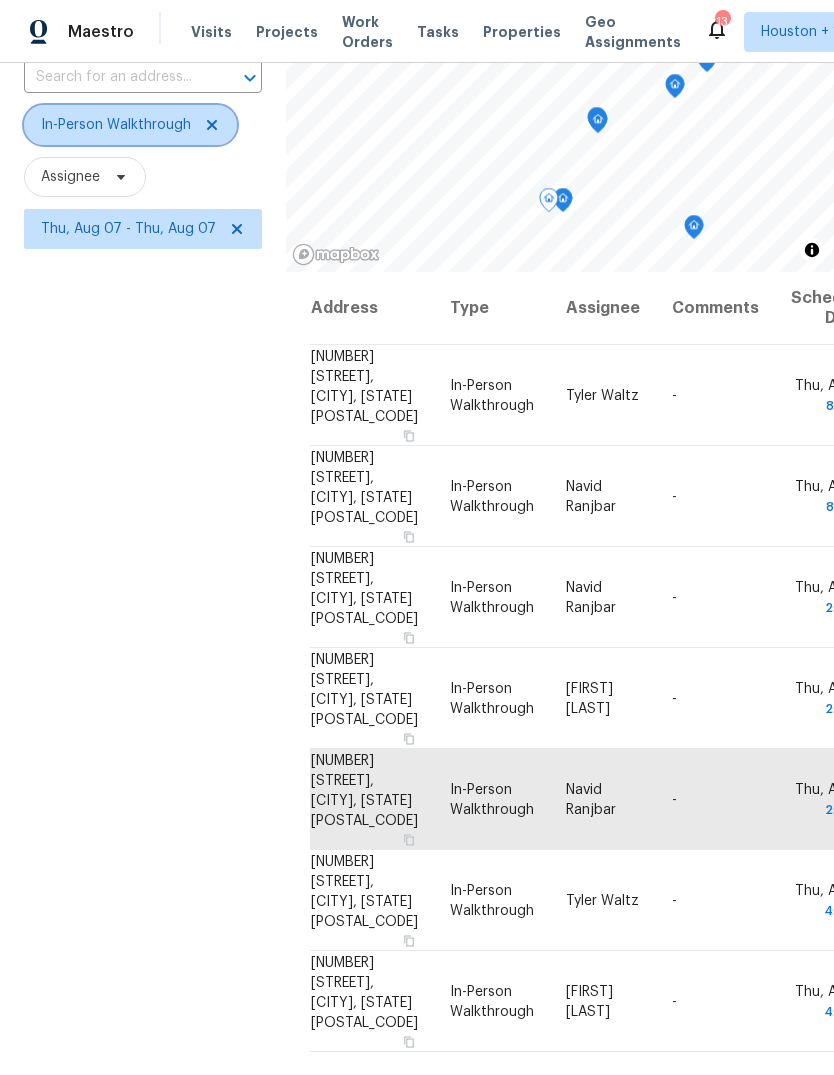 click 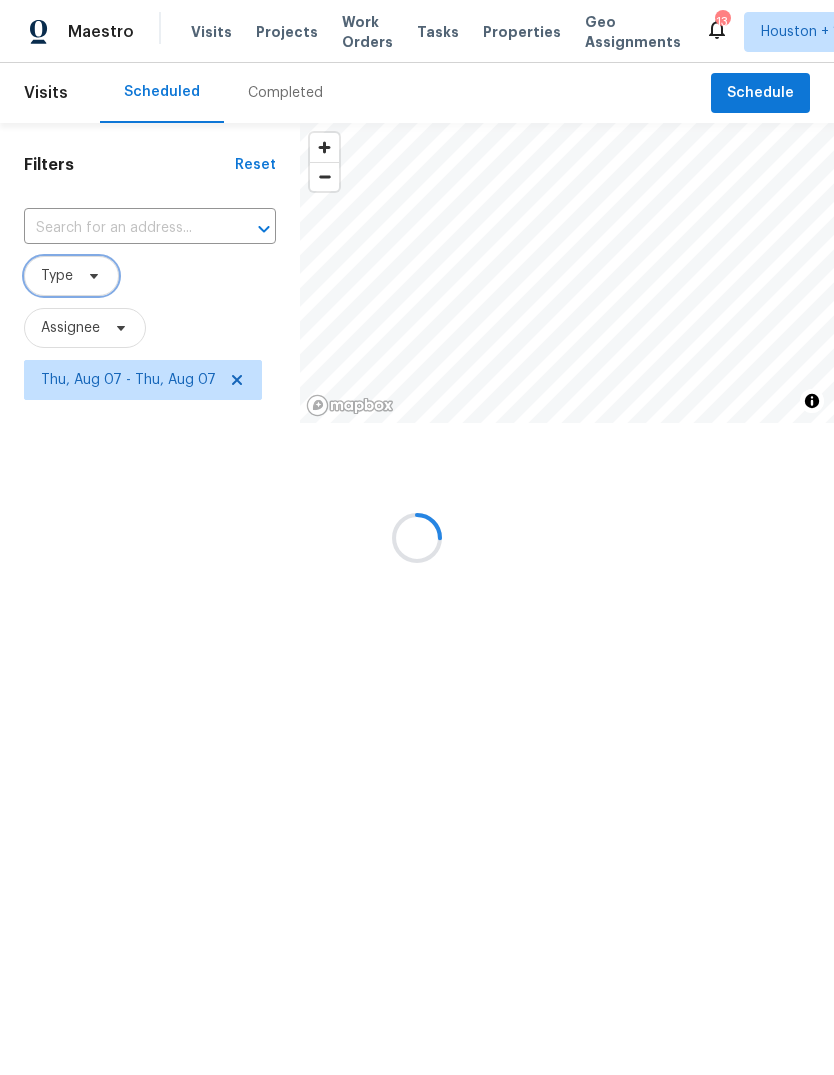 scroll, scrollTop: 0, scrollLeft: 0, axis: both 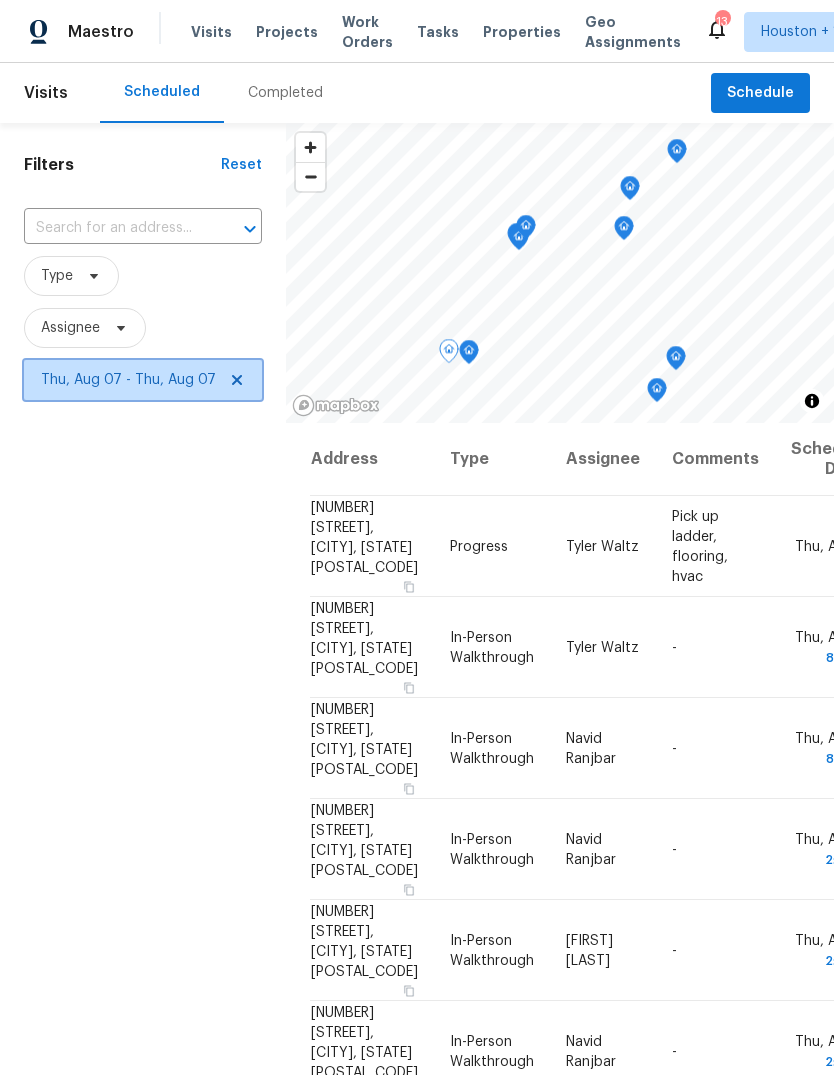 click 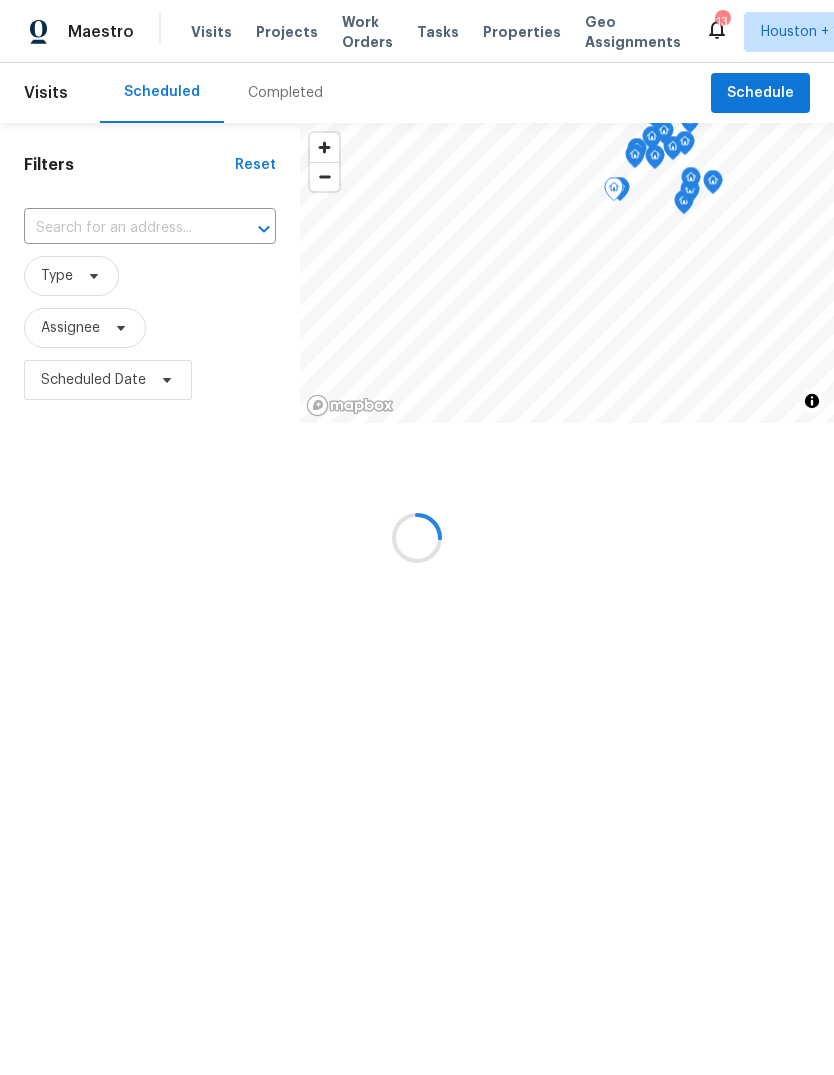 click at bounding box center [417, 537] 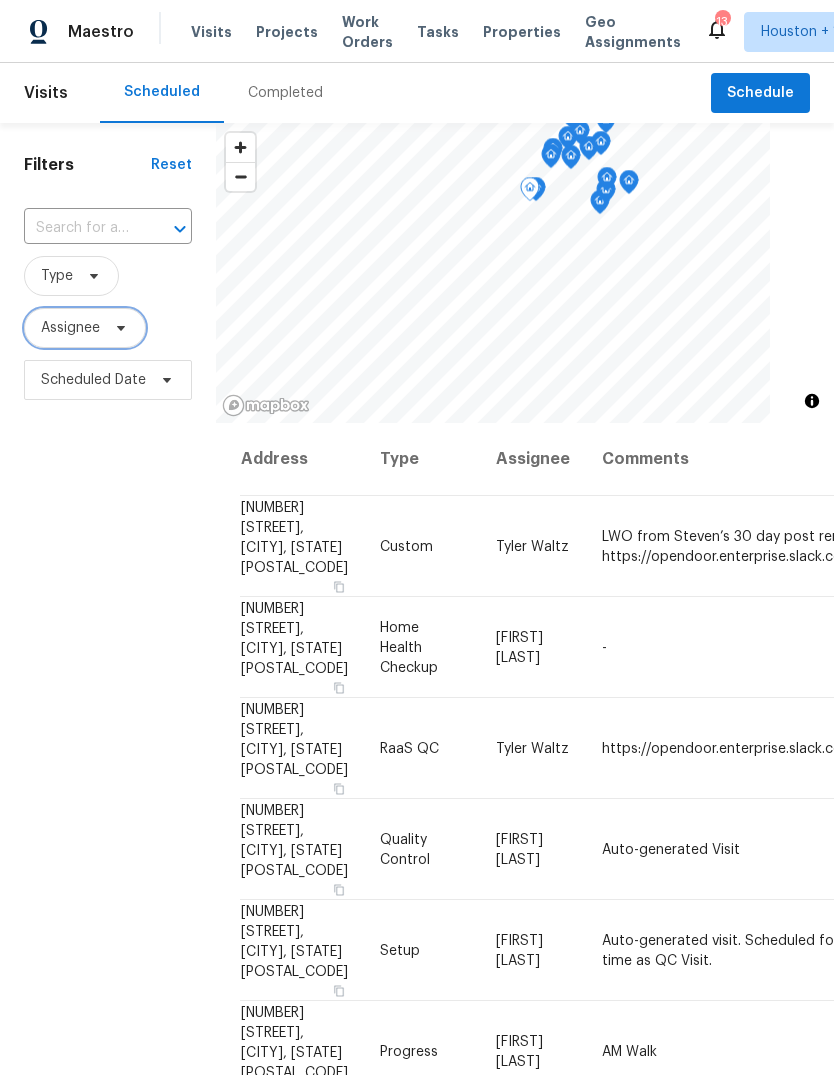 click on "Assignee" at bounding box center (70, 328) 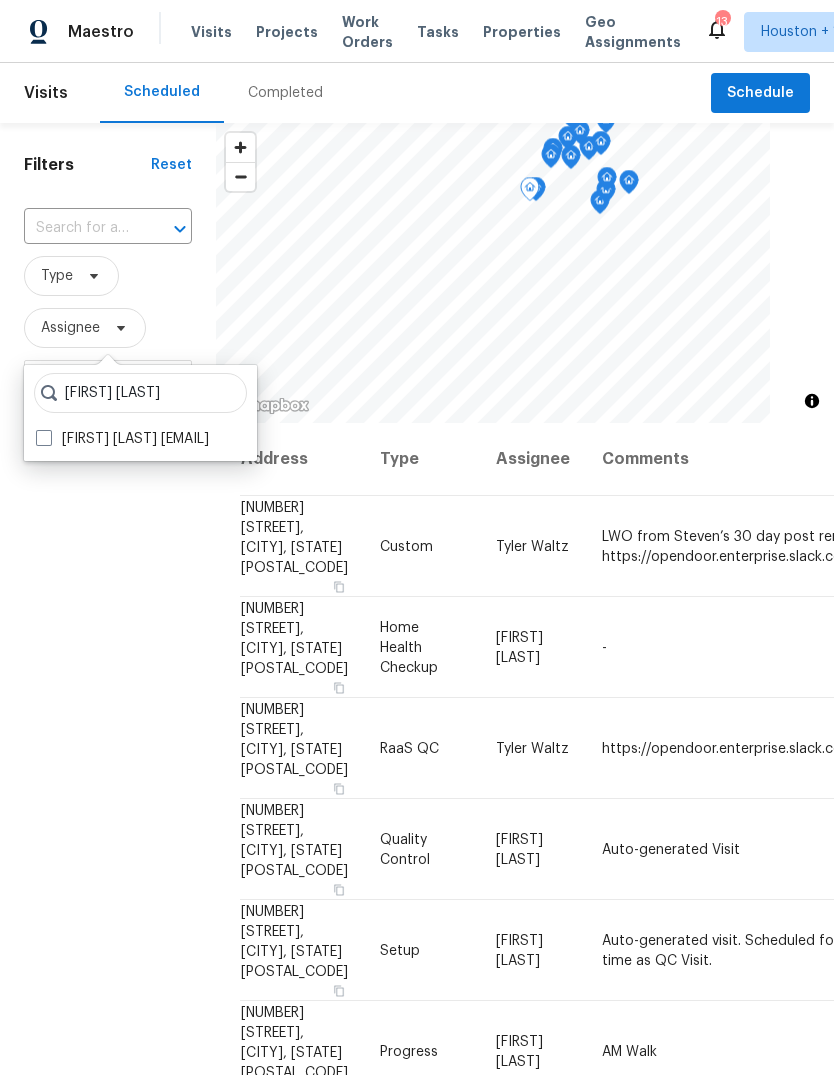 type on "Stephen lacy" 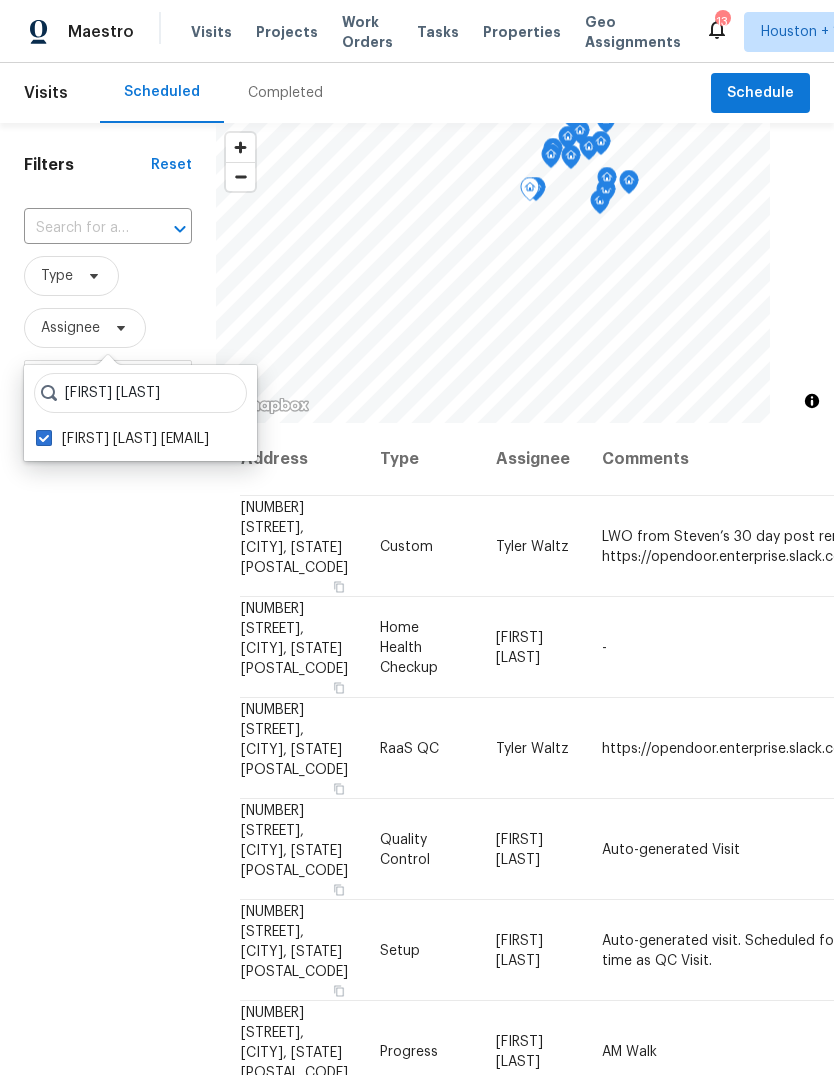 checkbox on "true" 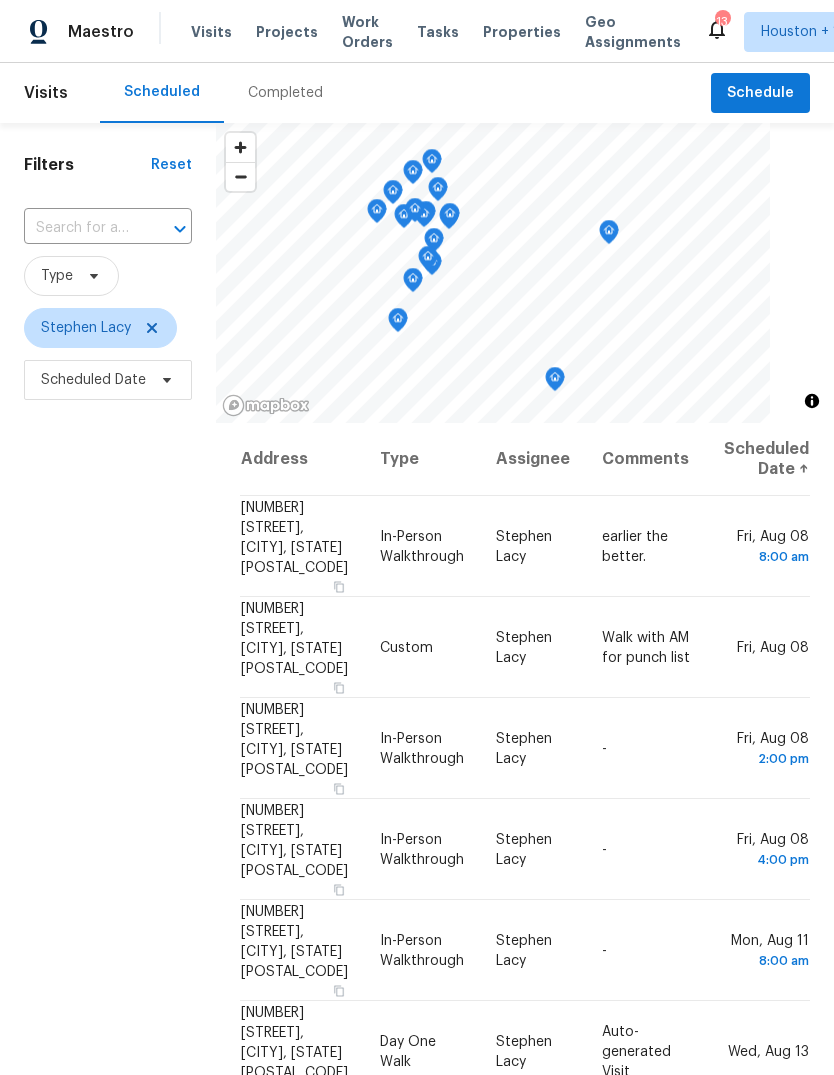 click on "Filters Reset ​ Type Stephen Lacy Scheduled Date" at bounding box center [108, 703] 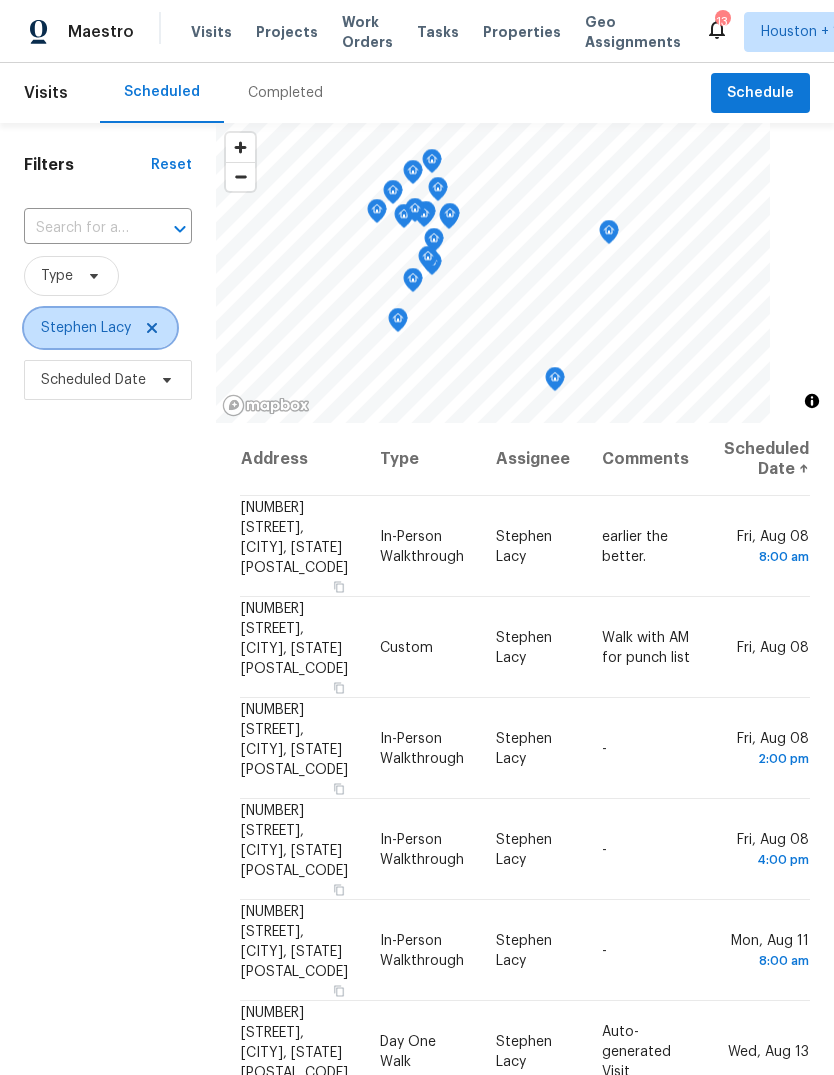 click 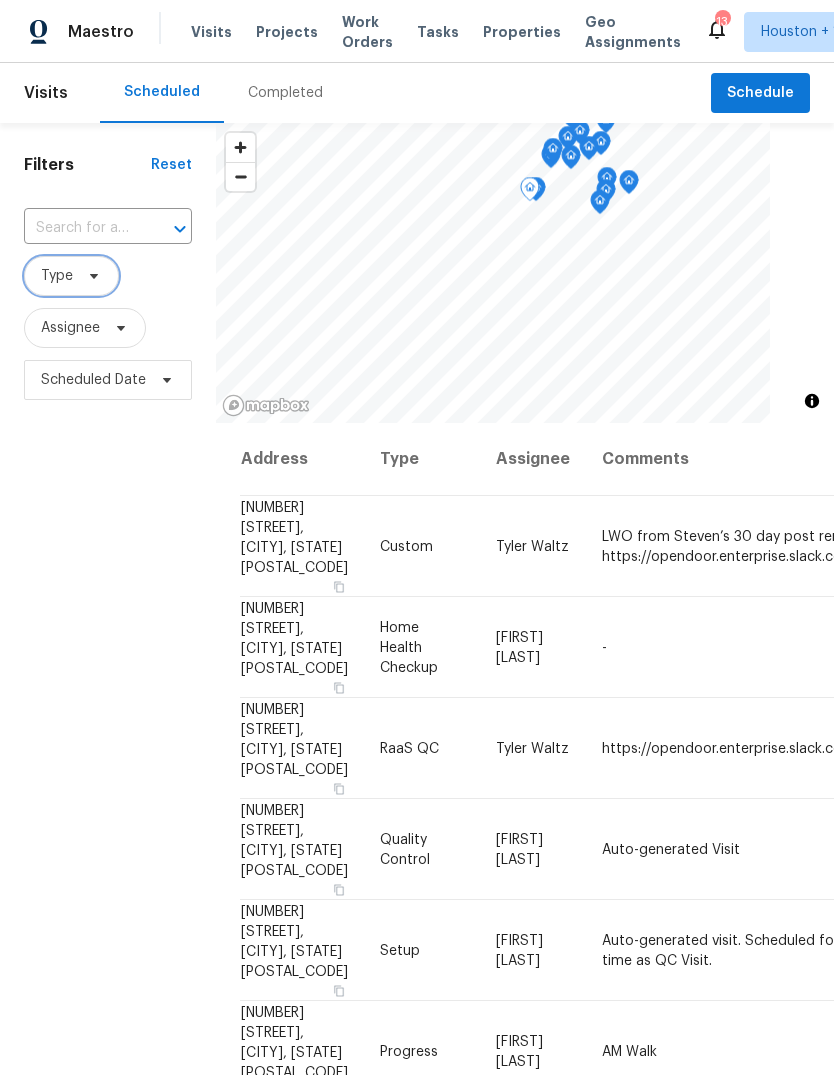 click on "Type" at bounding box center (57, 276) 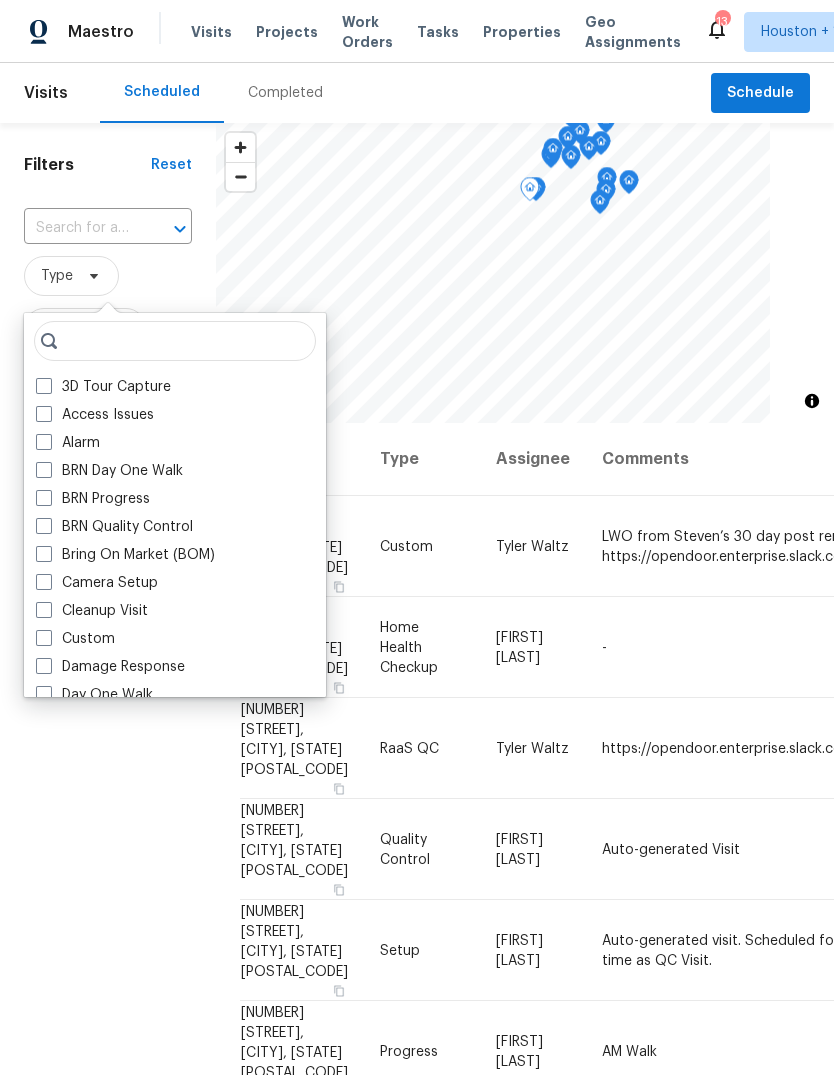 click on "Type" at bounding box center (108, 276) 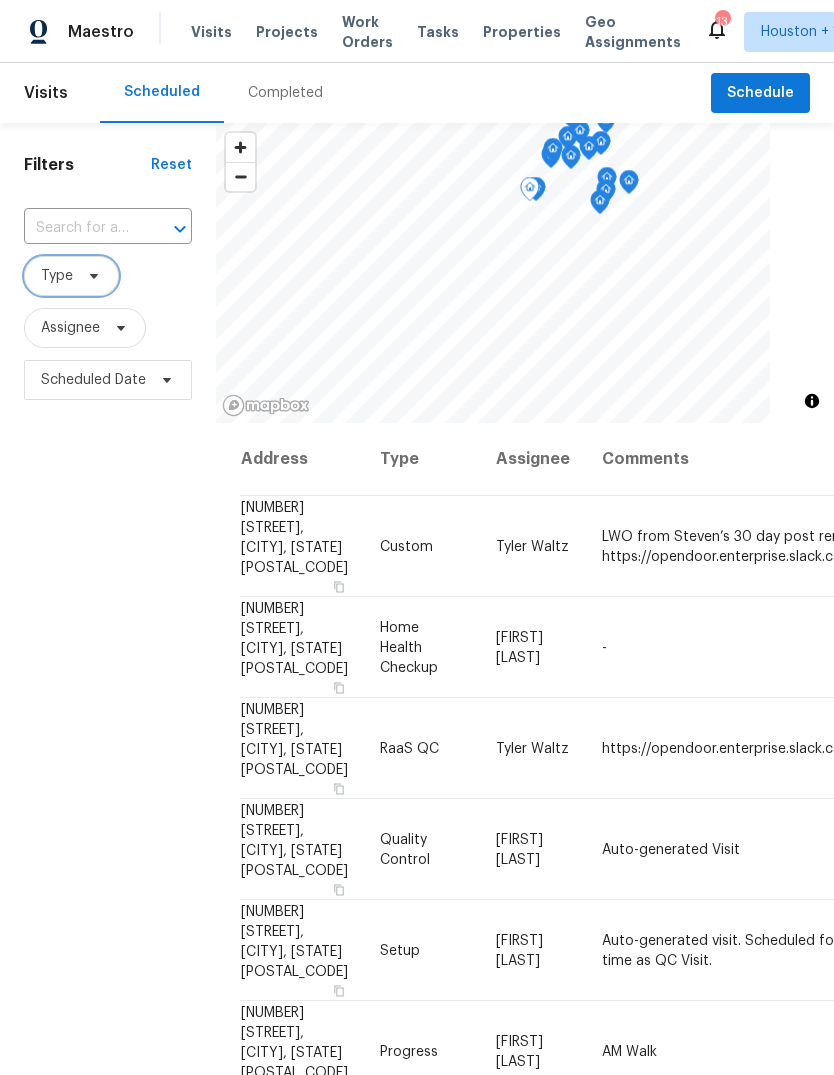 click on "Type" at bounding box center (71, 276) 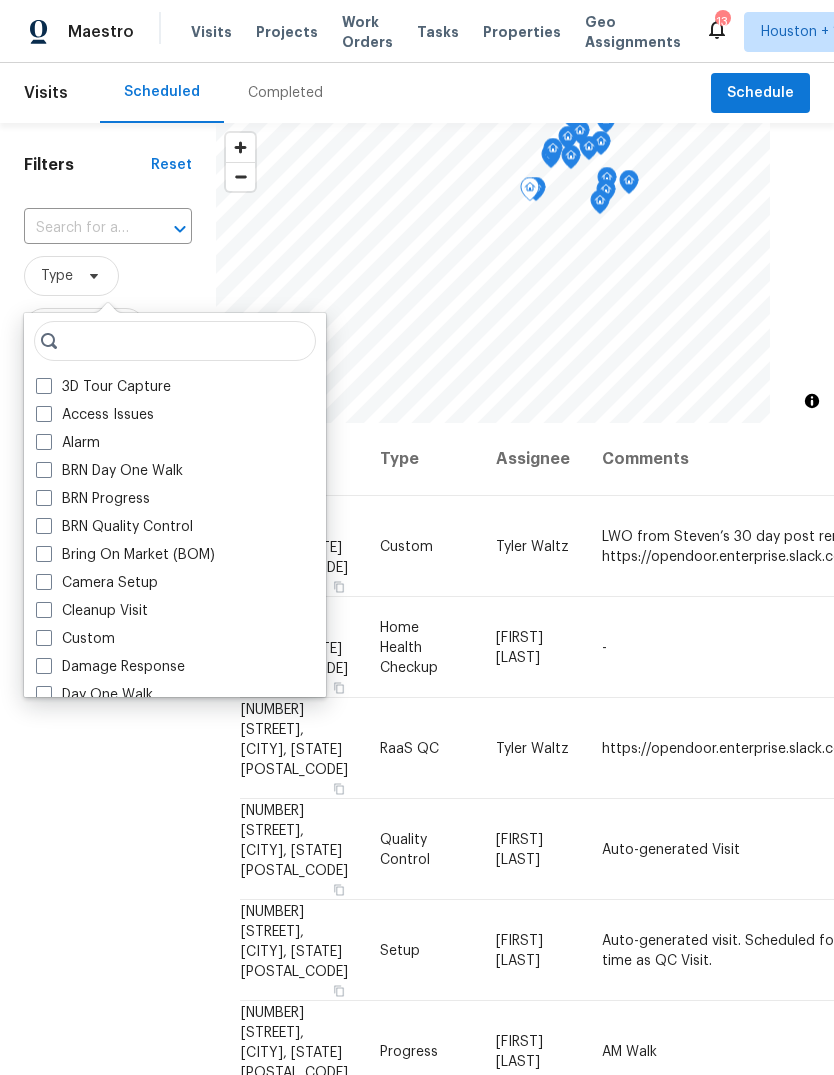 click on "Filters Reset ​ Type Assignee Scheduled Date" at bounding box center [108, 703] 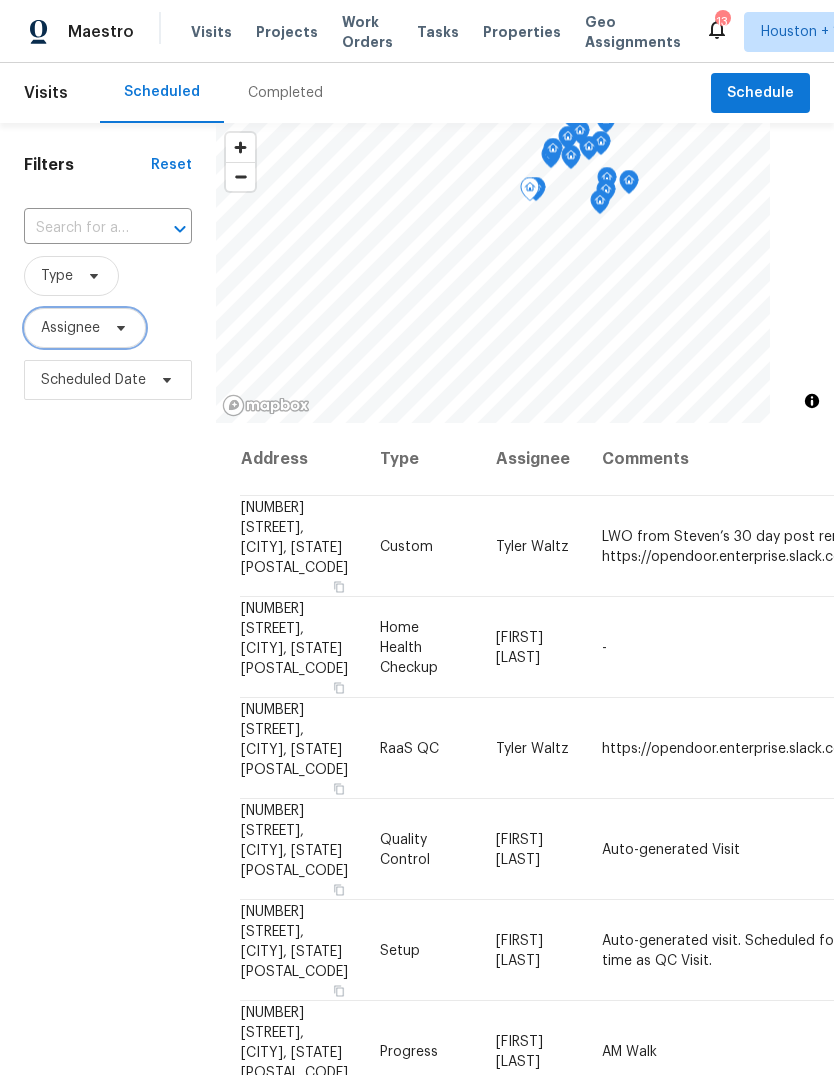 click on "Assignee" at bounding box center (70, 328) 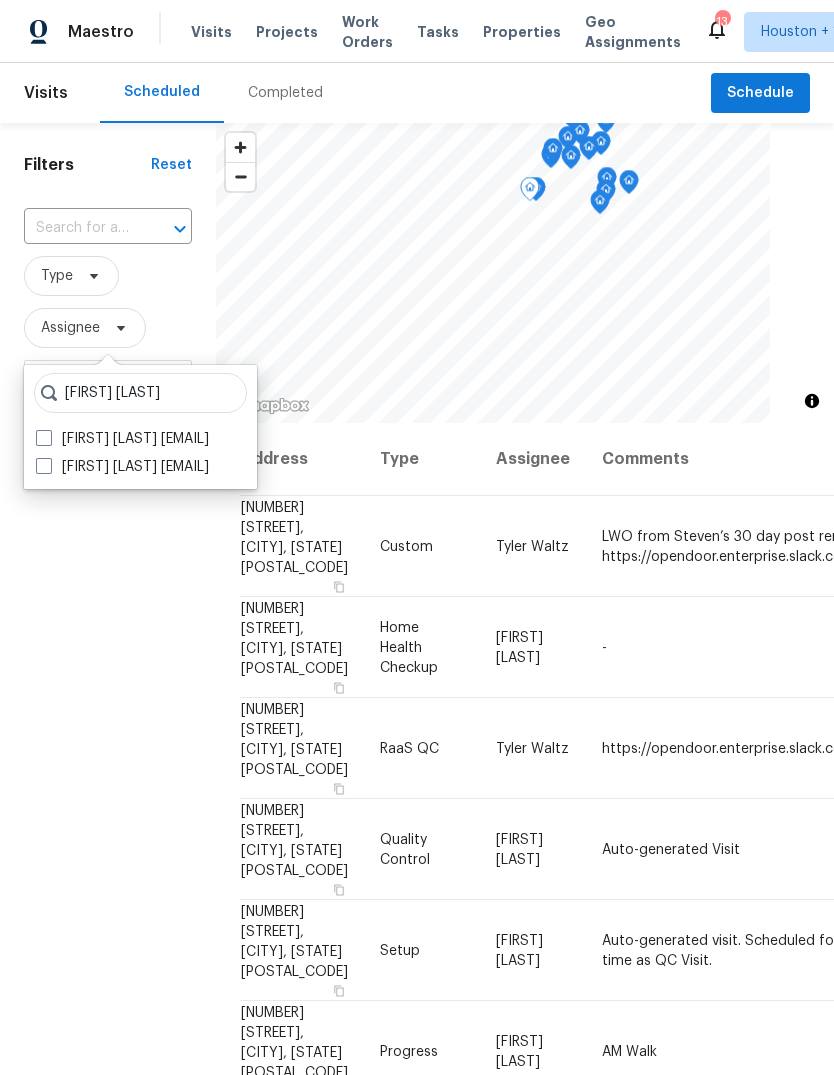 type on "Maria zakharnitskaia" 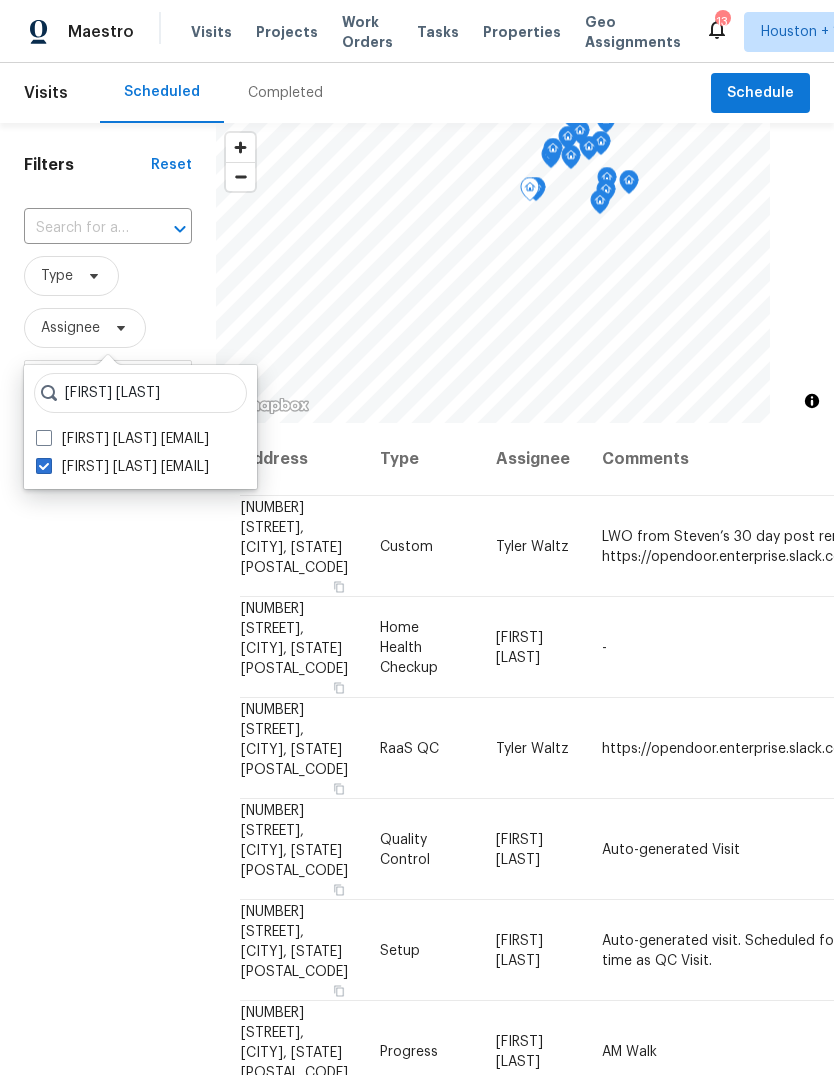 checkbox on "true" 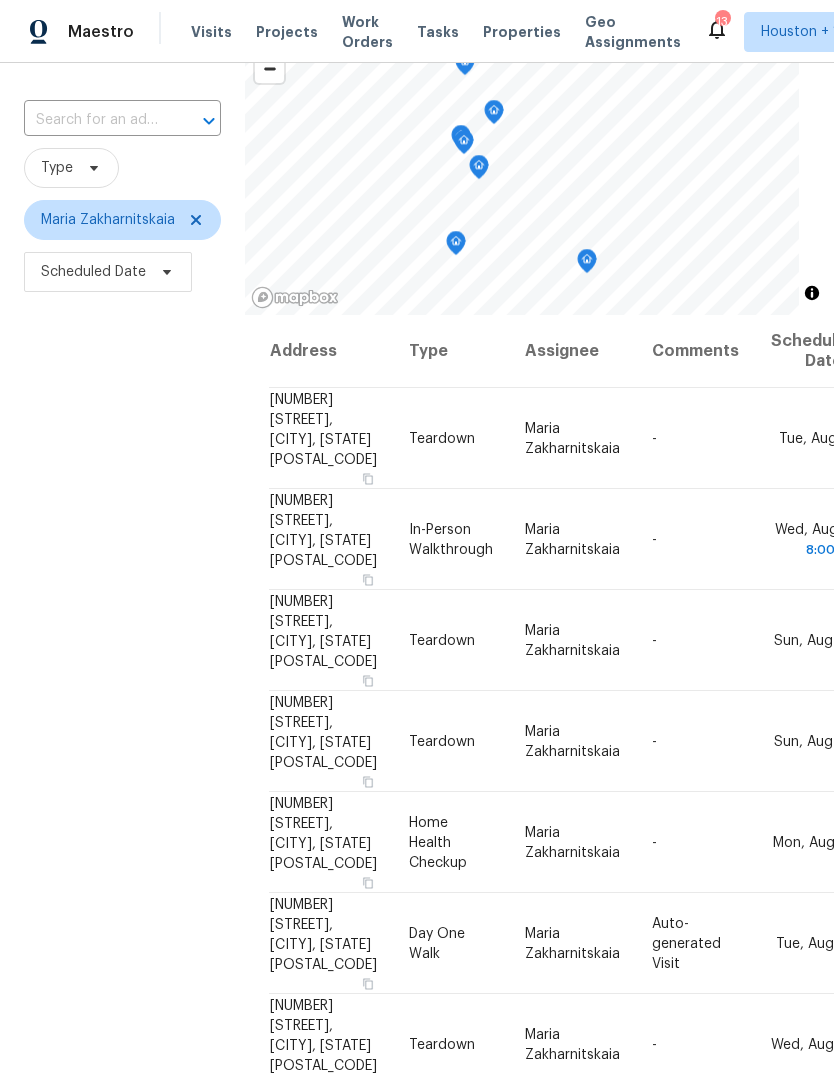scroll, scrollTop: 156, scrollLeft: 0, axis: vertical 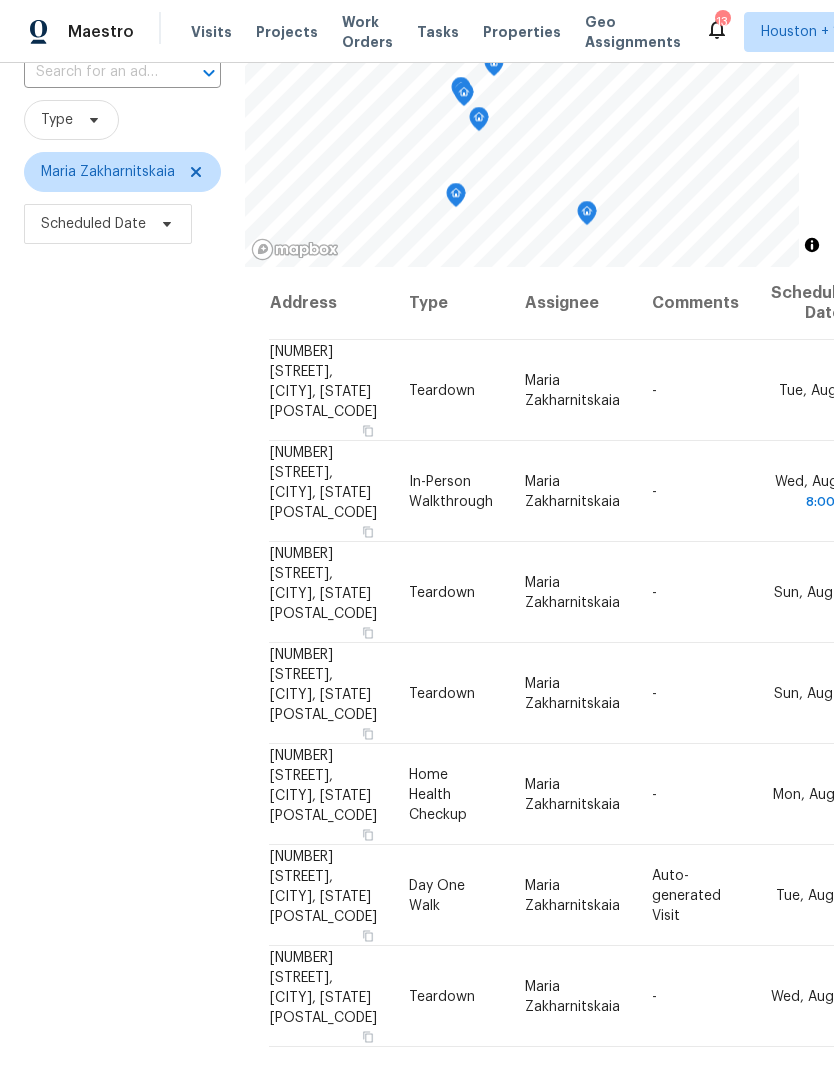 click on "Filters Reset ​ Type Maria Zakharnitskaia Scheduled Date" at bounding box center [122, 547] 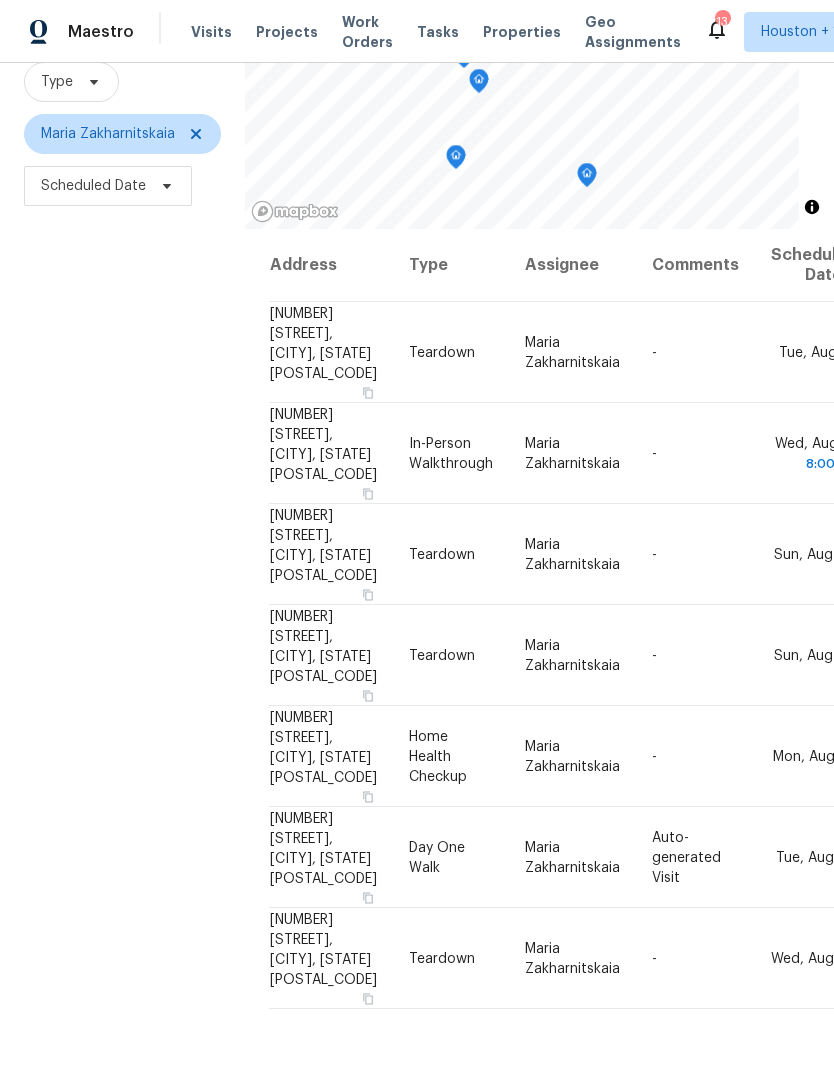 scroll, scrollTop: 193, scrollLeft: 0, axis: vertical 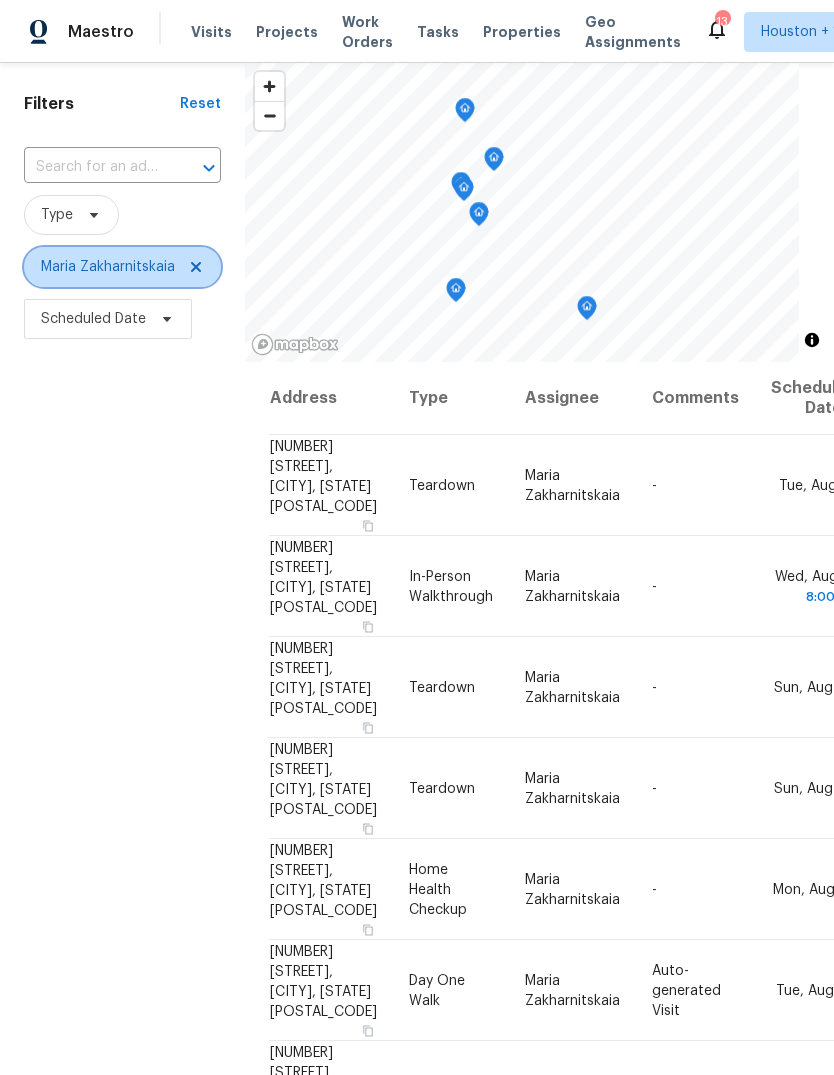click 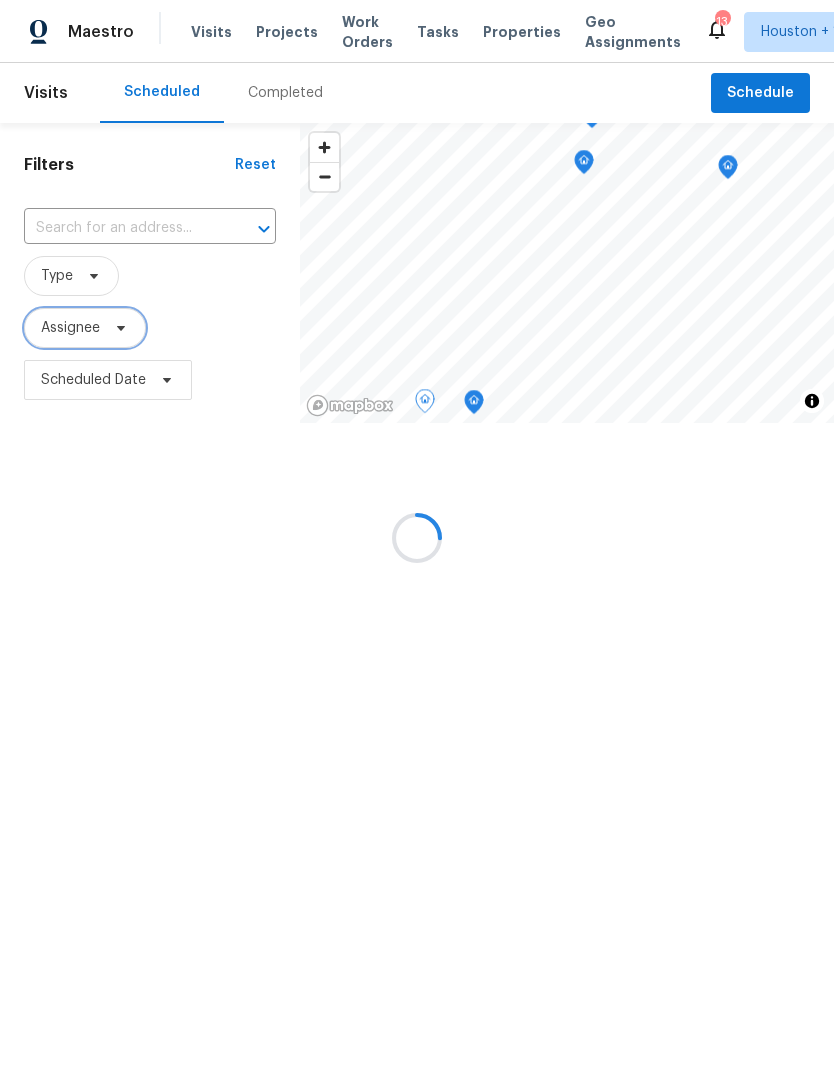 scroll, scrollTop: 0, scrollLeft: 0, axis: both 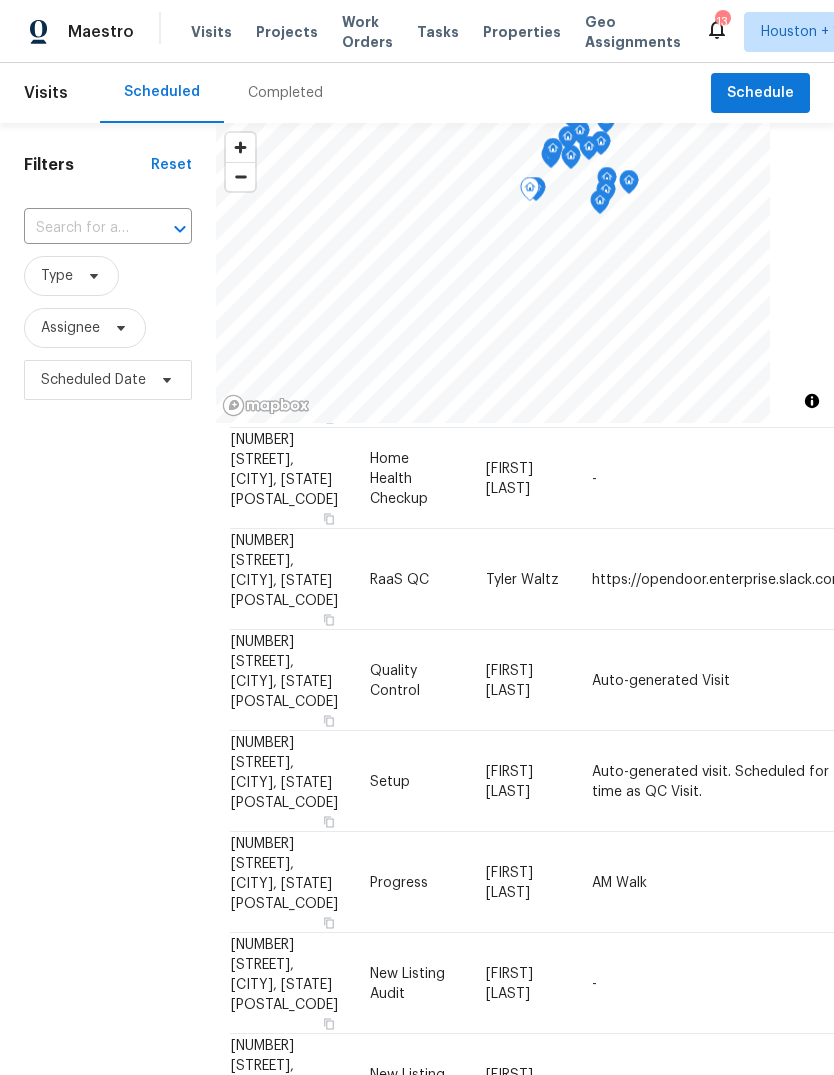 click on "Filters Reset ​ Type Assignee Scheduled Date" at bounding box center [108, 703] 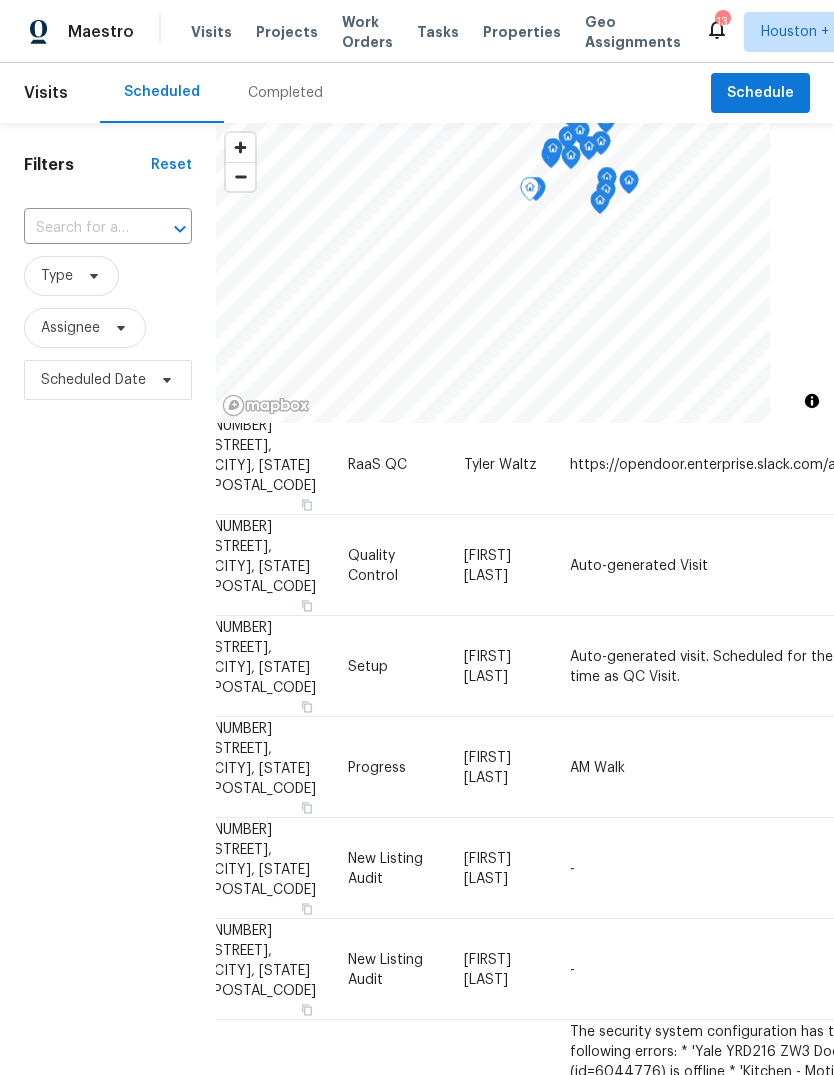 scroll, scrollTop: 299, scrollLeft: 35, axis: both 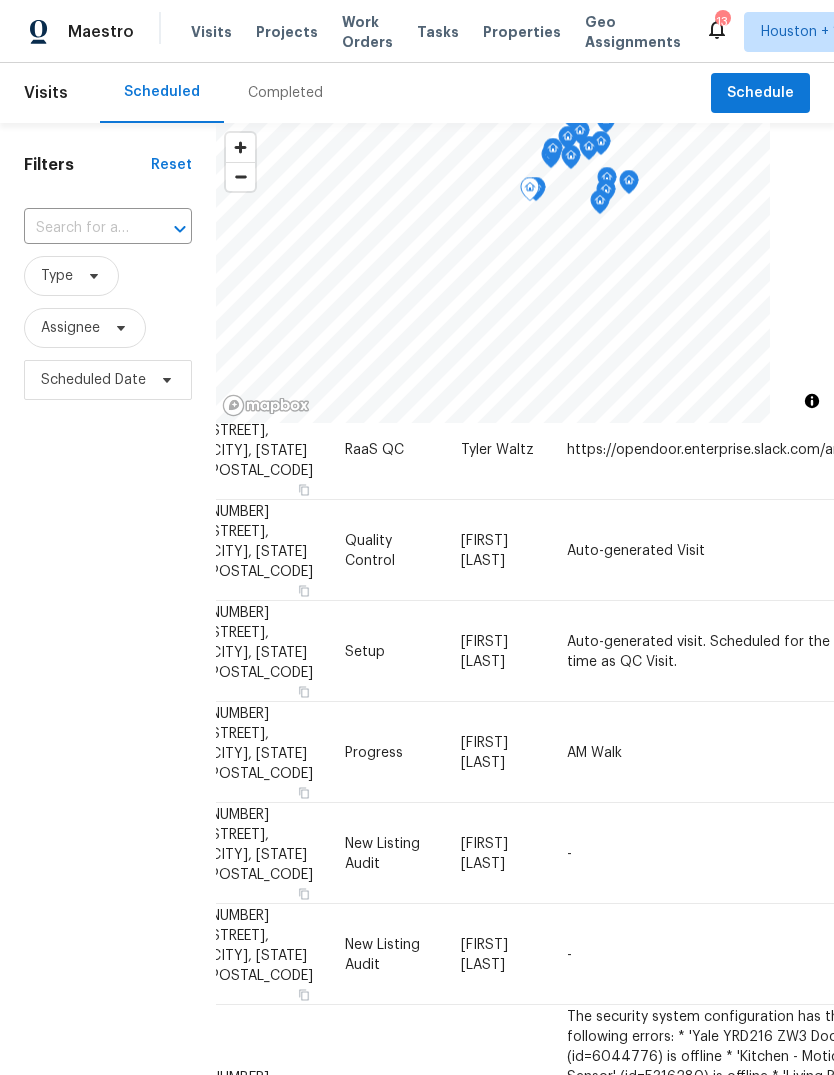 click on "Filters Reset ​ Type Assignee Scheduled Date" at bounding box center (108, 703) 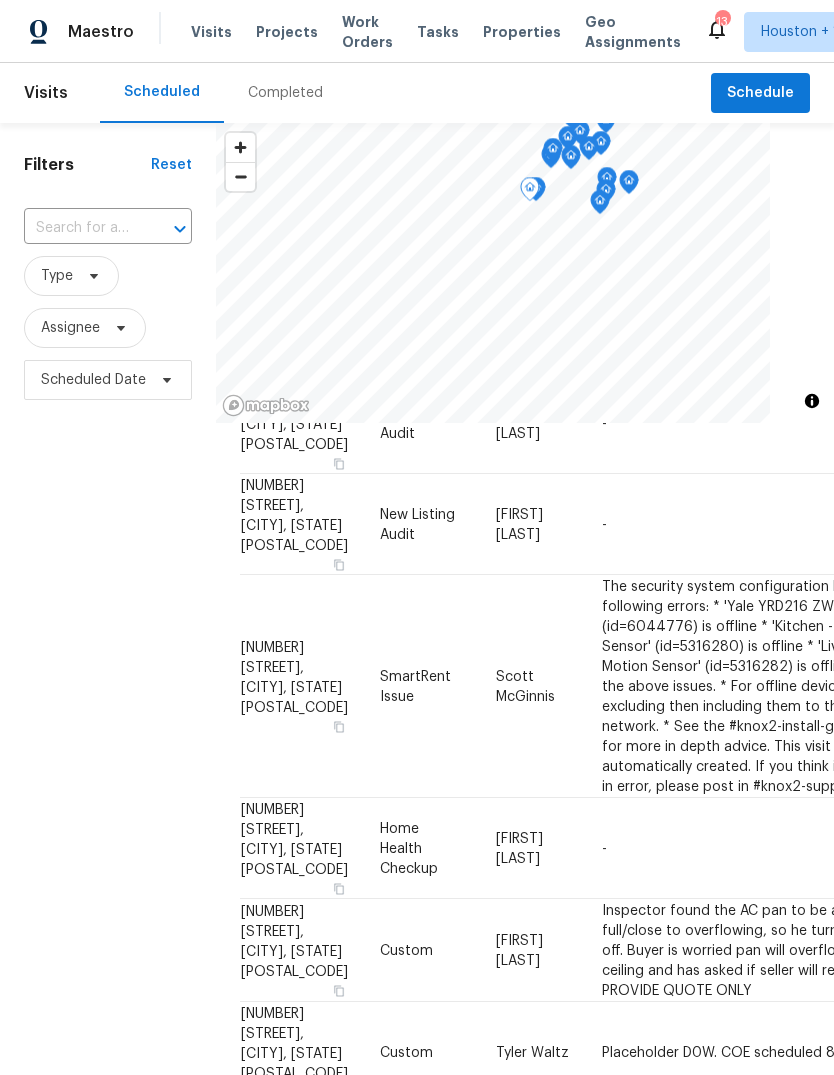scroll, scrollTop: 730, scrollLeft: 0, axis: vertical 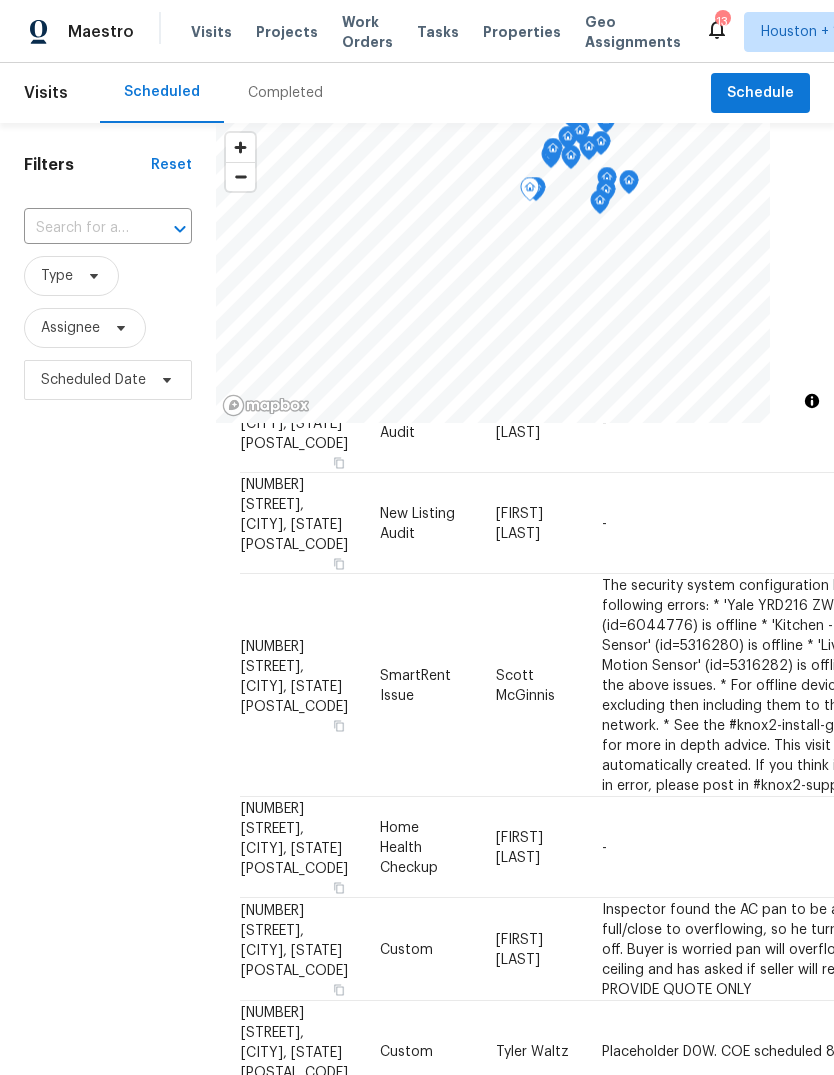 click on "Filters Reset ​ Type Assignee Scheduled Date" at bounding box center (108, 703) 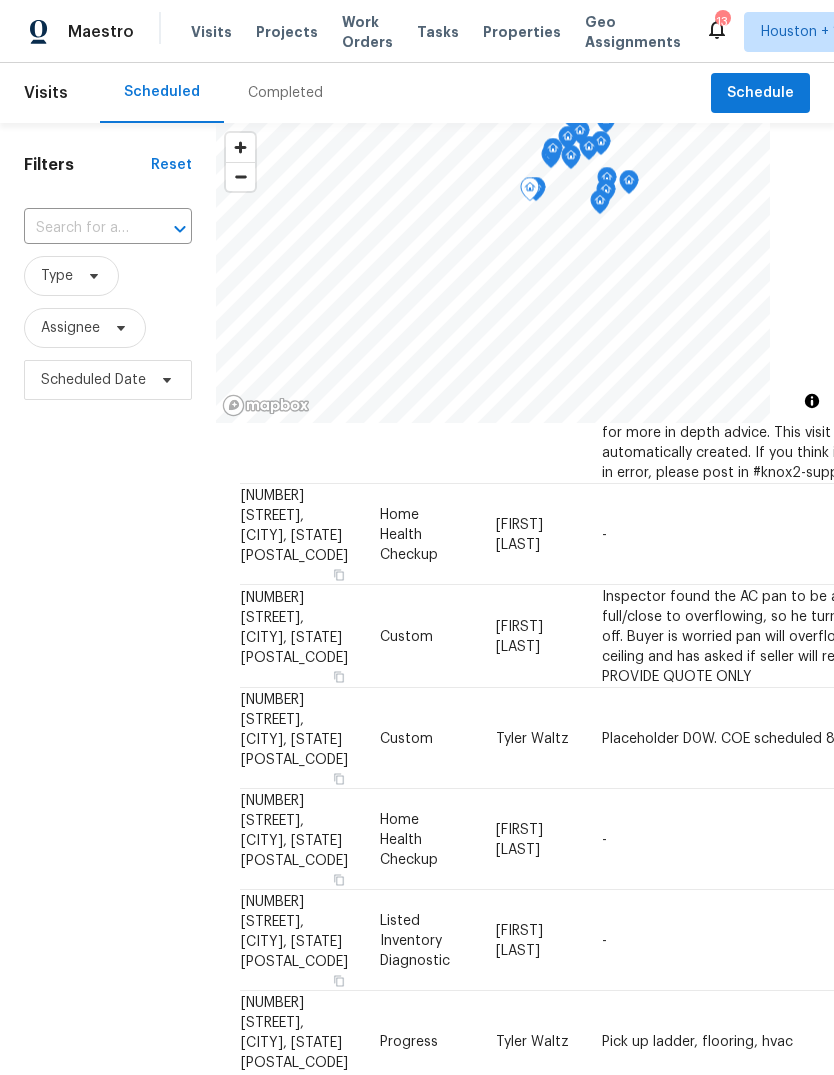scroll, scrollTop: 1056, scrollLeft: -1, axis: both 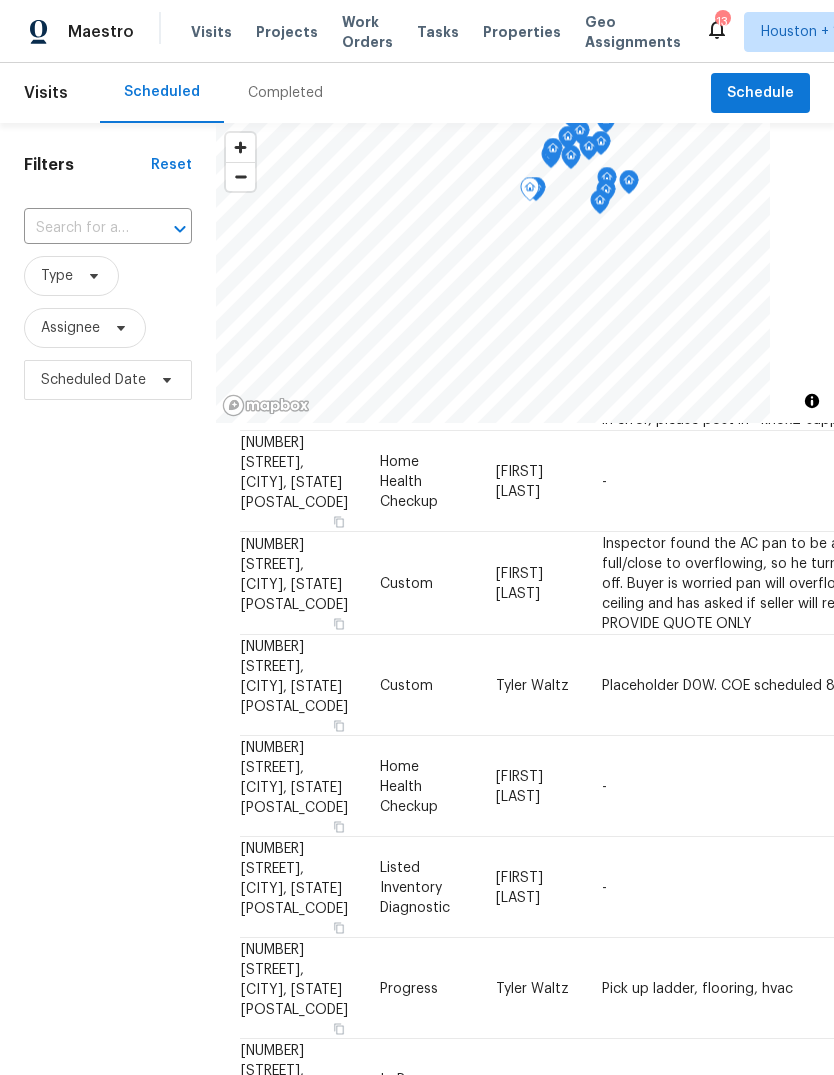 click on "Filters Reset ​ Type Assignee Scheduled Date" at bounding box center [108, 703] 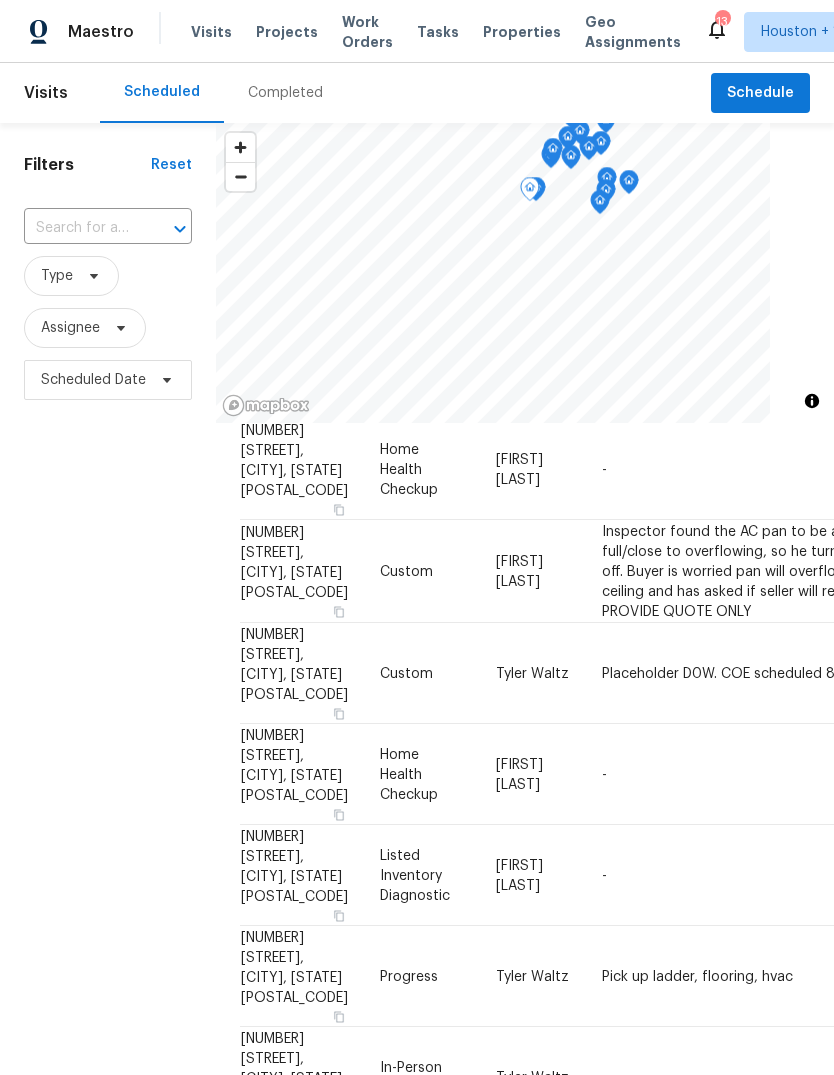 scroll, scrollTop: 1106, scrollLeft: 0, axis: vertical 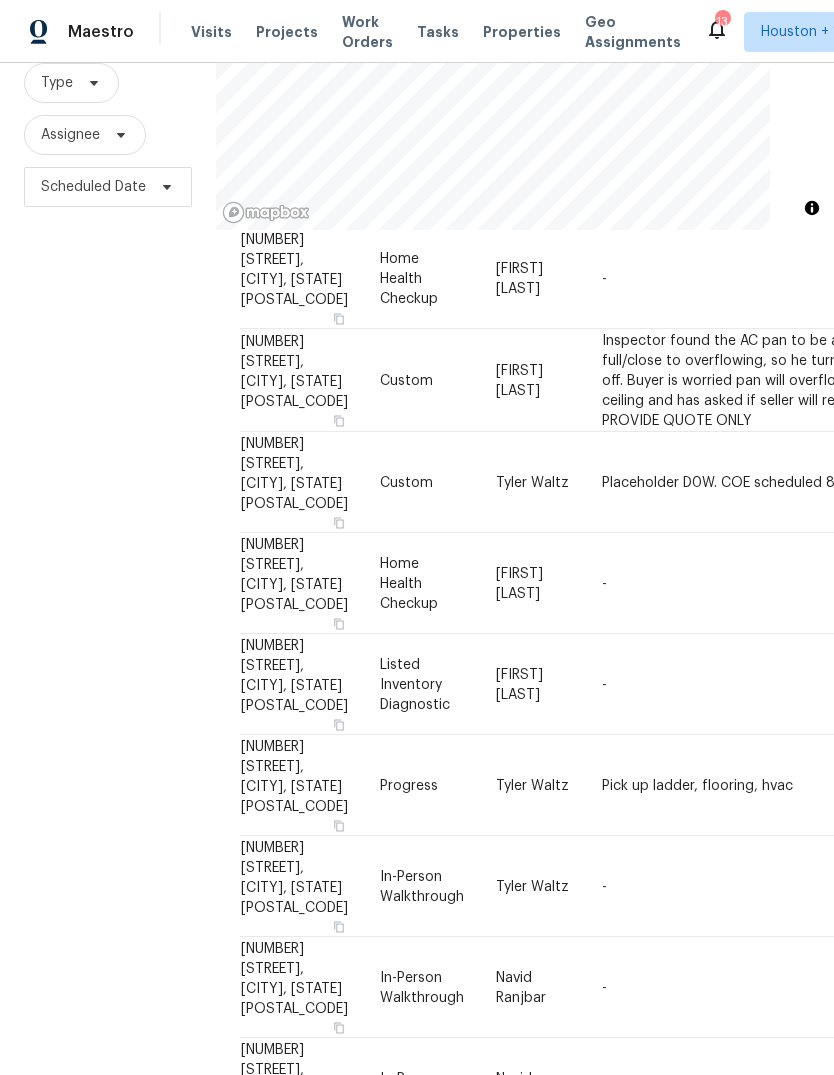click 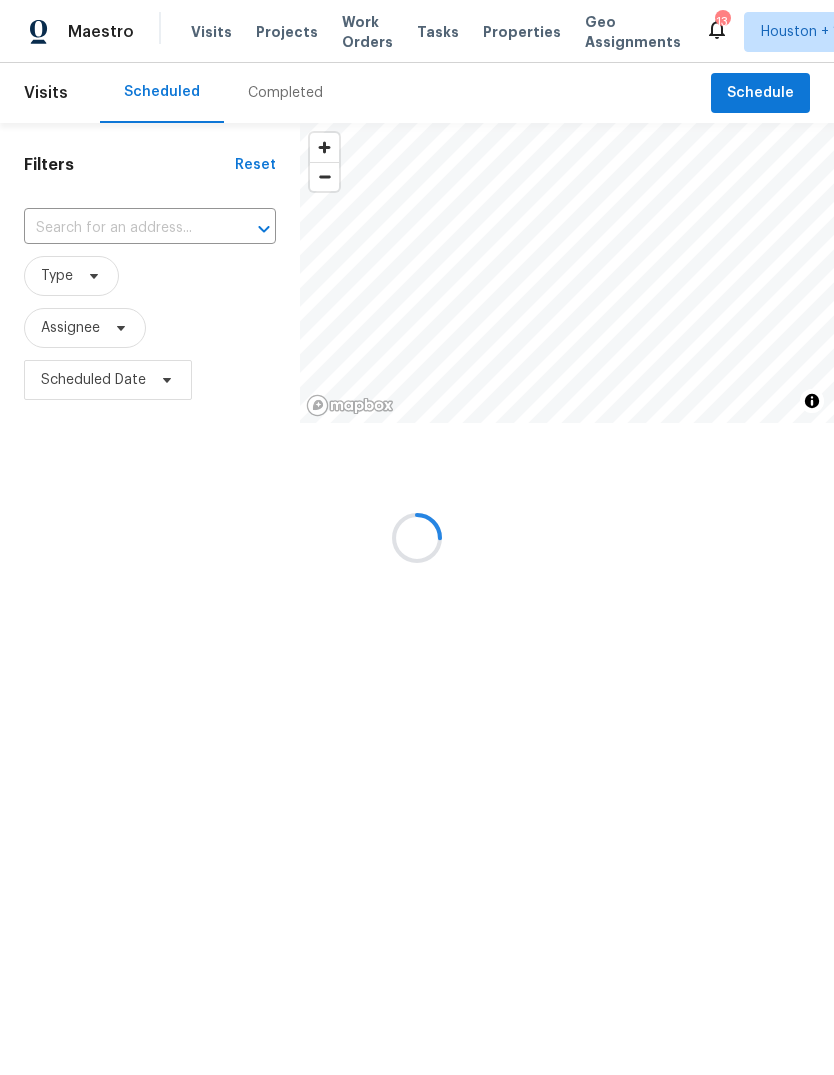 scroll, scrollTop: 0, scrollLeft: 0, axis: both 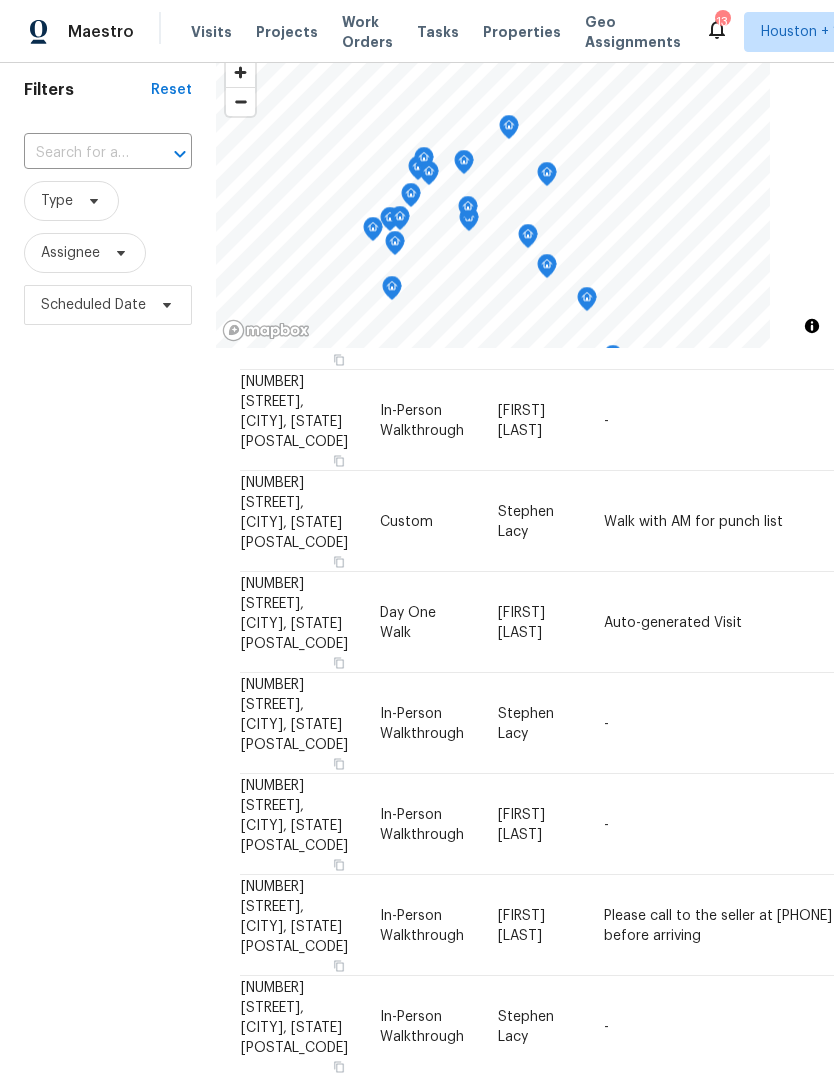 click on "Filters Reset ​ Type Assignee Scheduled Date" at bounding box center [108, 628] 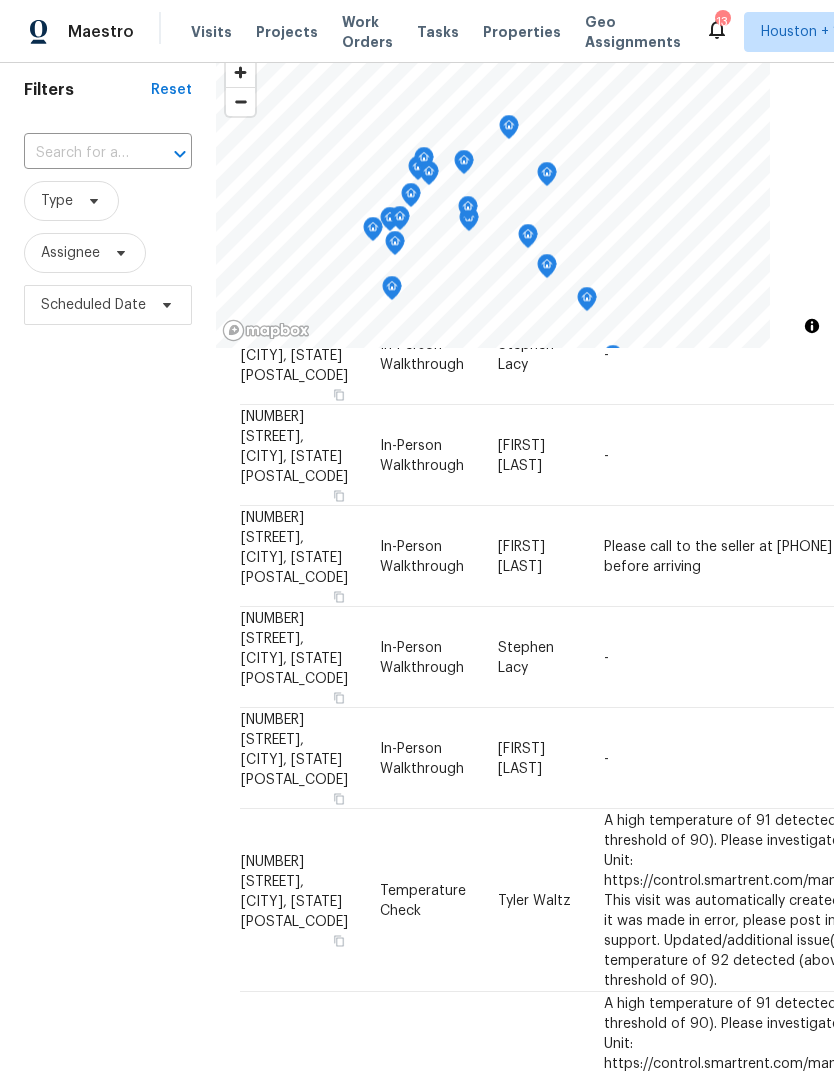 scroll, scrollTop: 1246, scrollLeft: 0, axis: vertical 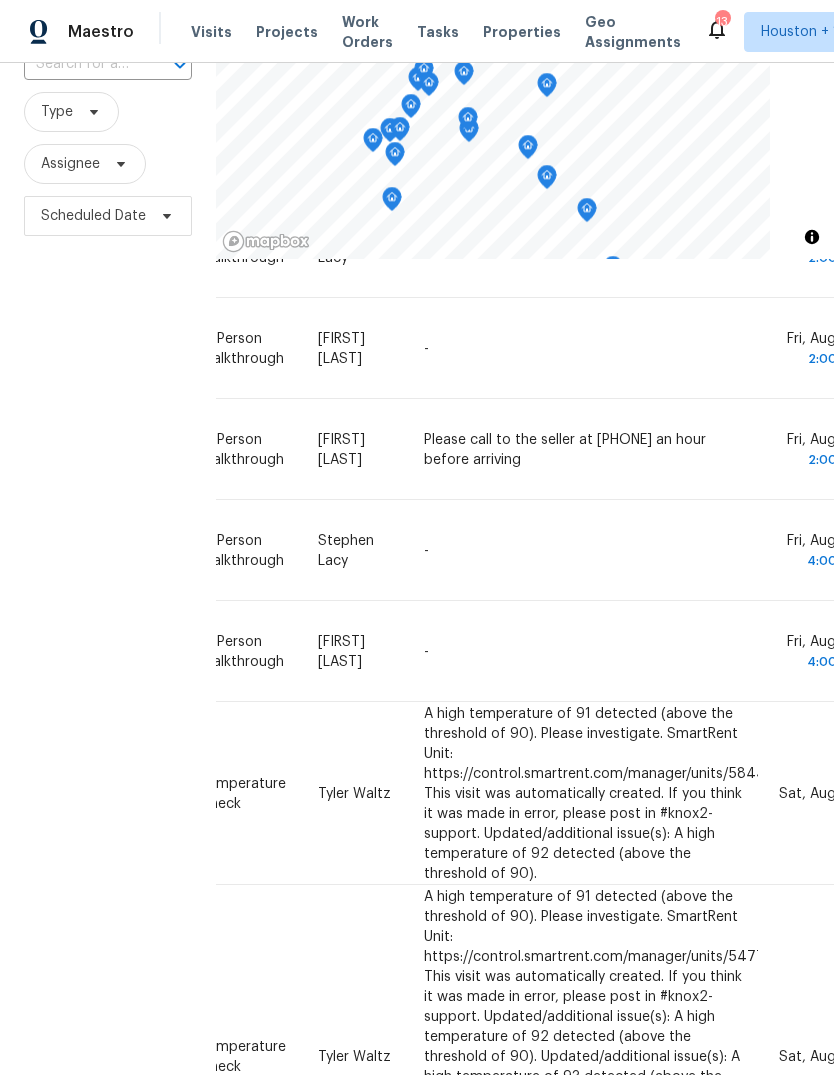 click on "Filters Reset ​ Type Assignee Scheduled Date" at bounding box center [108, 539] 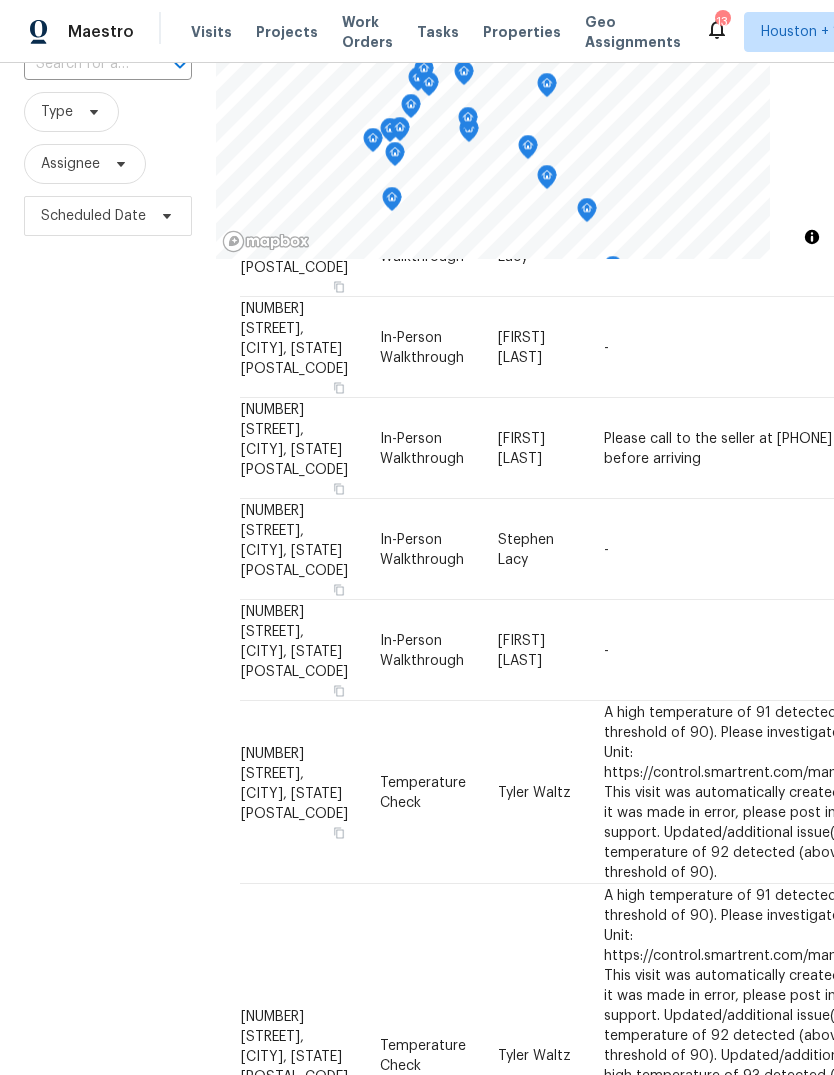 scroll, scrollTop: 1246, scrollLeft: 0, axis: vertical 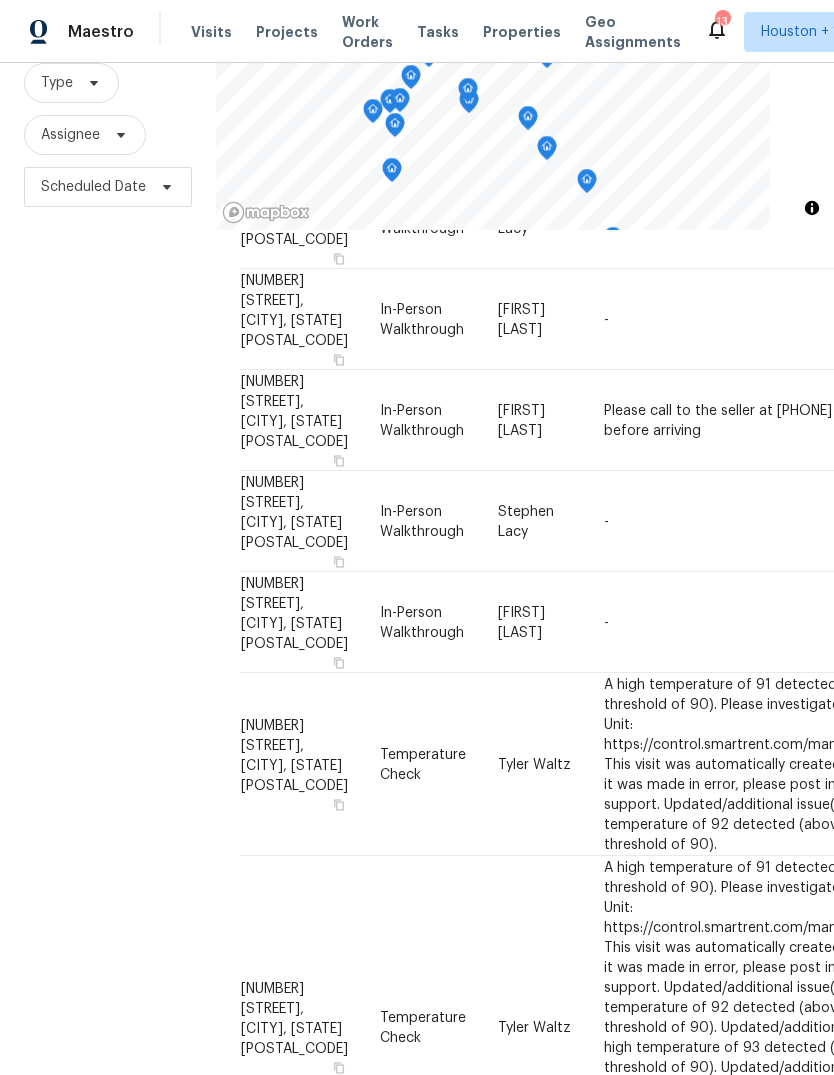 click 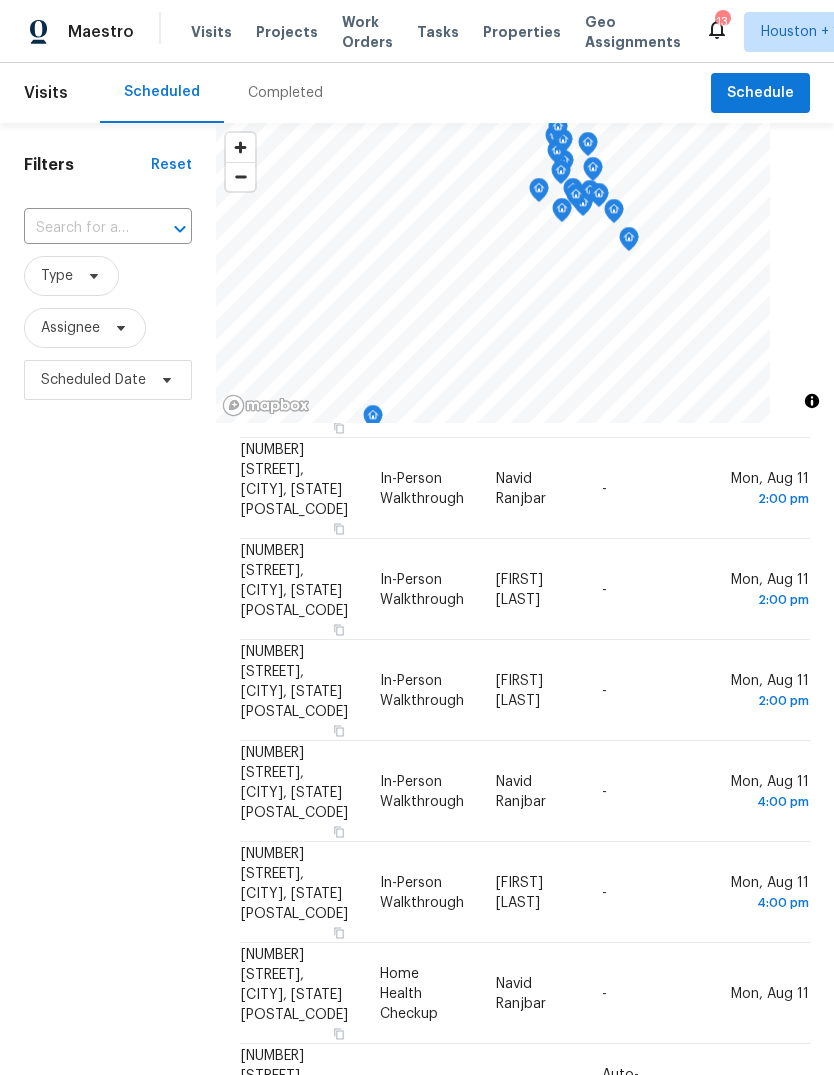 scroll, scrollTop: 967, scrollLeft: 0, axis: vertical 